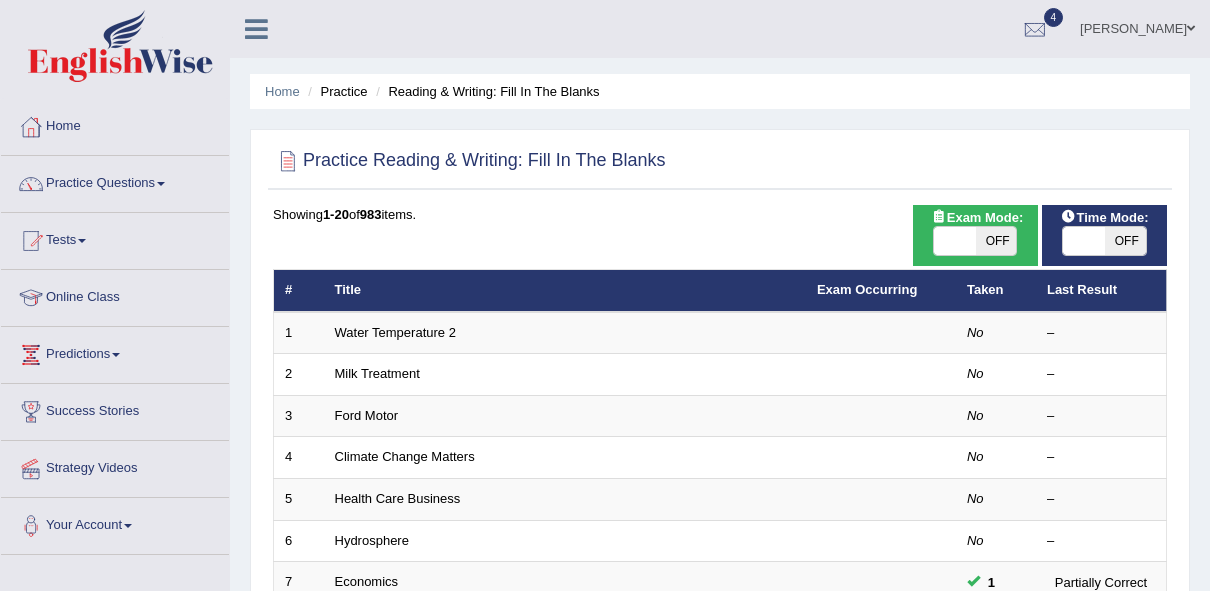 scroll, scrollTop: 0, scrollLeft: 0, axis: both 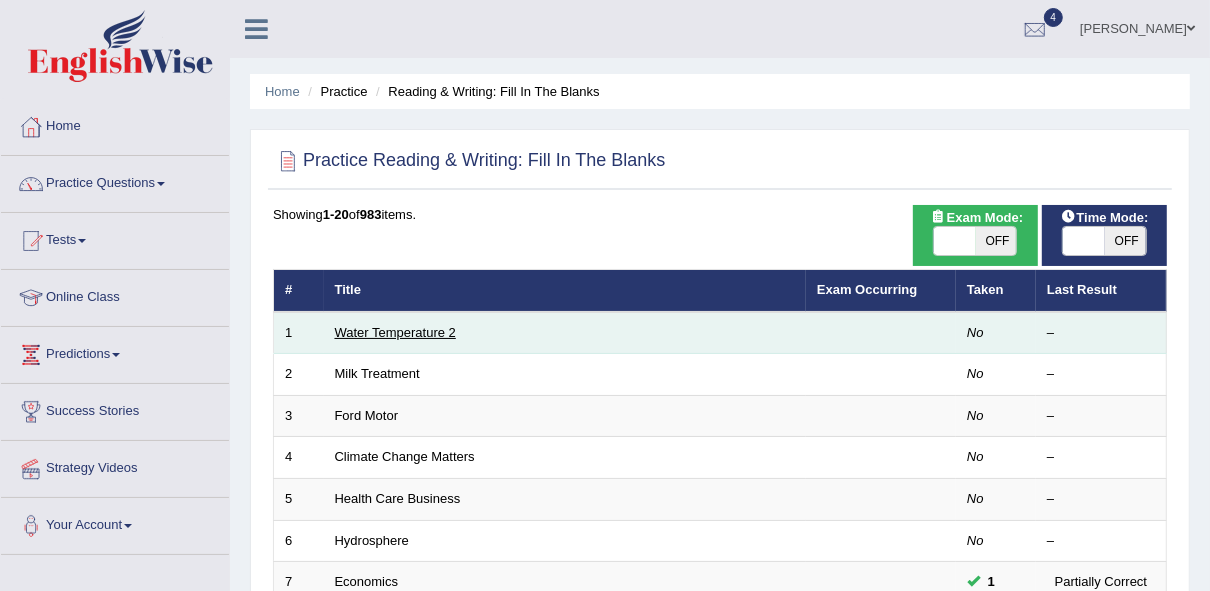 click on "Water Temperature 2" at bounding box center [395, 332] 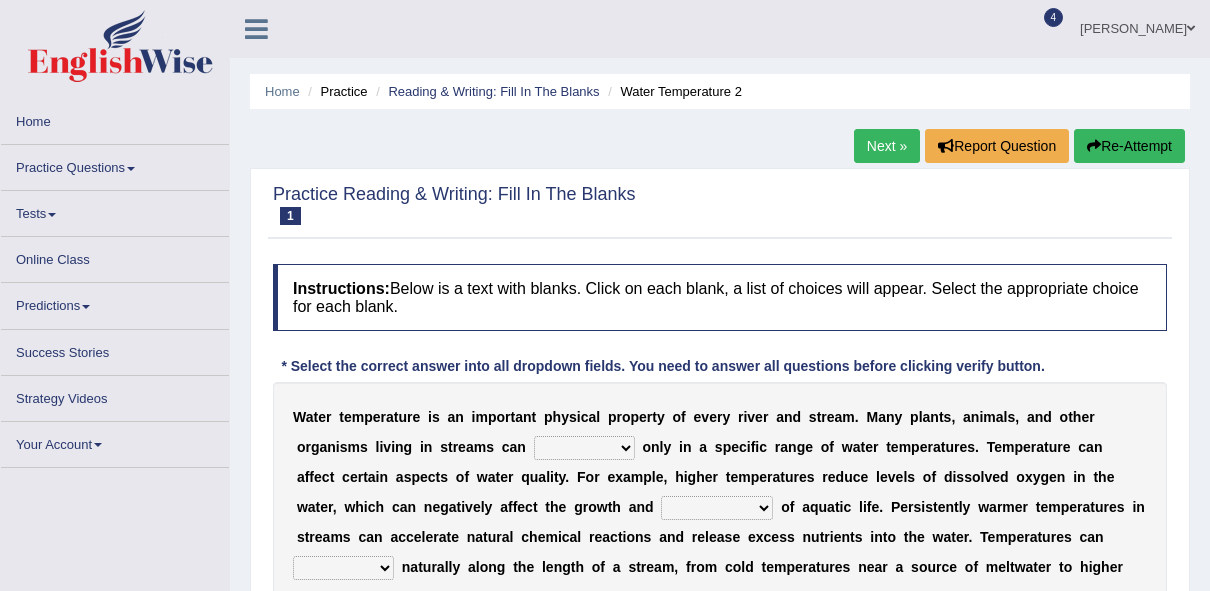 scroll, scrollTop: 0, scrollLeft: 0, axis: both 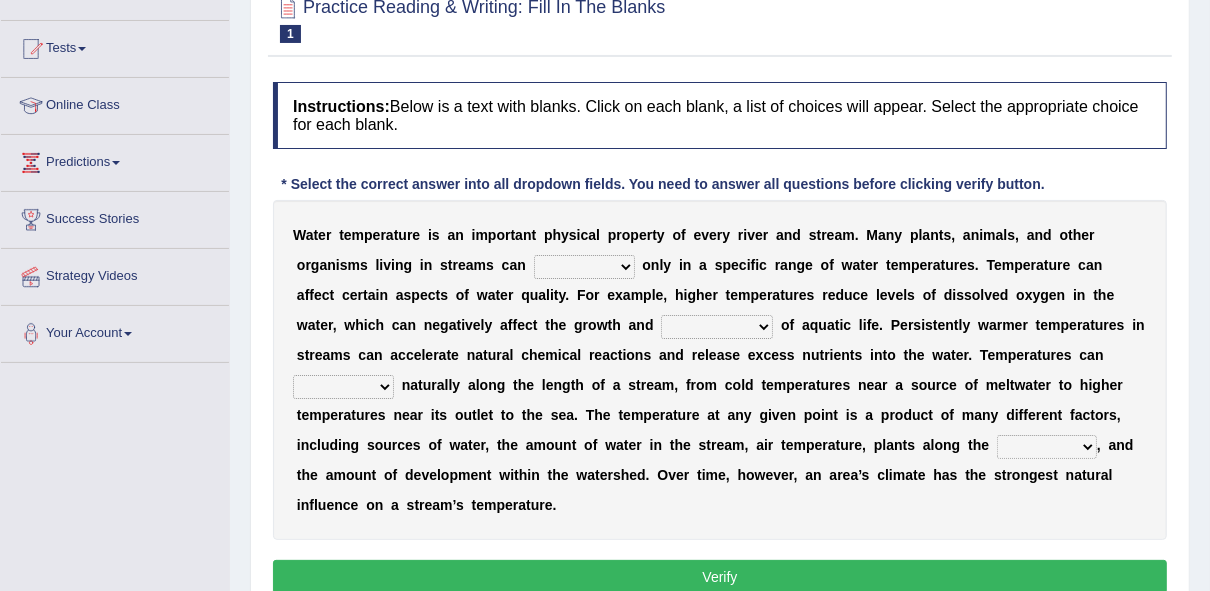 click on "wither perish flourish deteriorate" at bounding box center (584, 267) 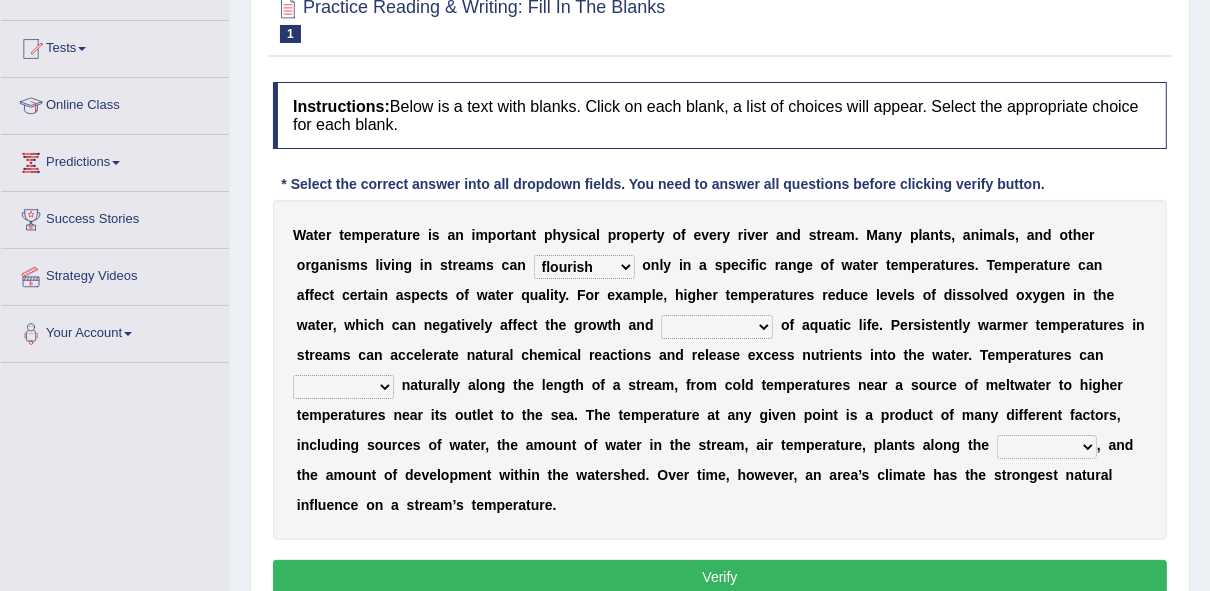 click on "wither perish flourish deteriorate" at bounding box center [584, 267] 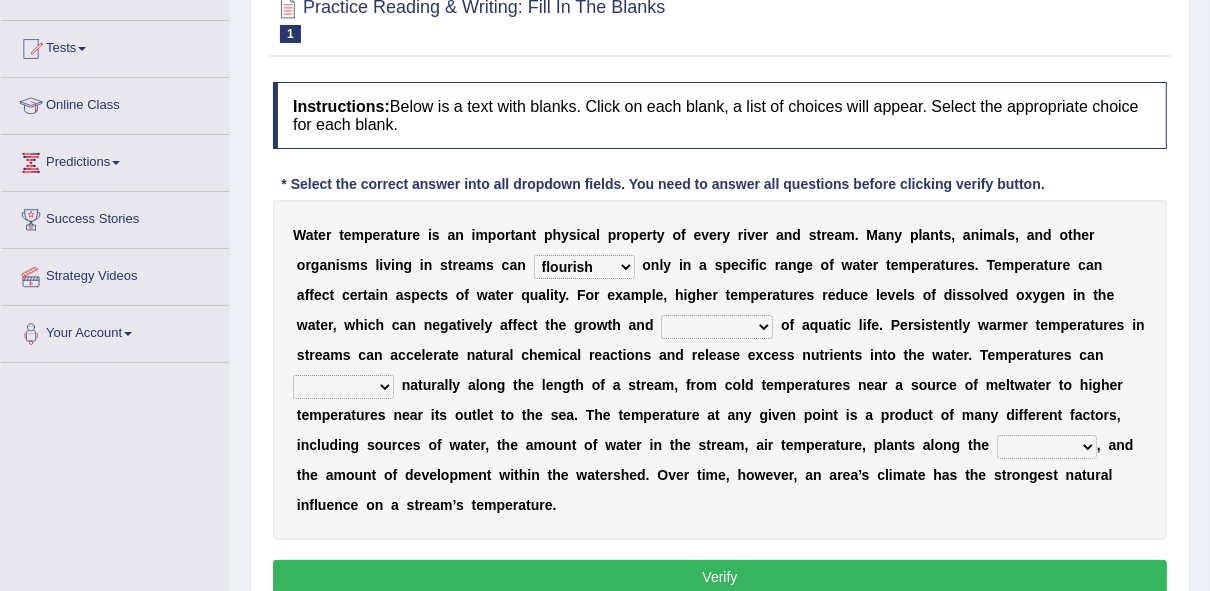 click on "productivity corrosion appreciation degradation" at bounding box center (717, 327) 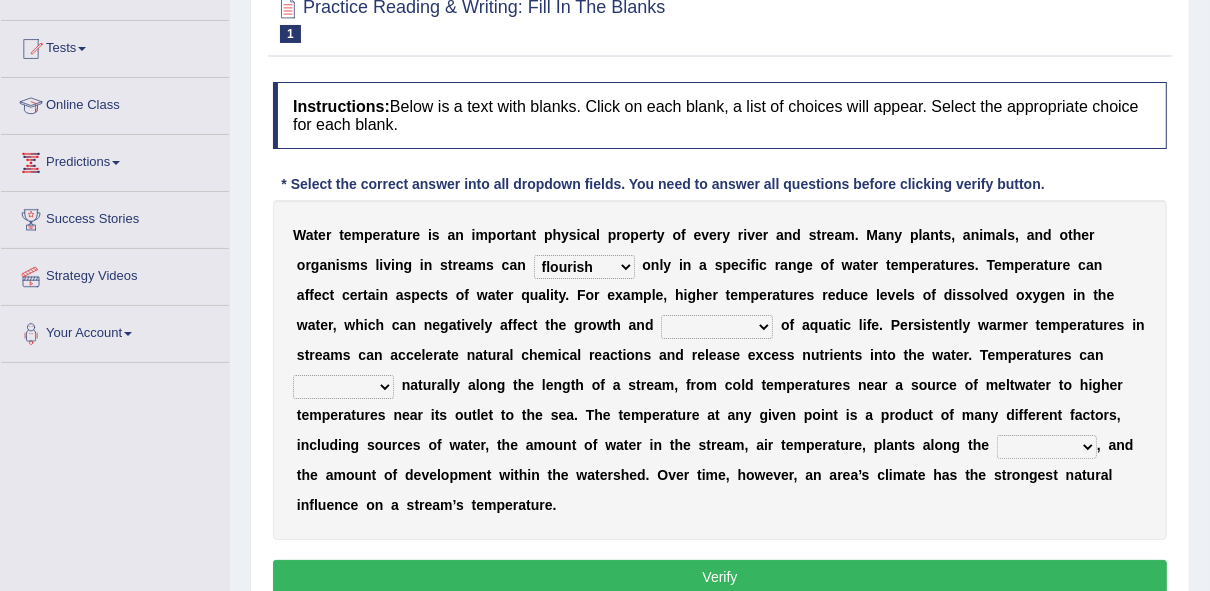 select on "productivity" 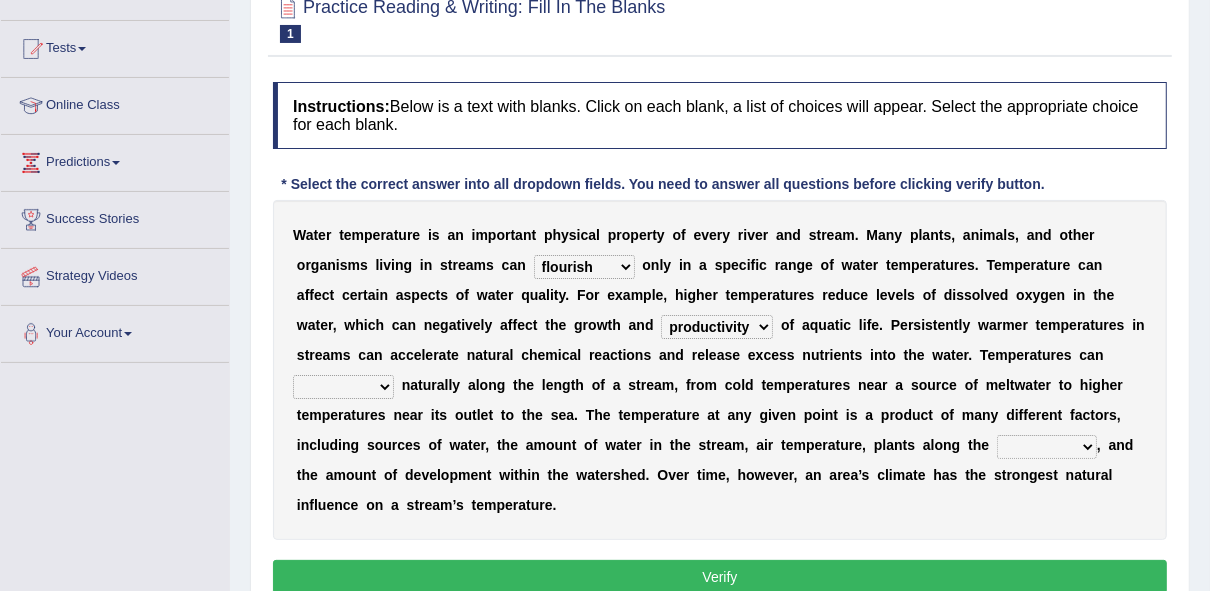 click on "productivity corrosion appreciation degradation" at bounding box center (717, 327) 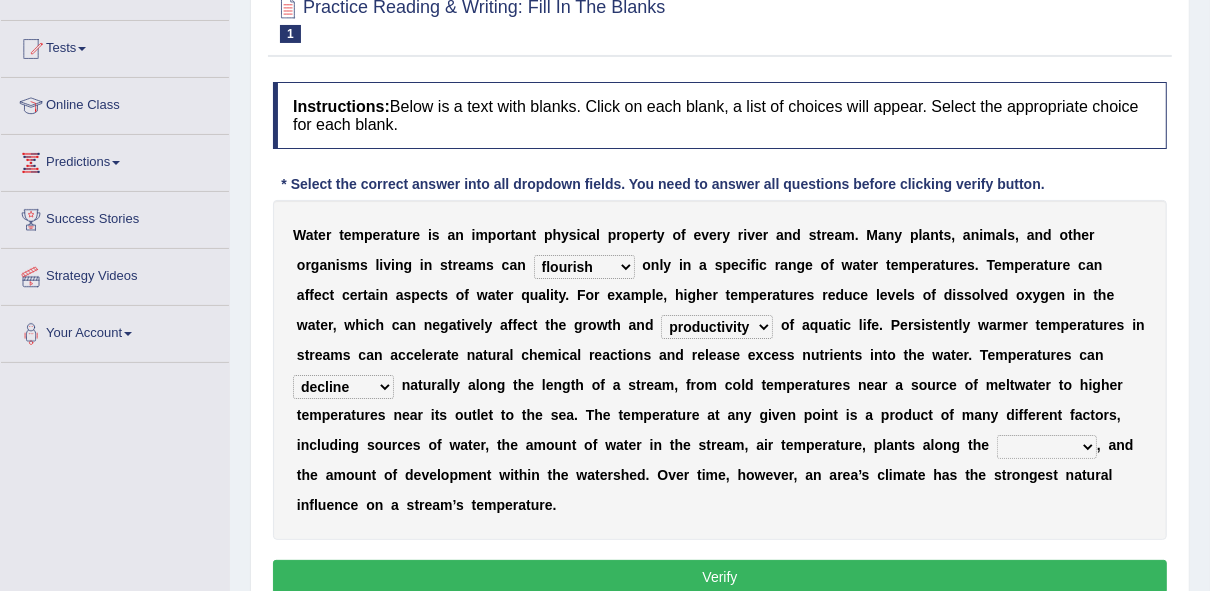 click on "decline vary remain deteriorate" at bounding box center [343, 387] 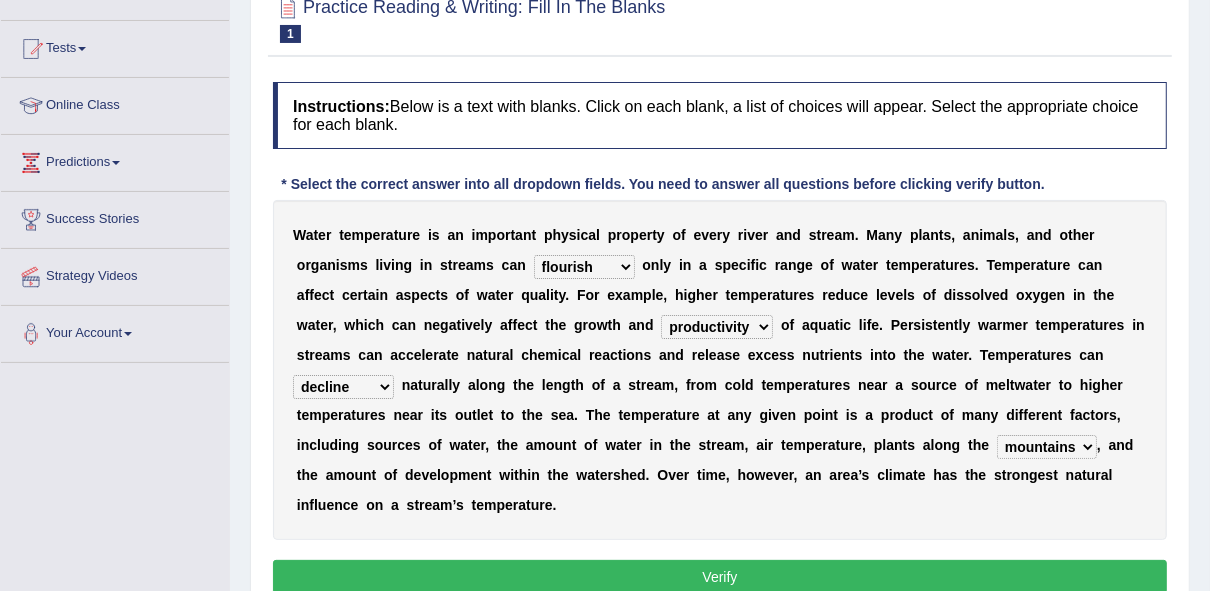 click on "Verify" at bounding box center [720, 577] 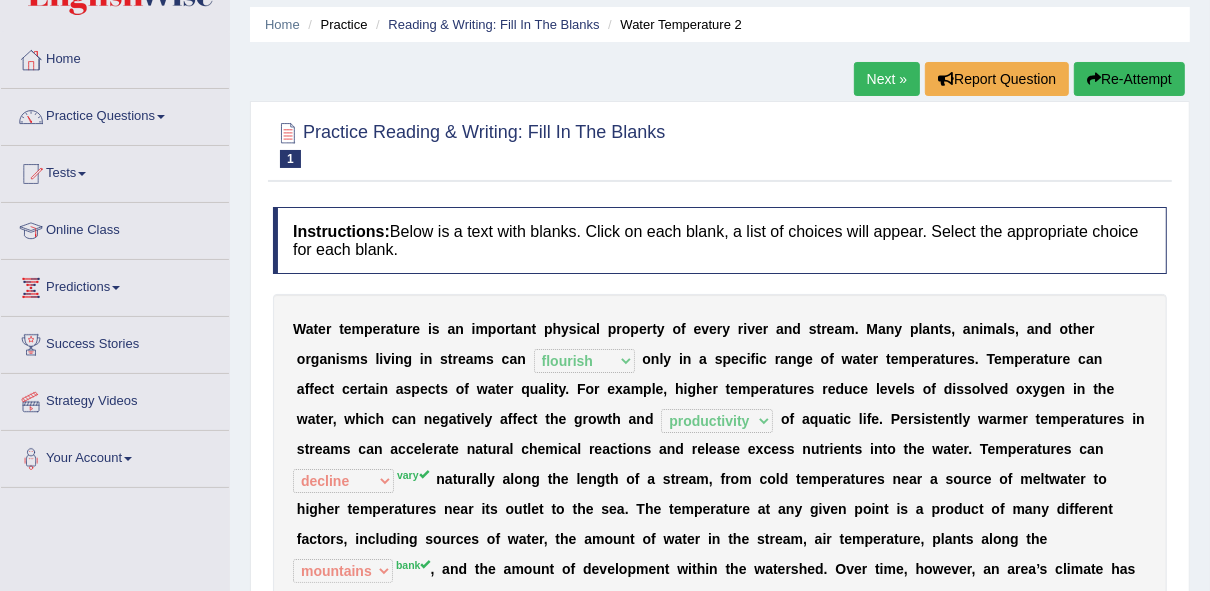scroll, scrollTop: 0, scrollLeft: 0, axis: both 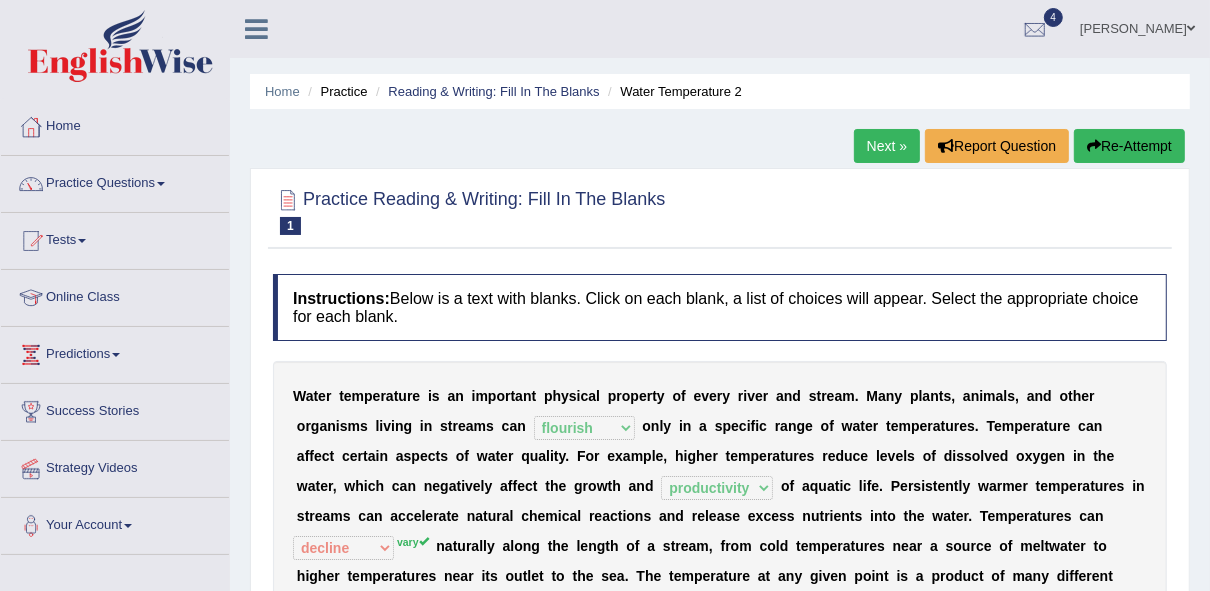 click on "Next »" at bounding box center (887, 146) 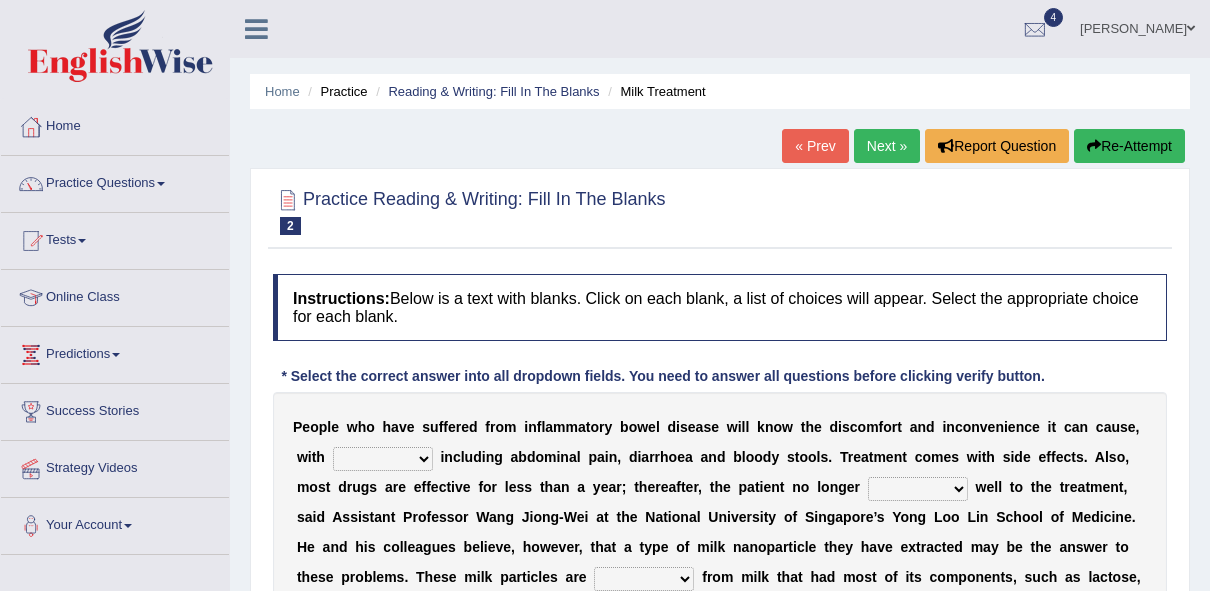 scroll, scrollTop: 0, scrollLeft: 0, axis: both 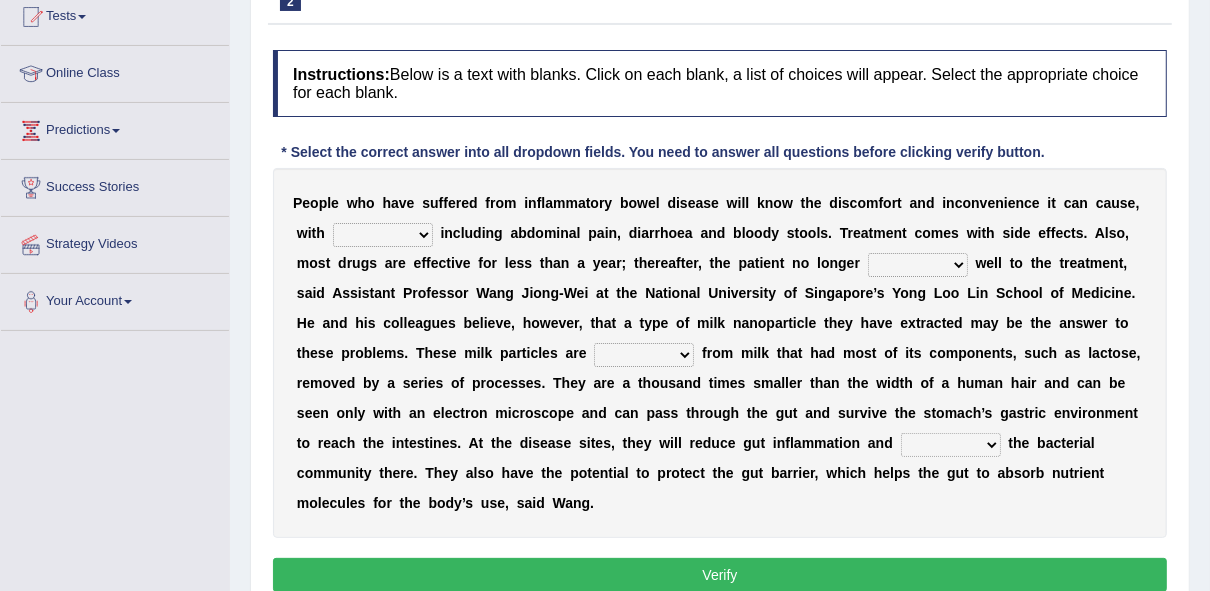 click on "Instructions:  Below is a text with blanks. Click on each blank, a list of choices will appear. Select the appropriate choice for each blank.
* Select the correct answer into all dropdown fields. You need to answer all questions before clicking verify button. P e o p l e    w h o    h a v e    s u f f e r e d    f r o m    i n f l a m m a t o r y    b o w e l    d i s e a s e    w i l l    k n o w    t h e    d i s c o m f o r t    a n d    i n c o n v e n i e n c e    i t    c a n    c a u s e ,    w i t h    symptoms sources causes benefits    i n c l u d i n g    a b d o m i n a l    p a i n ,    d i a r r h o e a    a n d    b l o o d y    s t o o l s .    T r e a t m e n t    c o m e s    w i t h    s i d e    e f f e c t s .    A l s o ,    m o s t    d r u g s    a r e    e f f e c t i v e    f o r    l e s s    t h a n    a    y e a r ;    t h e r e a f t e r ,    t h e    p a t i e n t    n o    l o n g e r    returns refers responds refuses" at bounding box center (720, 324) 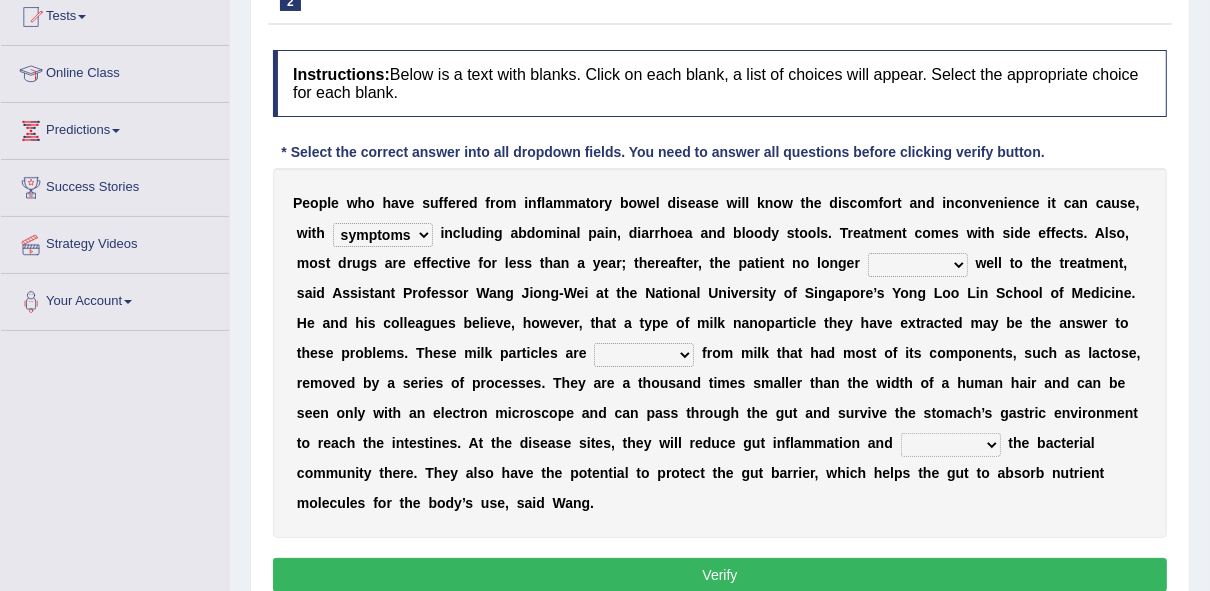 click on "symptoms sources causes benefits" at bounding box center [383, 235] 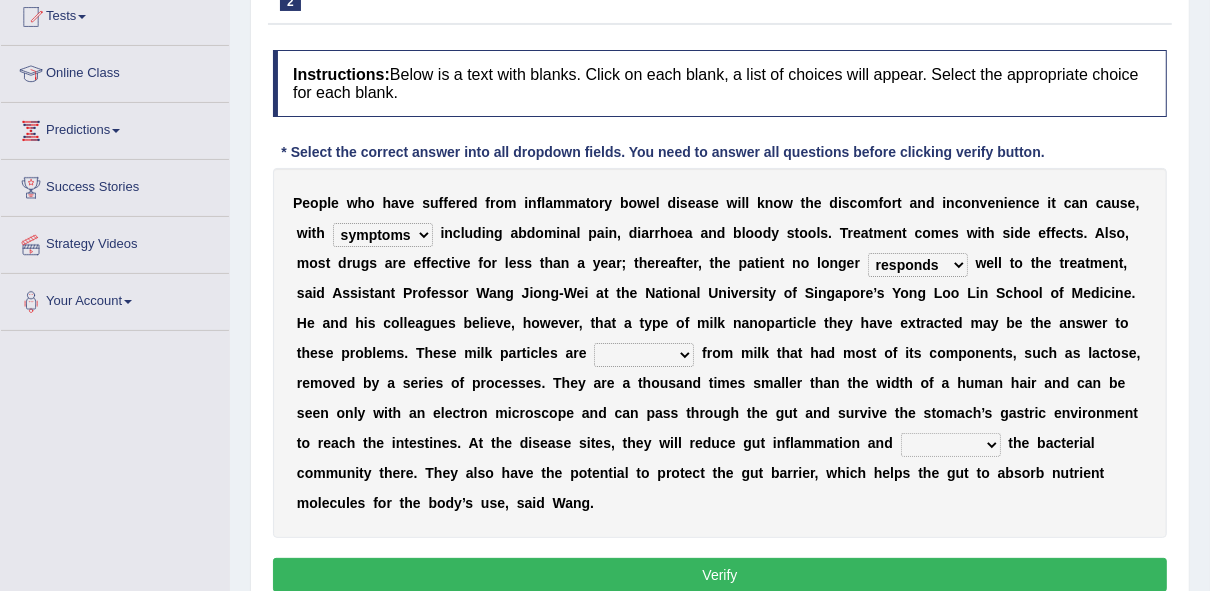 click on "returns refers responds refuses" at bounding box center (918, 265) 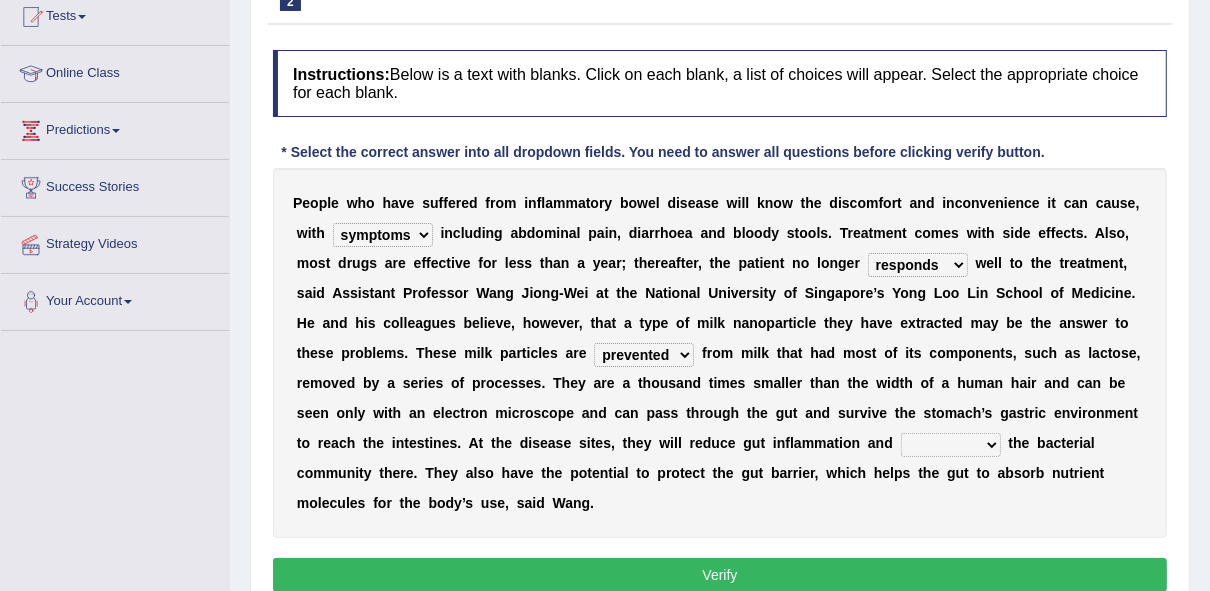 click on "prohibited derived missed prevented" at bounding box center [644, 355] 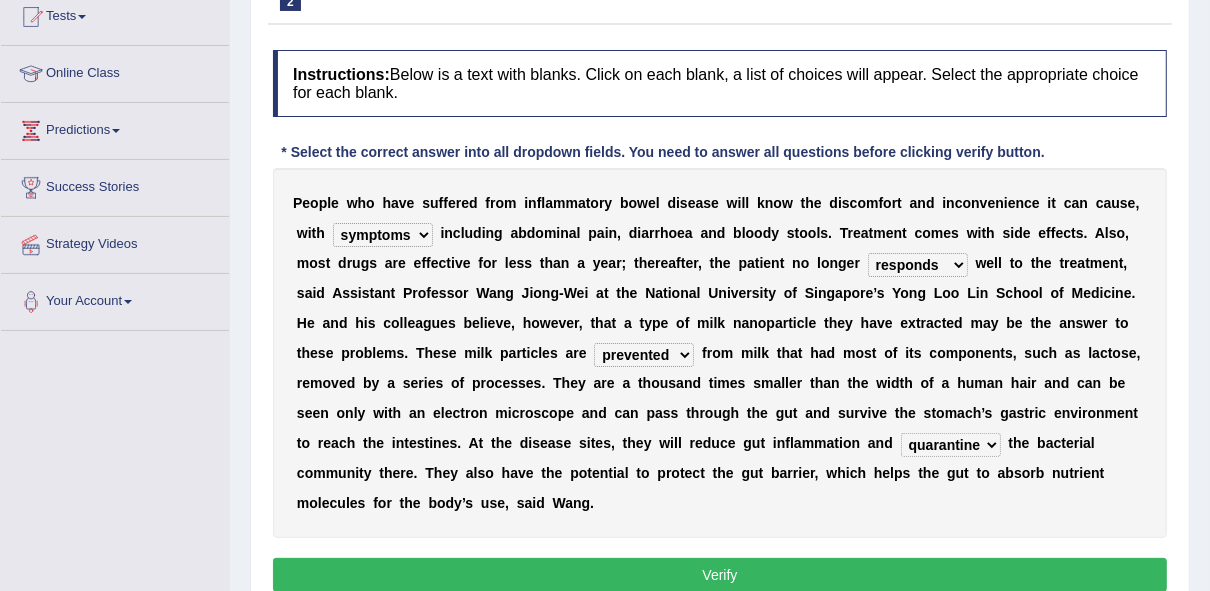click on "restore erase quarantine disturb" at bounding box center (951, 445) 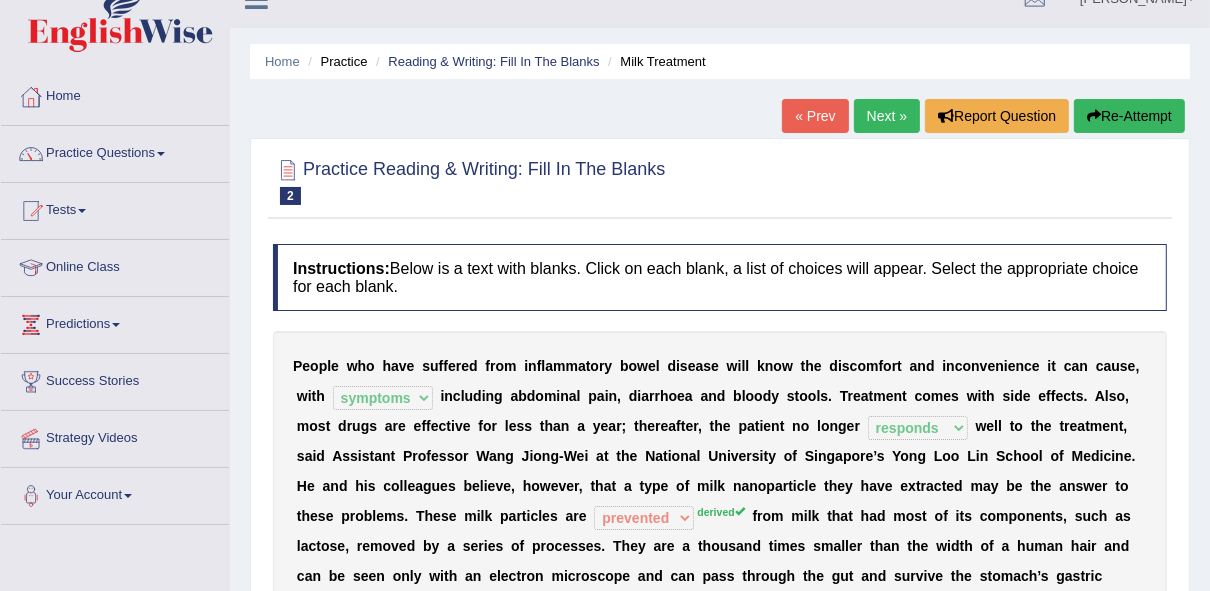 scroll, scrollTop: 0, scrollLeft: 0, axis: both 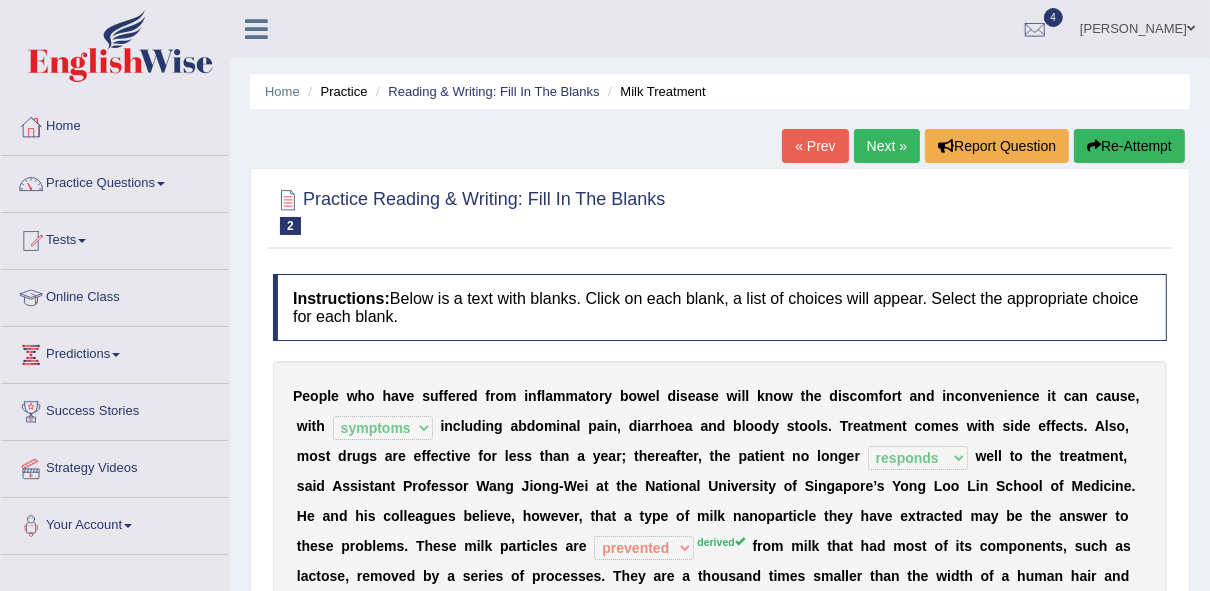 click on "Next »" at bounding box center (887, 146) 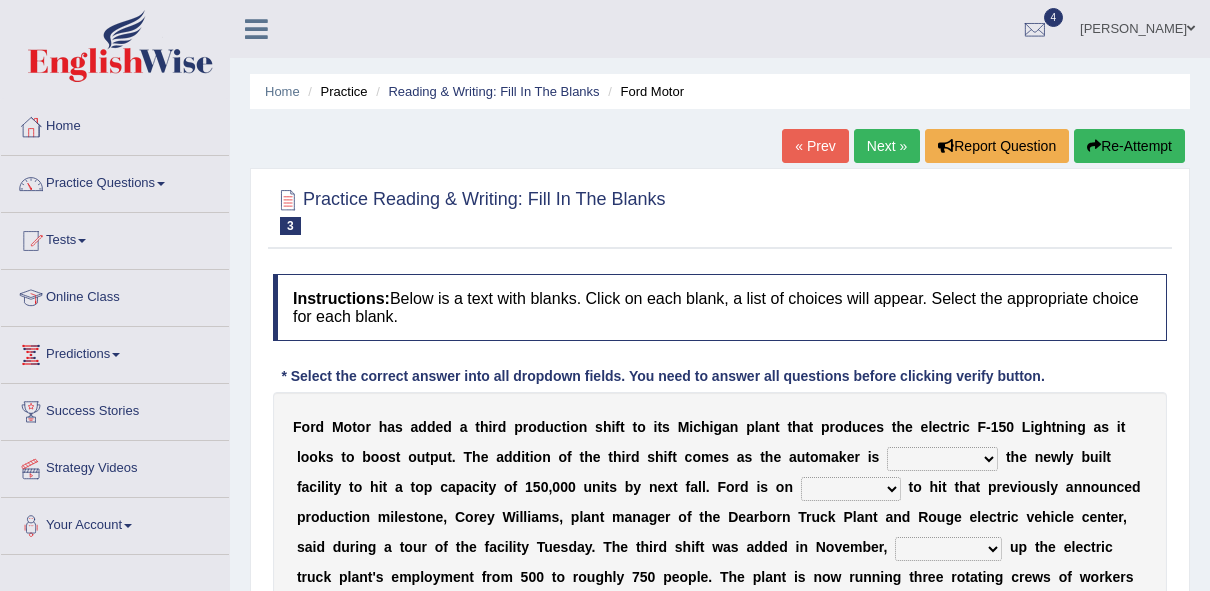 scroll, scrollTop: 0, scrollLeft: 0, axis: both 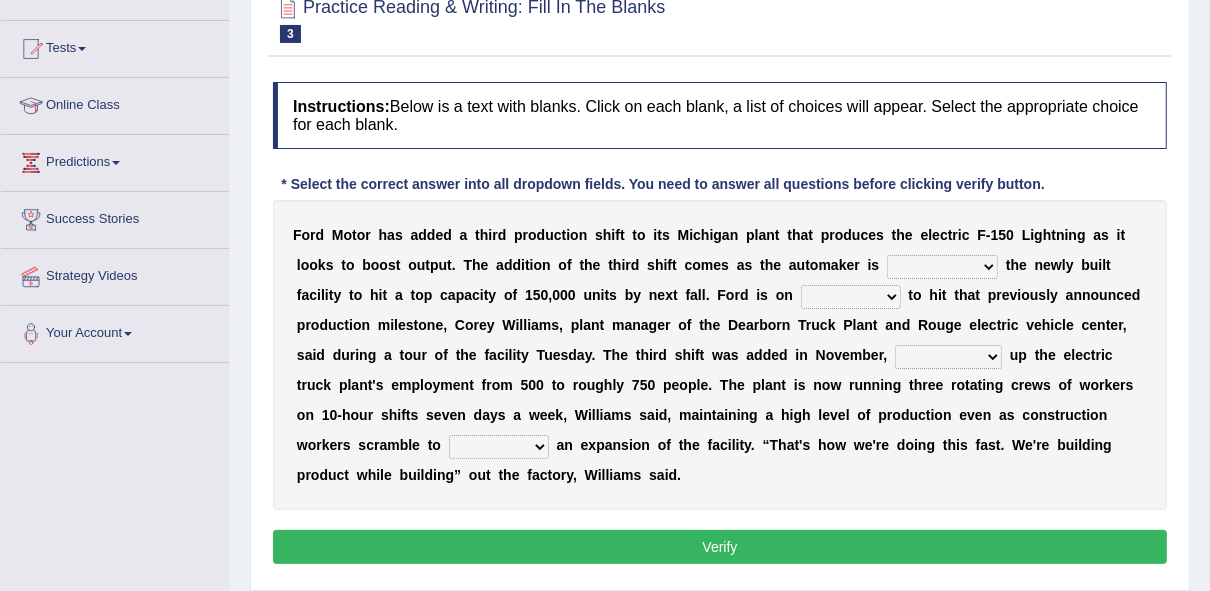 click on "selling decorating demolishing expanding" at bounding box center (942, 267) 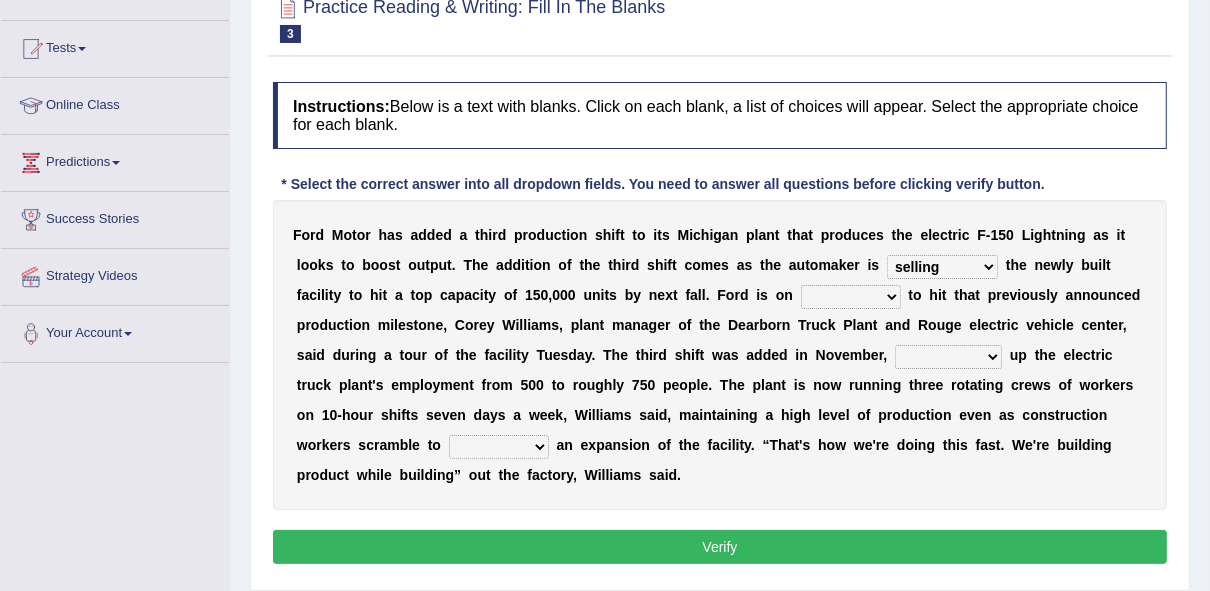 click on "selling decorating demolishing expanding" at bounding box center [942, 267] 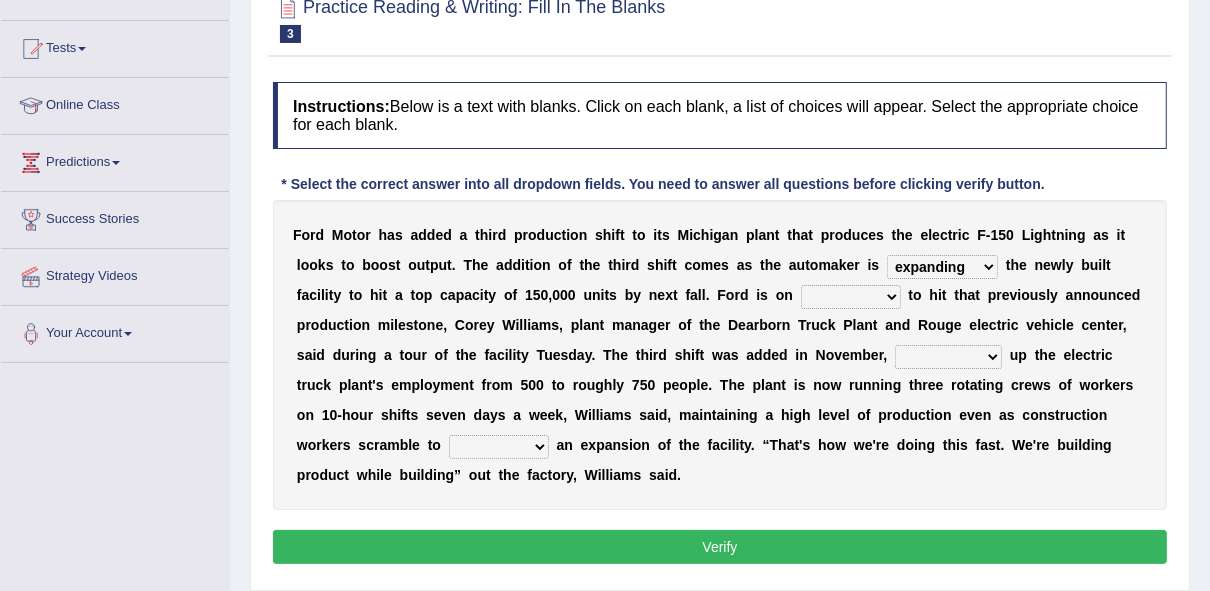 click on "selling decorating demolishing expanding" at bounding box center (942, 267) 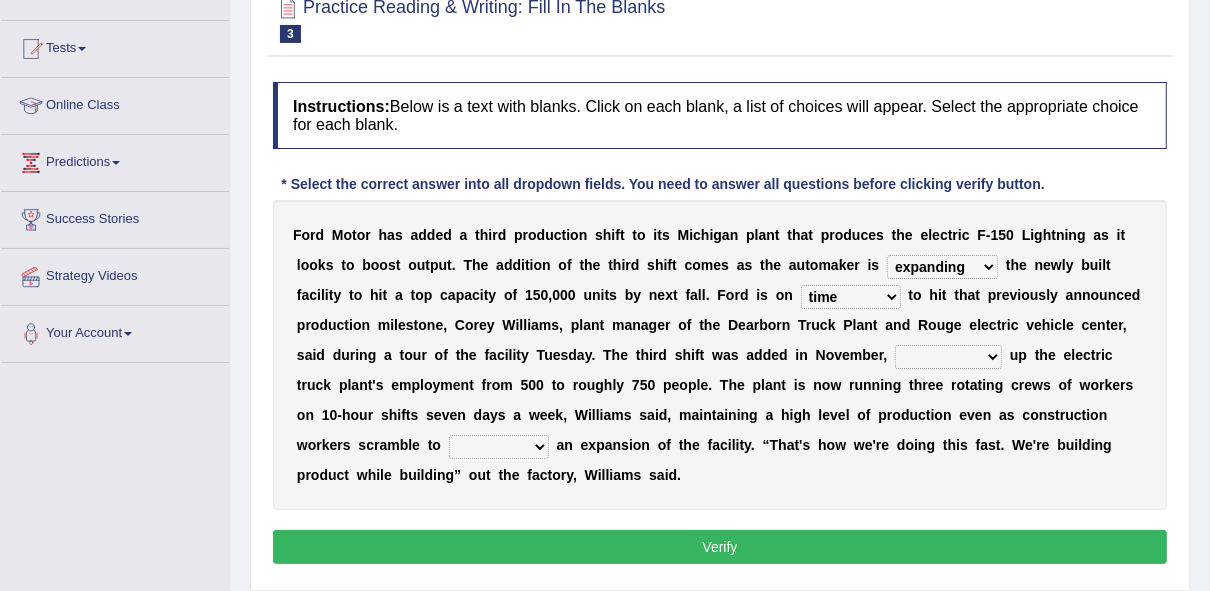 click on "foot table time track" at bounding box center [851, 297] 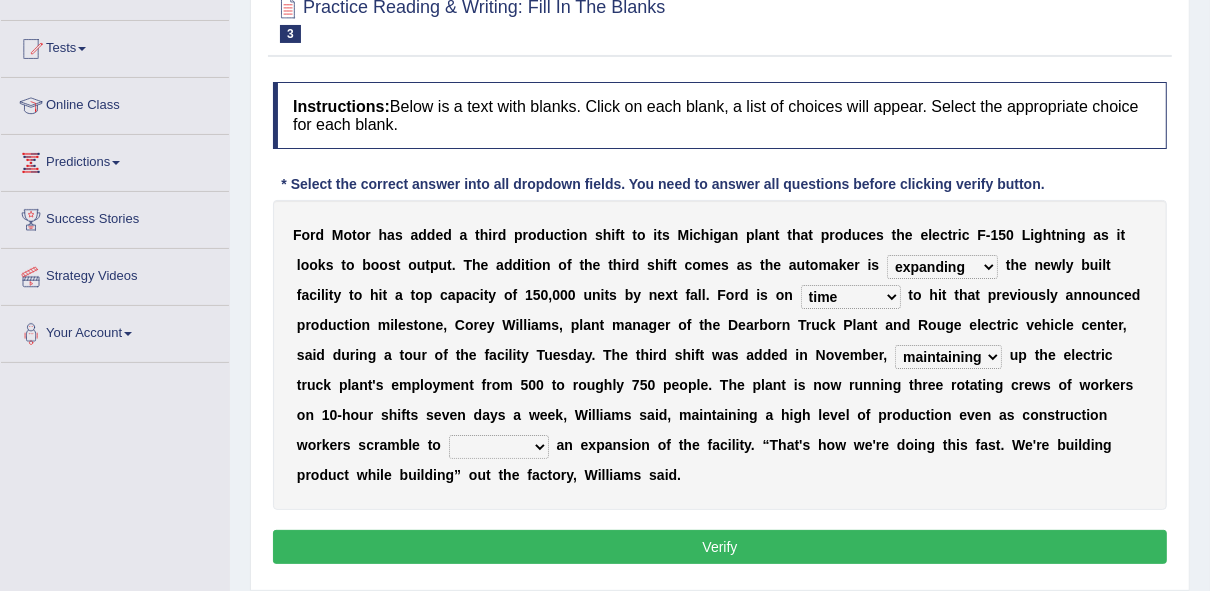 click on "cease postpone complete reverse" at bounding box center (499, 447) 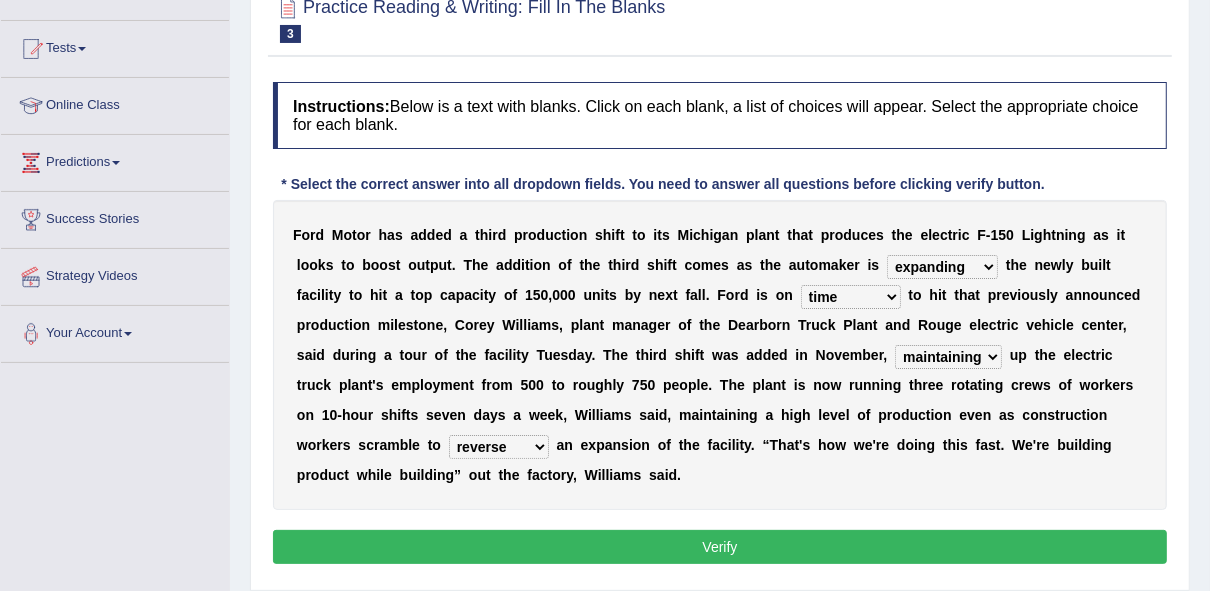 click on "cease postpone complete reverse" at bounding box center [499, 447] 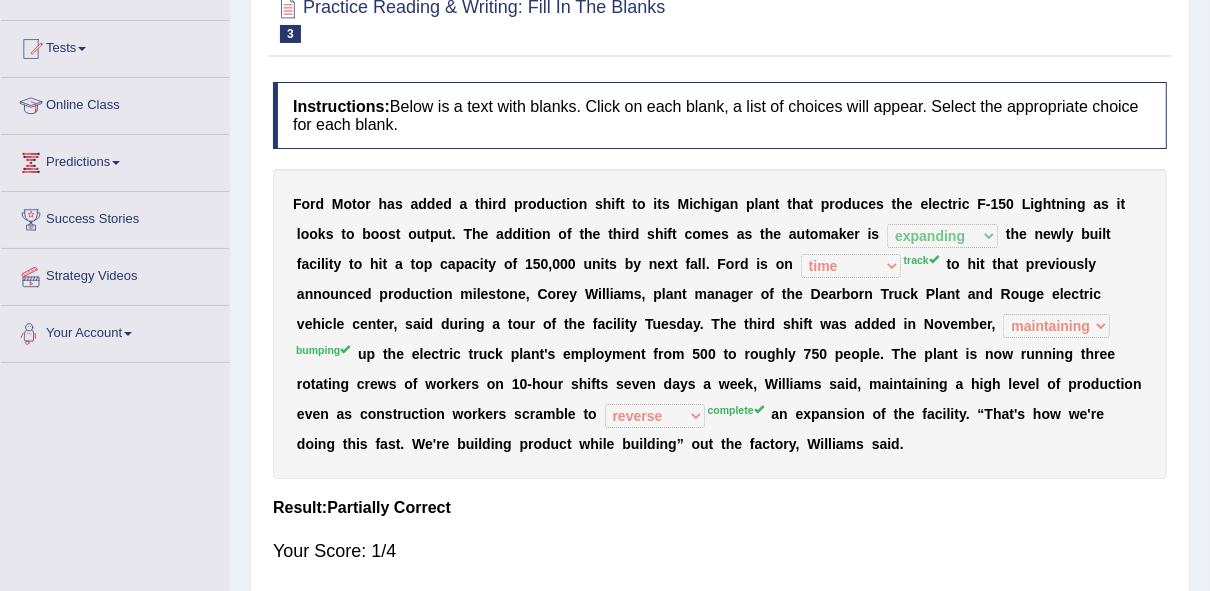 drag, startPoint x: 419, startPoint y: 422, endPoint x: 568, endPoint y: 425, distance: 149.0302 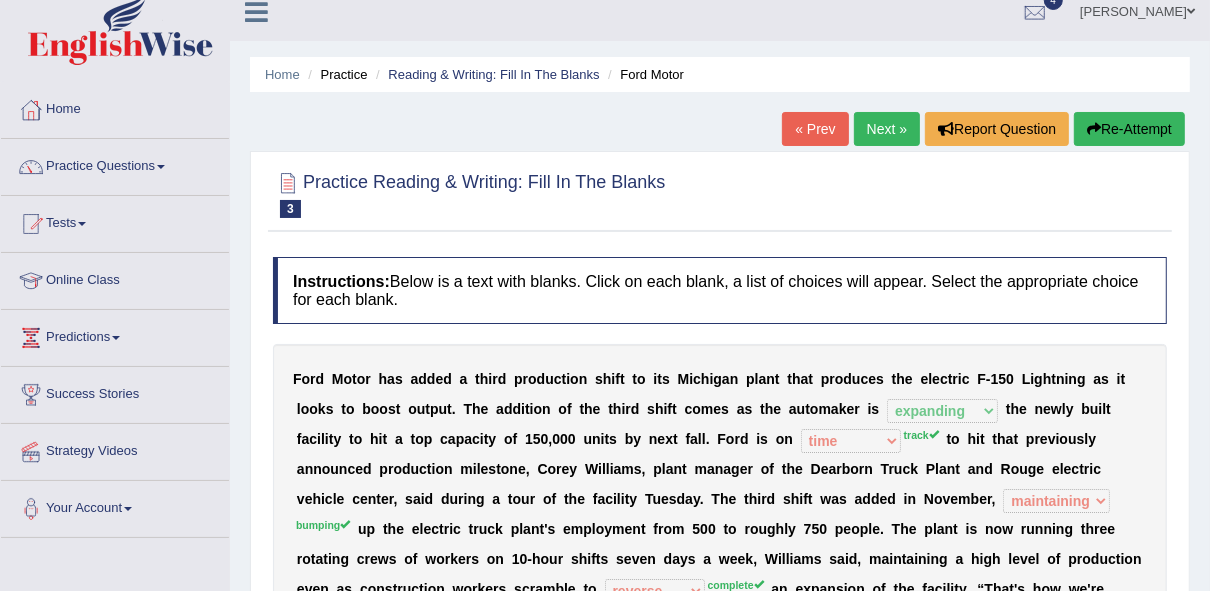 scroll, scrollTop: 0, scrollLeft: 0, axis: both 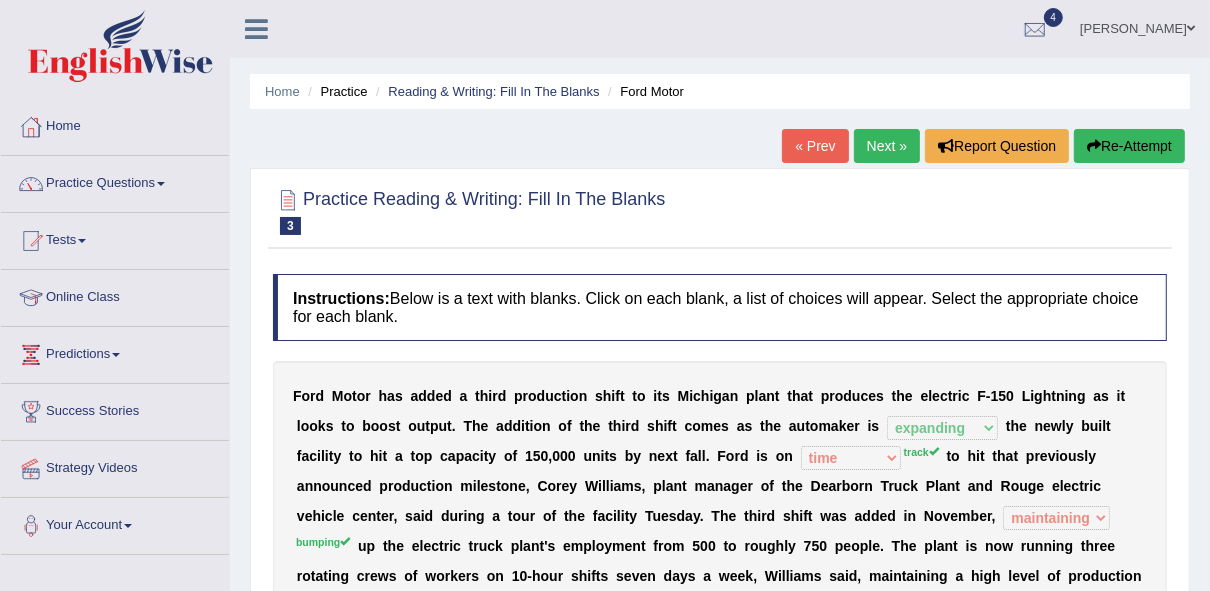 click on "Next »" at bounding box center (887, 146) 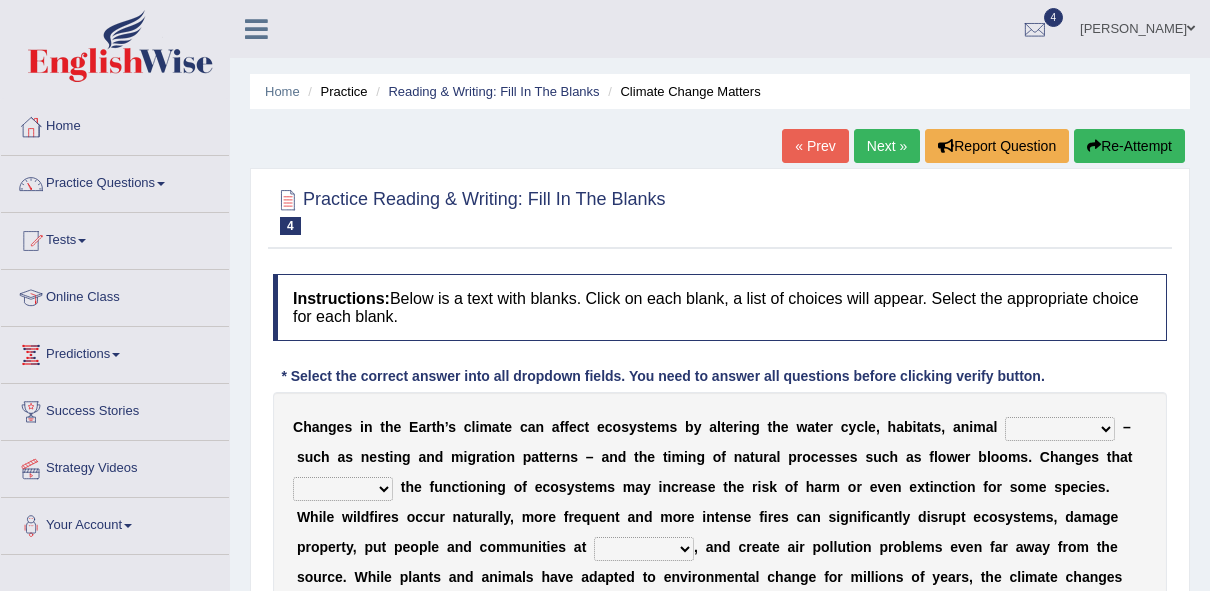 scroll, scrollTop: 0, scrollLeft: 0, axis: both 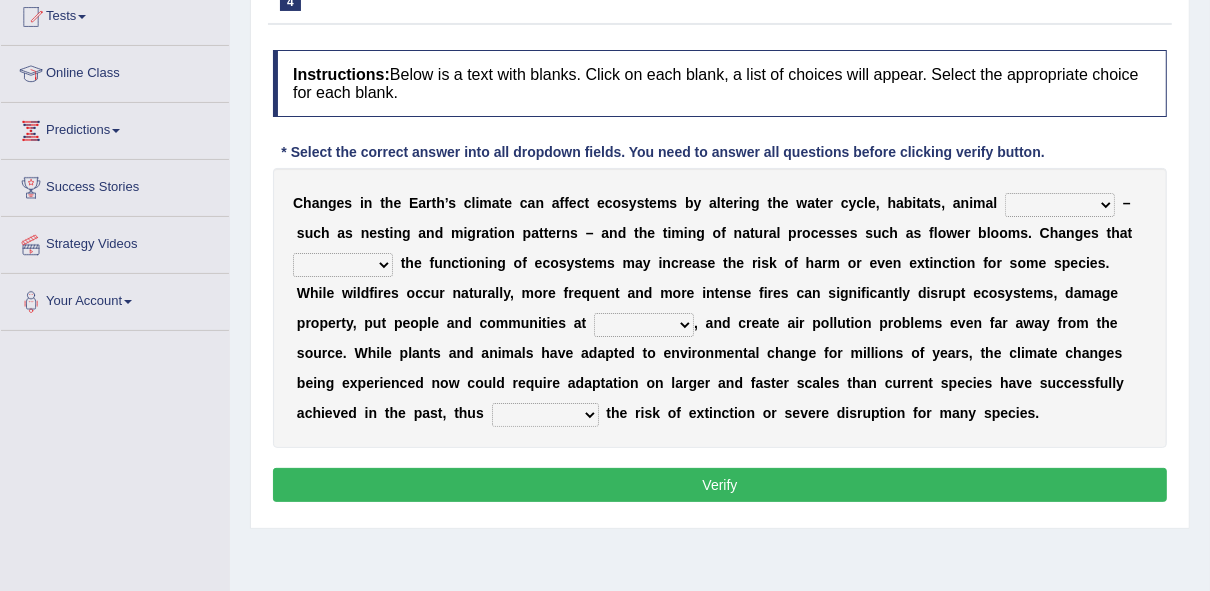 click on "creativity behavior weaknesses amounts" at bounding box center (1060, 205) 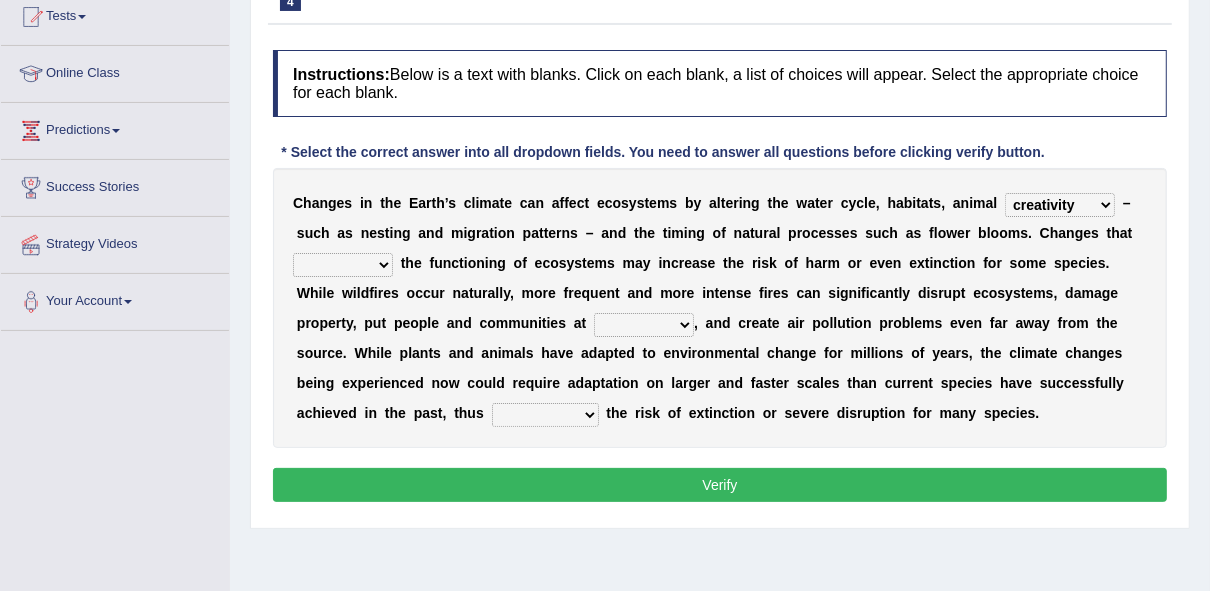 click on "creativity behavior weaknesses amounts" at bounding box center (1060, 205) 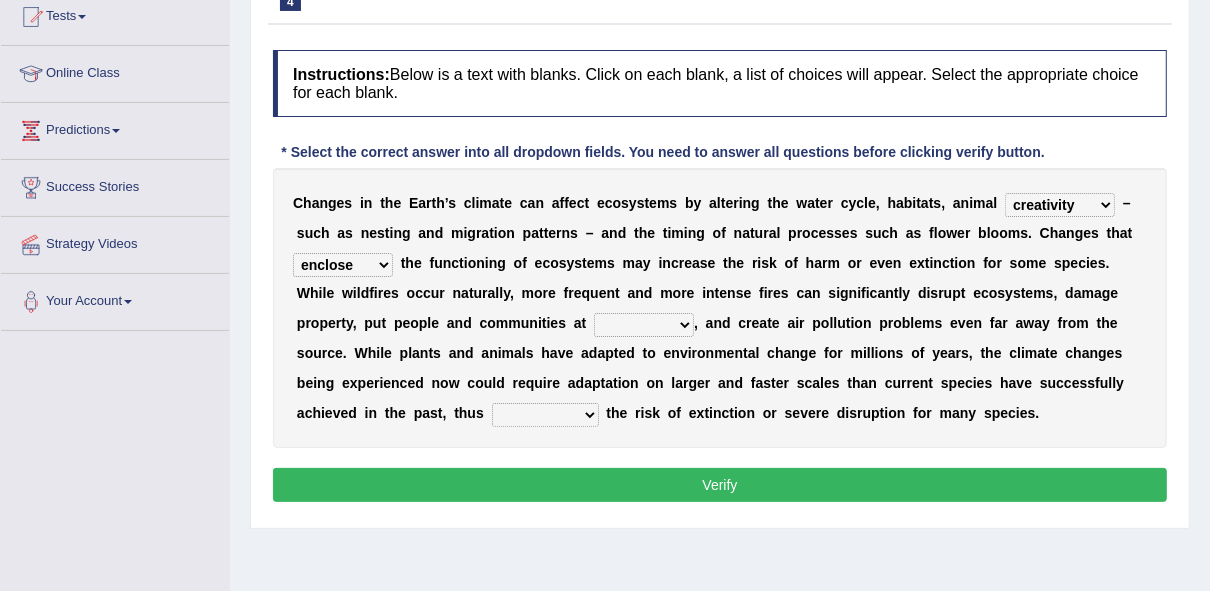 click on "enclose interfere disrupt benefit" at bounding box center (343, 265) 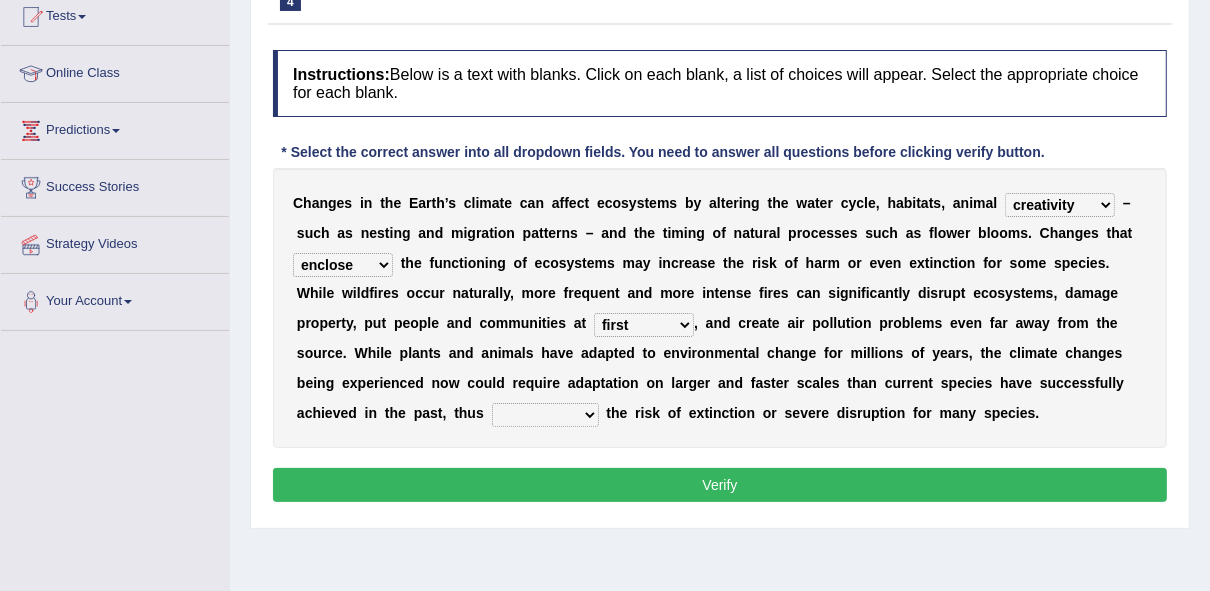 click on "ease front risk first" at bounding box center [644, 325] 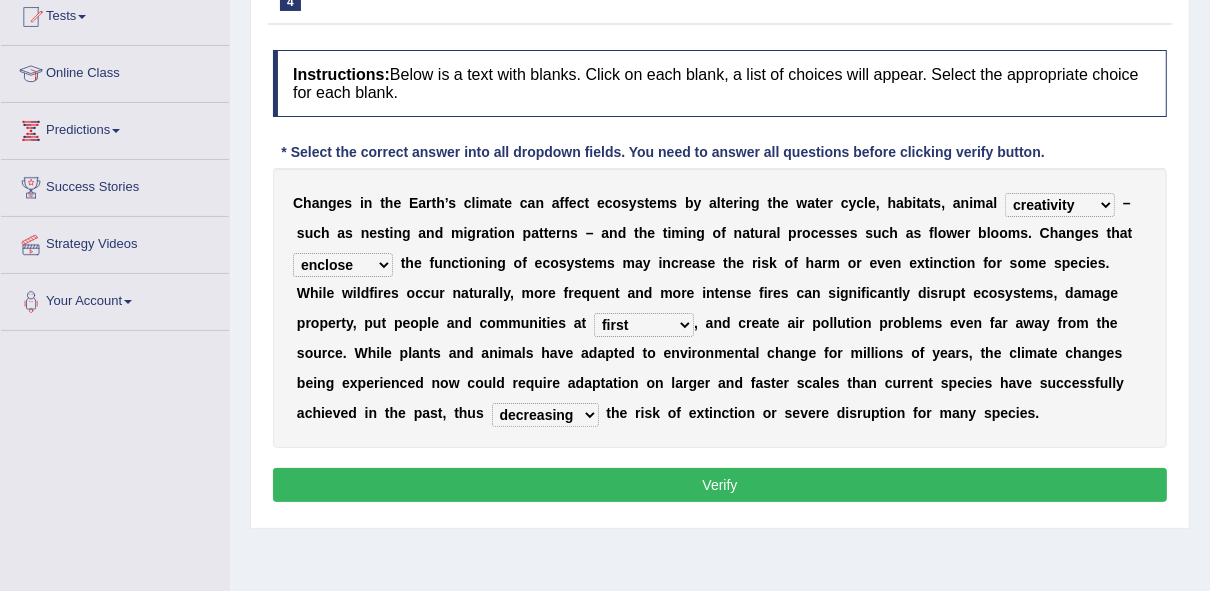 click on "mitigating increasing maintaining decreasing" at bounding box center (545, 415) 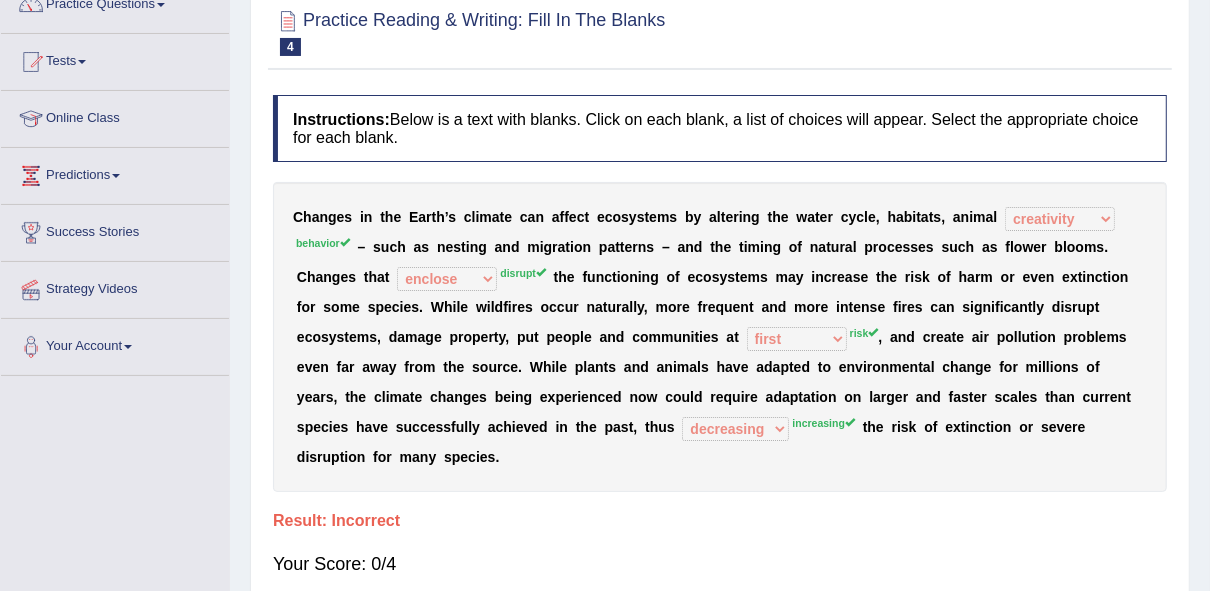 scroll, scrollTop: 0, scrollLeft: 0, axis: both 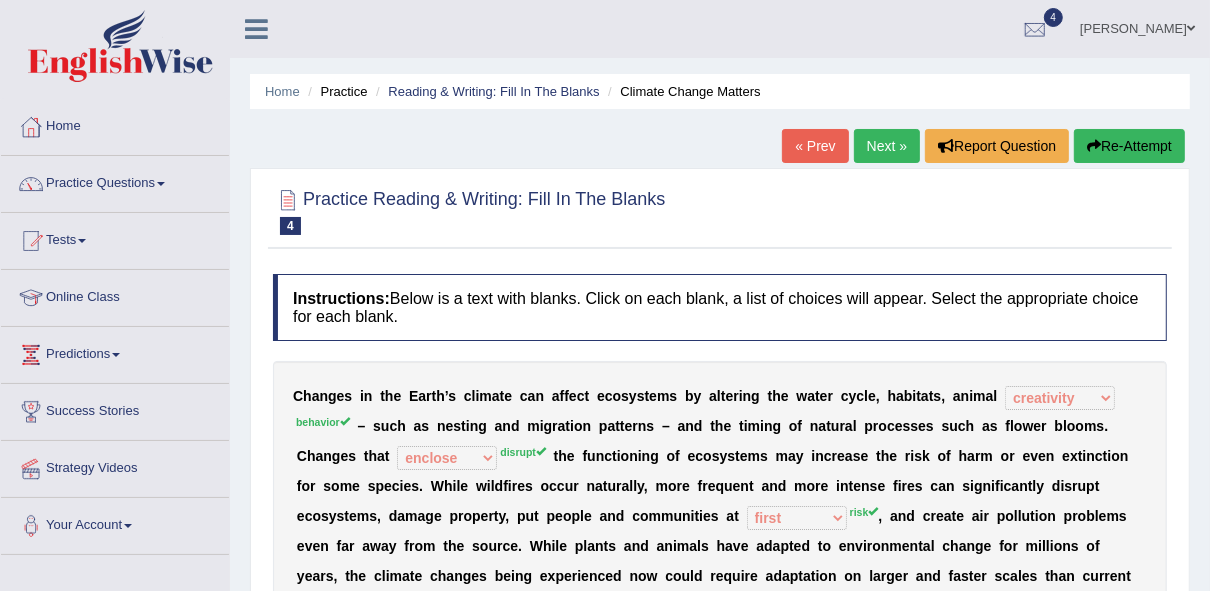 click on "Next »" at bounding box center [887, 146] 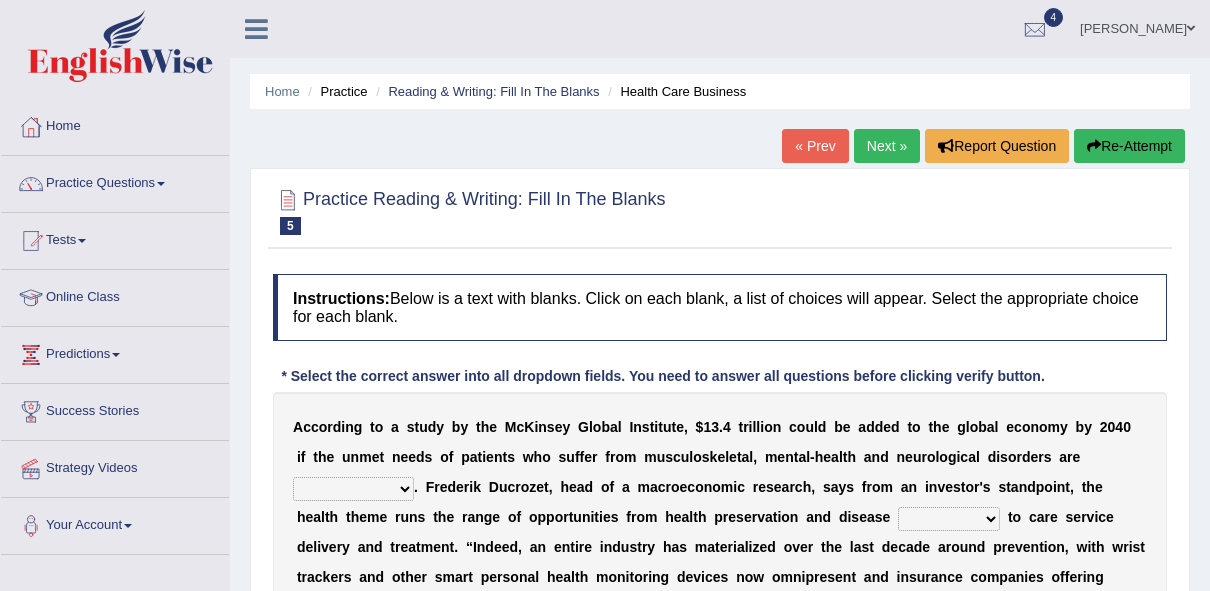 scroll, scrollTop: 0, scrollLeft: 0, axis: both 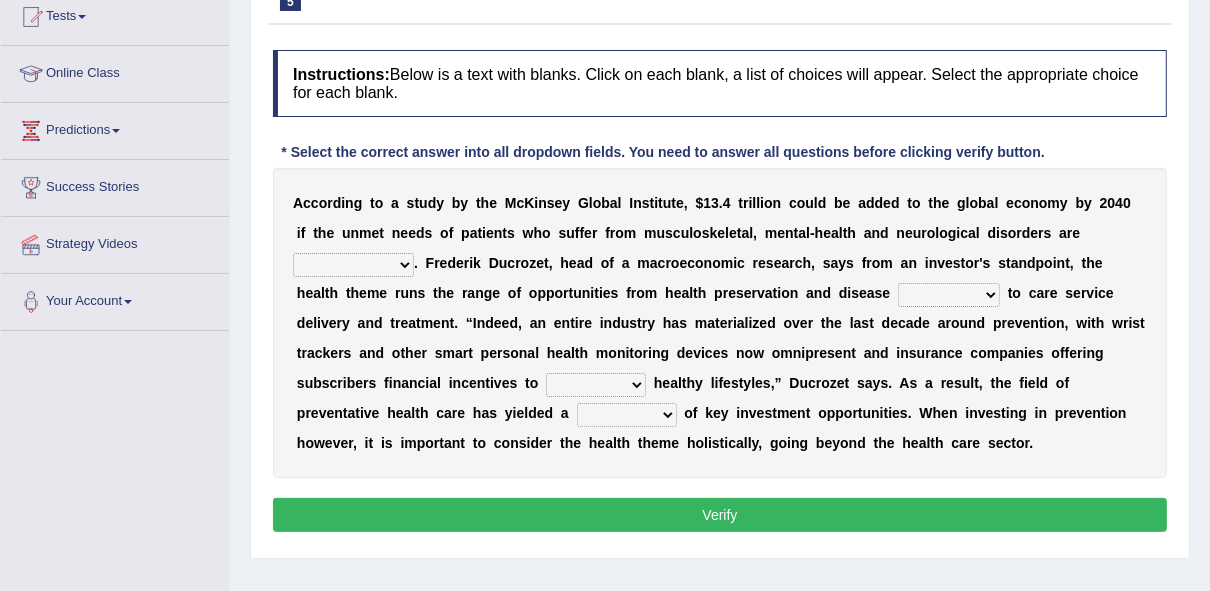 click on "demonstrated created addressed altered" at bounding box center [353, 265] 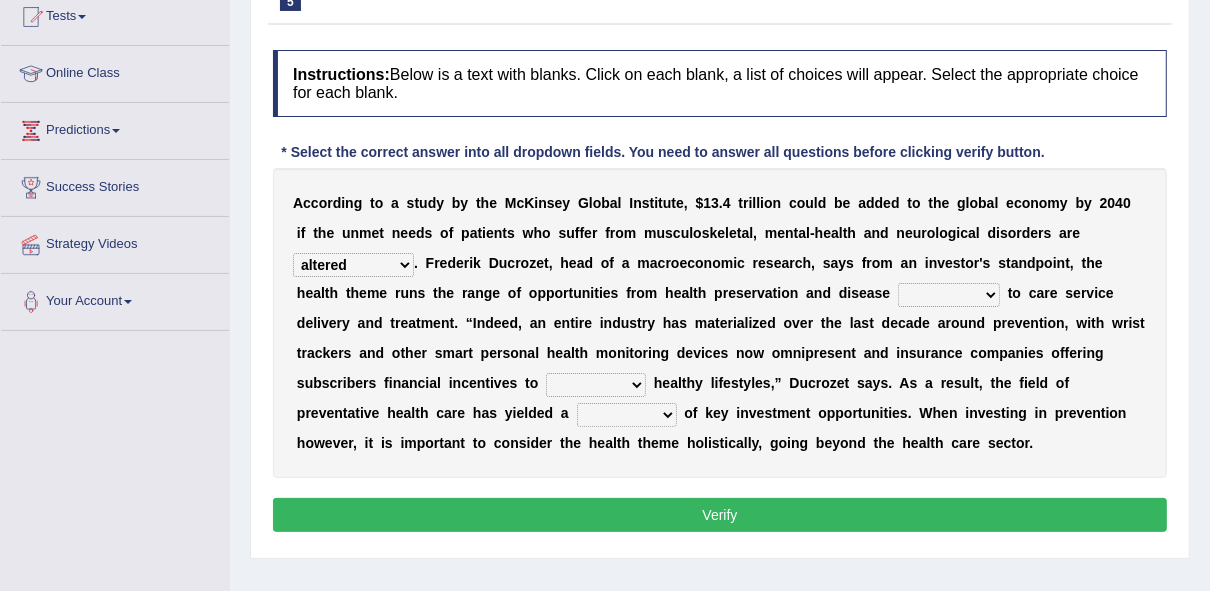 click on "demonstrated created addressed altered" at bounding box center (353, 265) 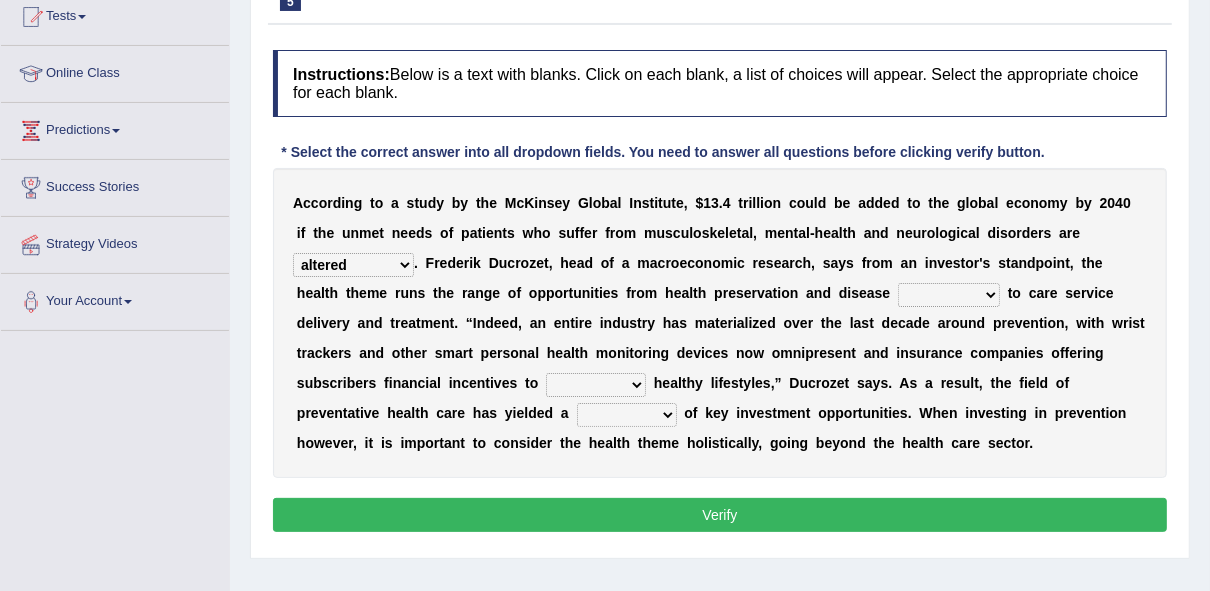 click on "prevention projection promotion prohibition" at bounding box center (949, 295) 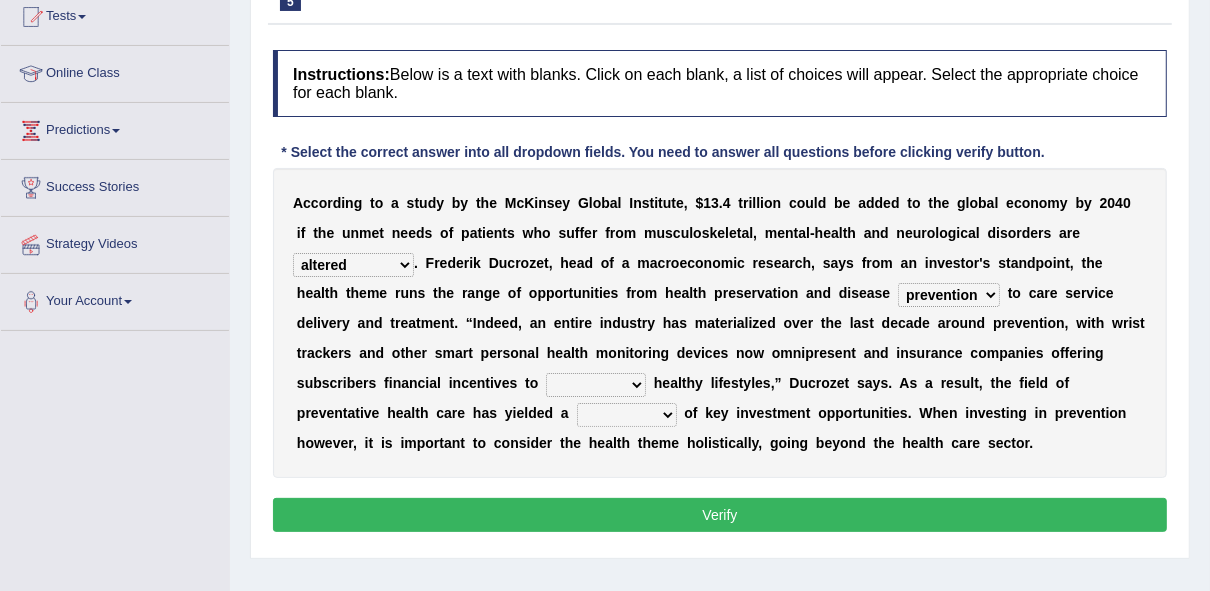 click on "prevention projection promotion prohibition" at bounding box center [949, 295] 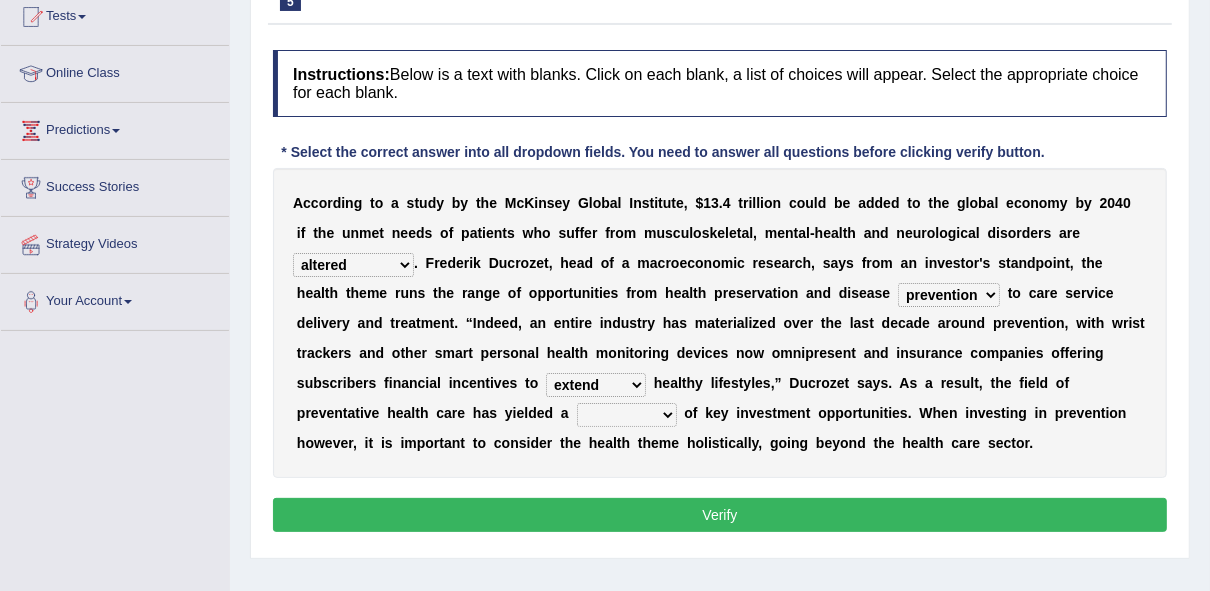 click on "adopt effect abandon extend" at bounding box center [596, 385] 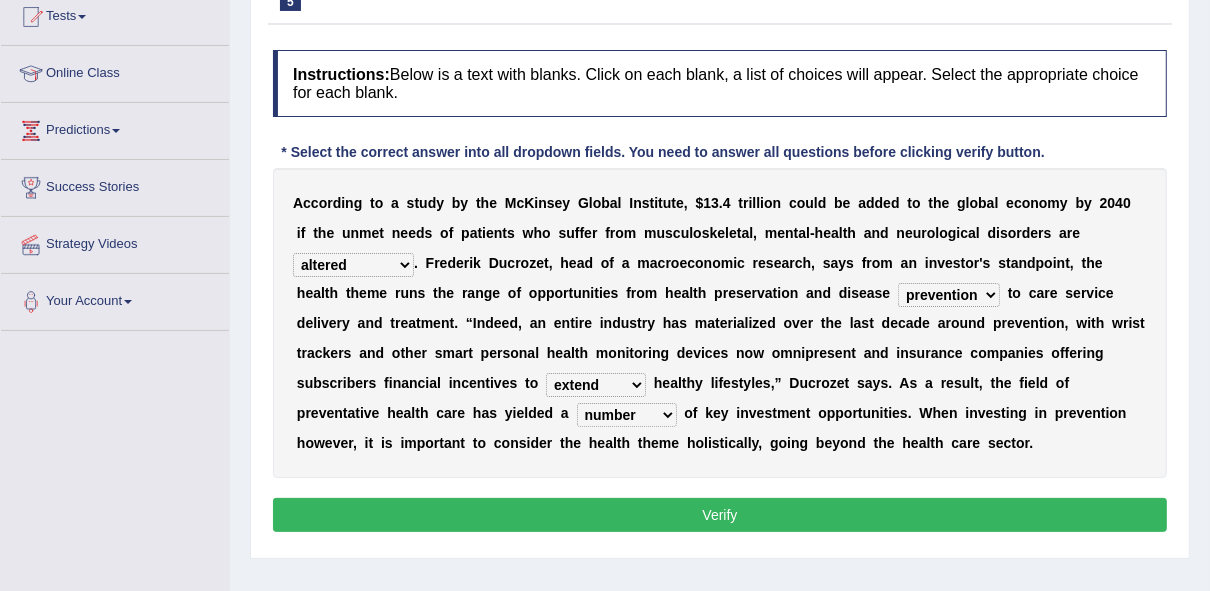 click on "Verify" at bounding box center [720, 515] 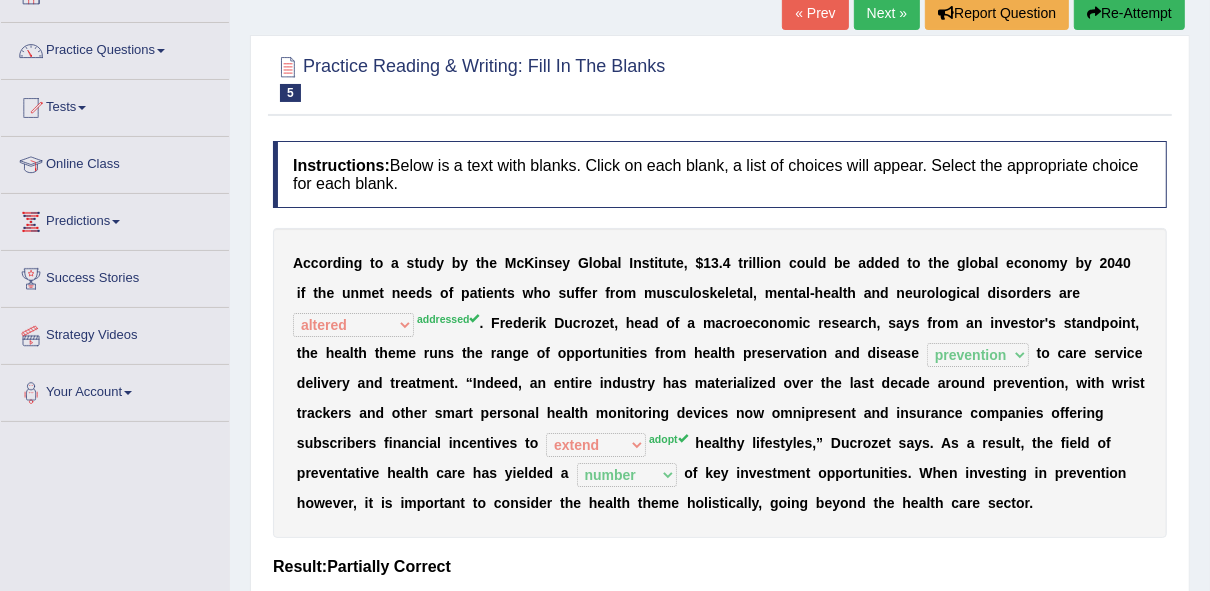 scroll, scrollTop: 0, scrollLeft: 0, axis: both 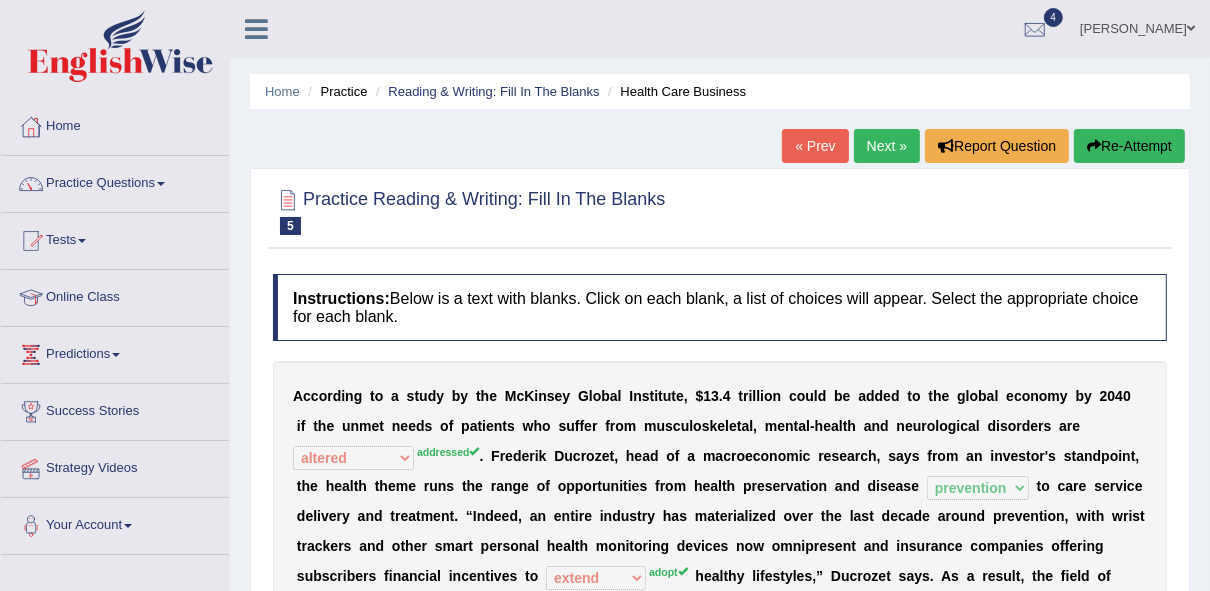 click on "Next »" at bounding box center [887, 146] 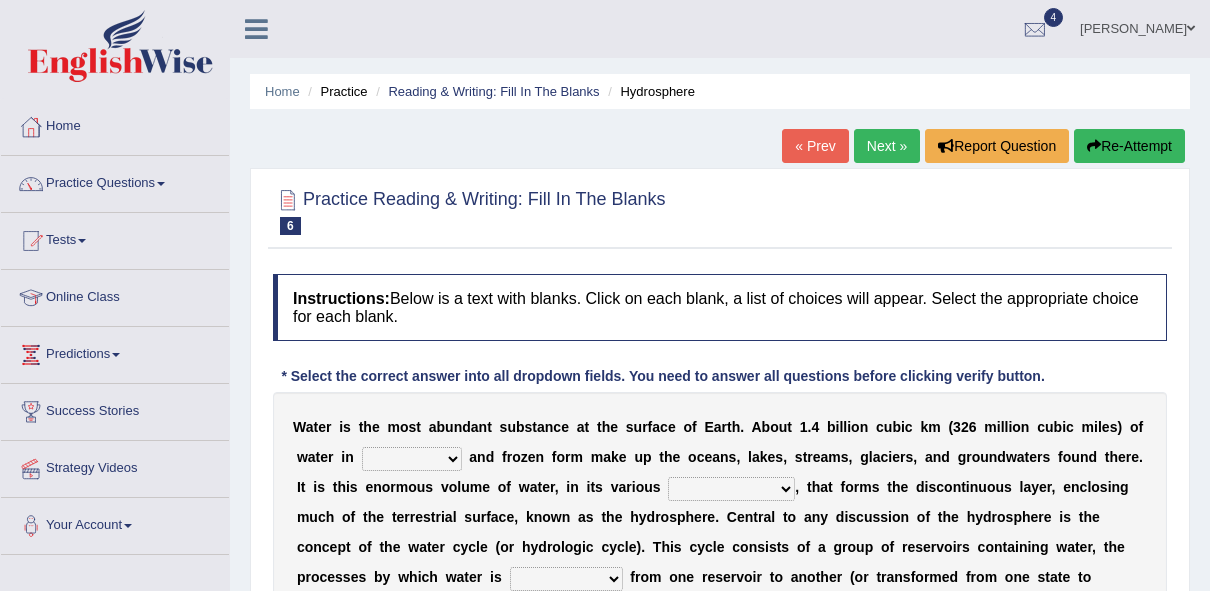 scroll, scrollTop: 0, scrollLeft: 0, axis: both 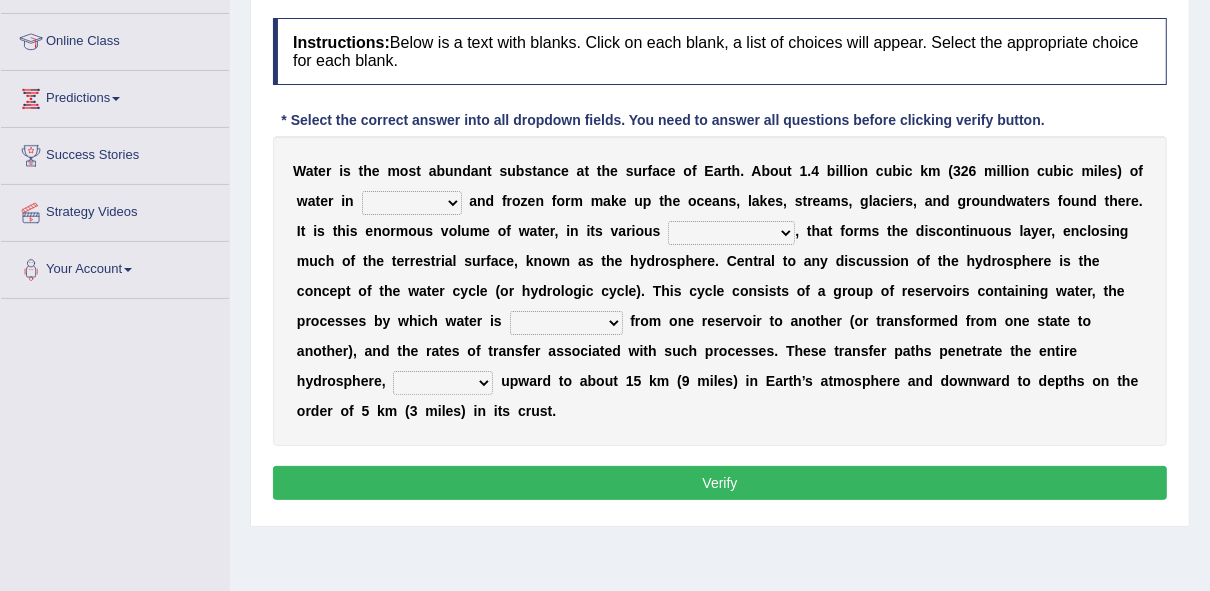 click on "liquid mixed gaseous solid" at bounding box center (412, 203) 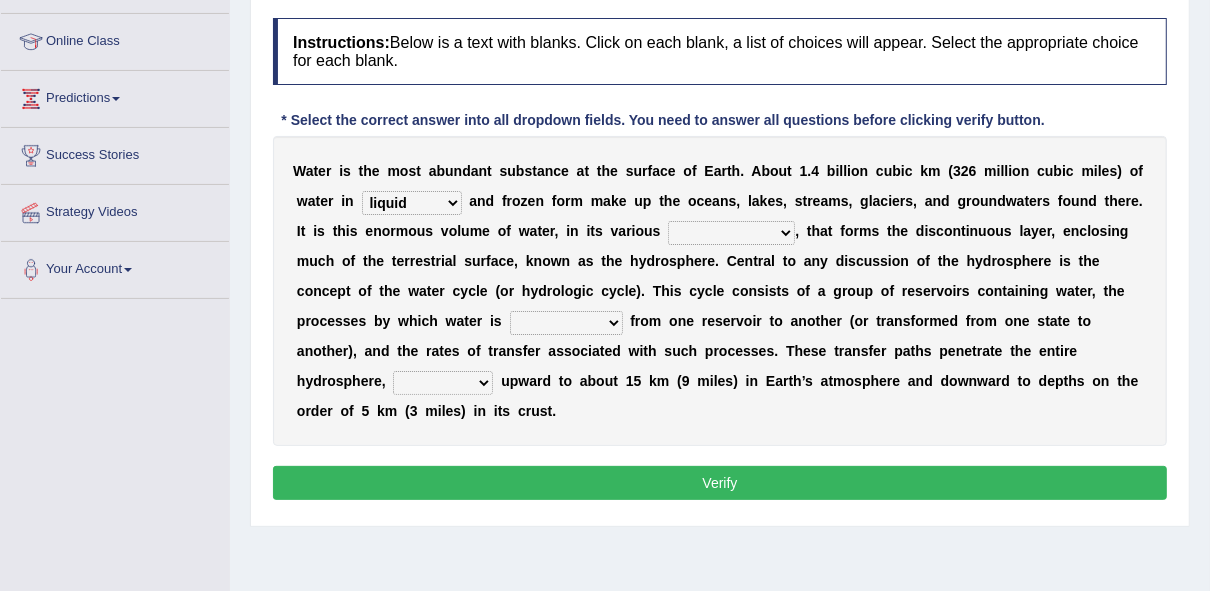 click on "liquid mixed gaseous solid" at bounding box center [412, 203] 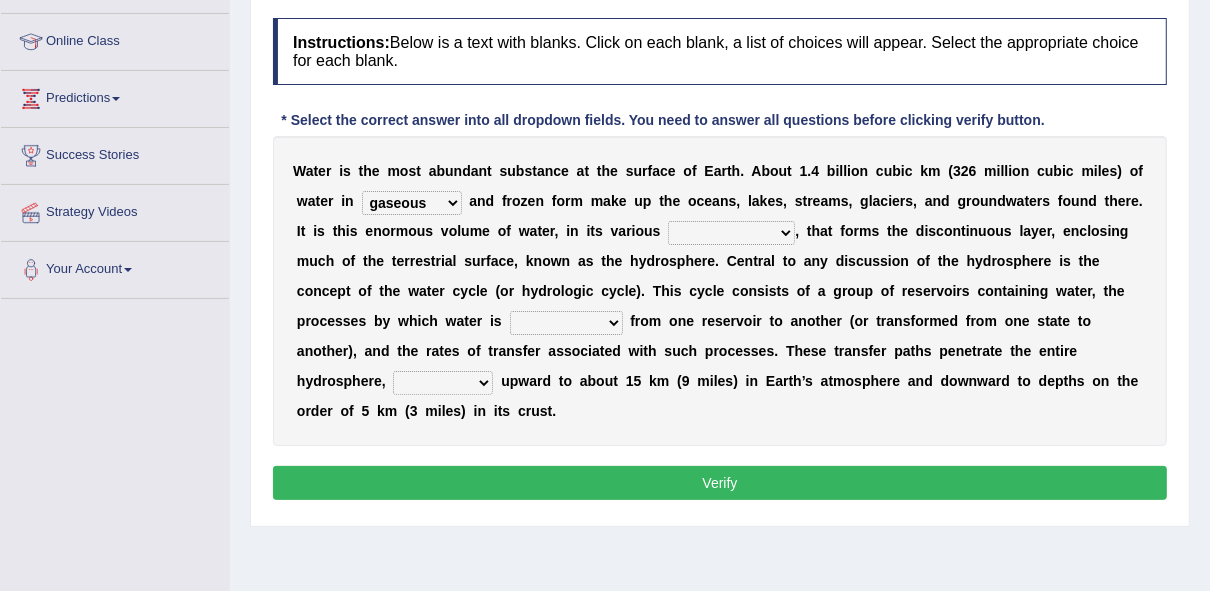 click on "liquid mixed gaseous solid" at bounding box center (412, 203) 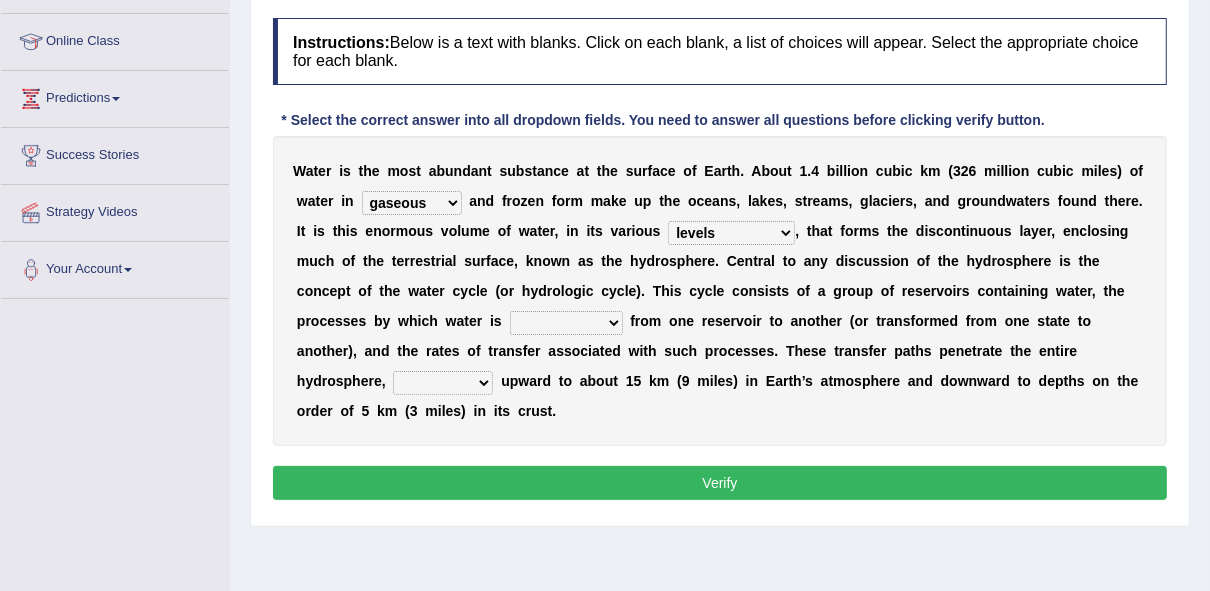 click on "levels formats fields manifestations" at bounding box center [731, 233] 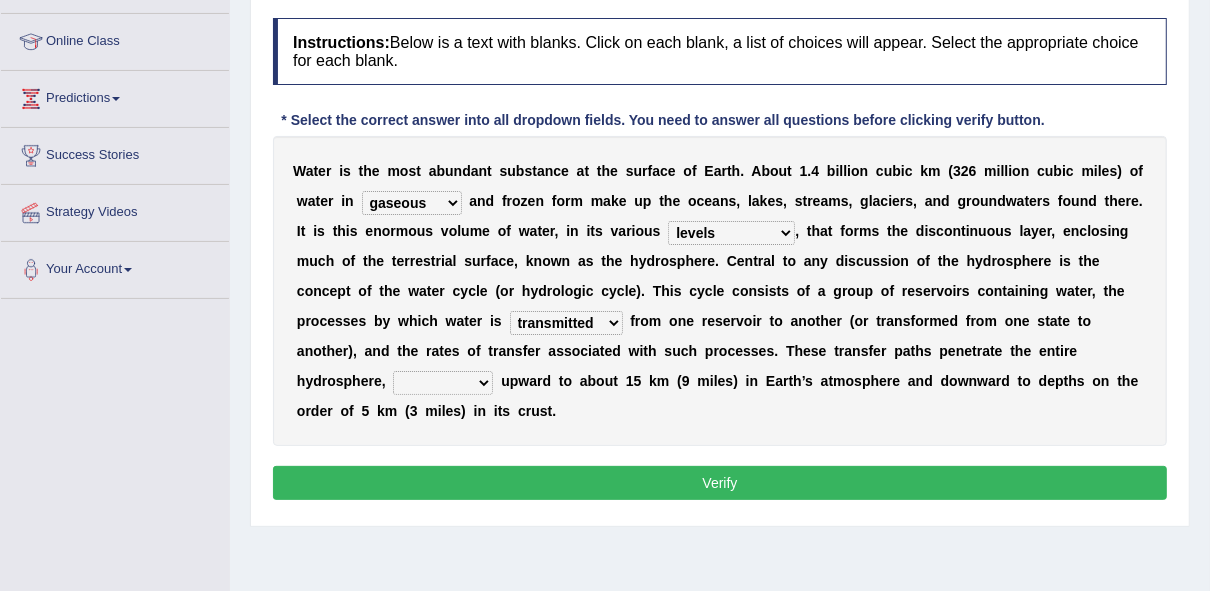 click on "transmitted transferred translated transplanted" at bounding box center (566, 323) 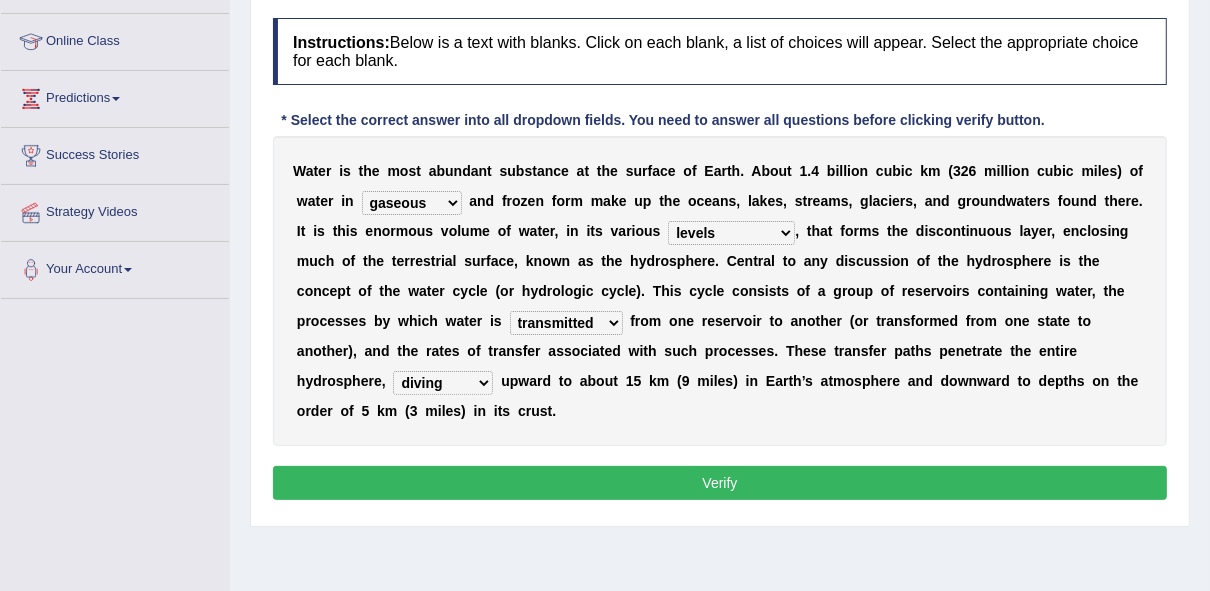click on "extending diving flying soanng" at bounding box center (443, 383) 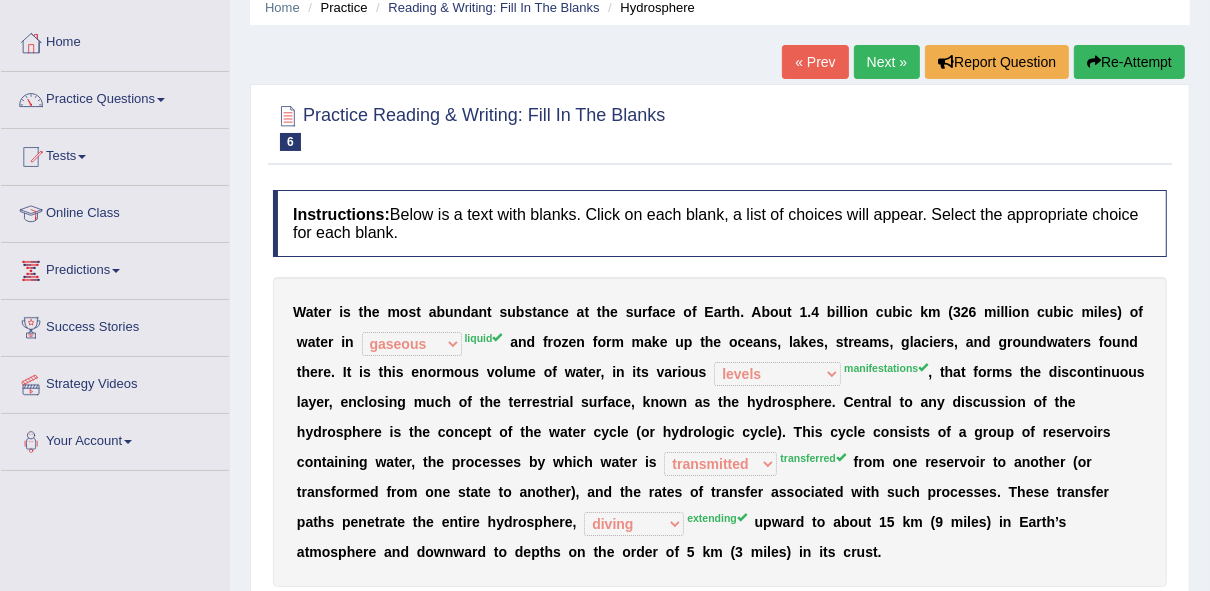 scroll, scrollTop: 64, scrollLeft: 0, axis: vertical 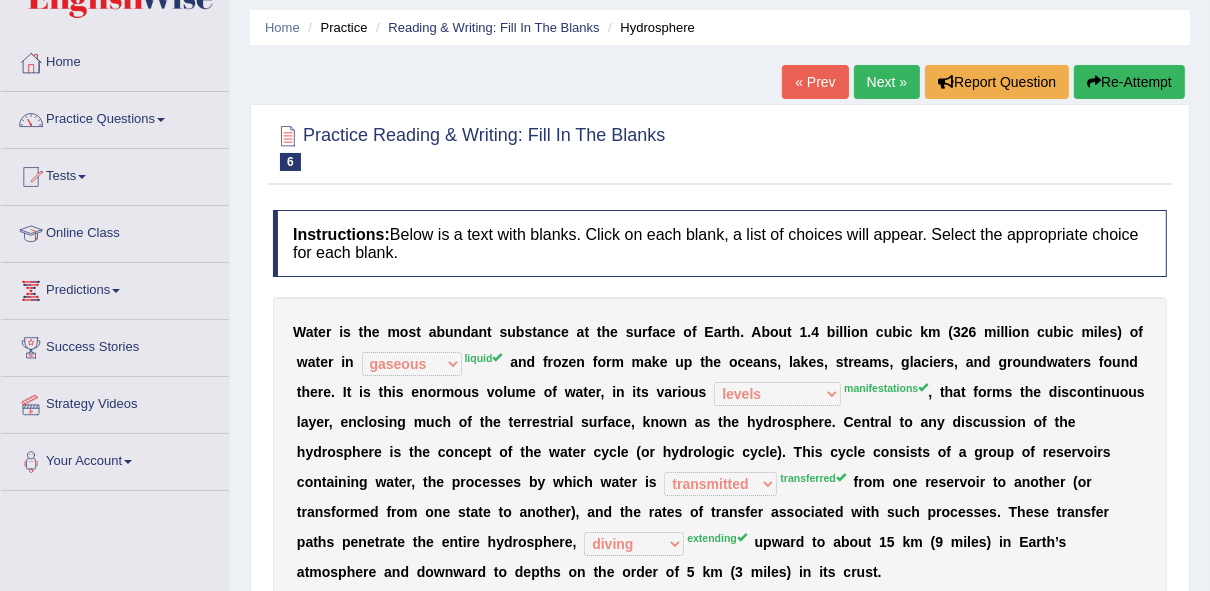 click on "Next »" at bounding box center [887, 82] 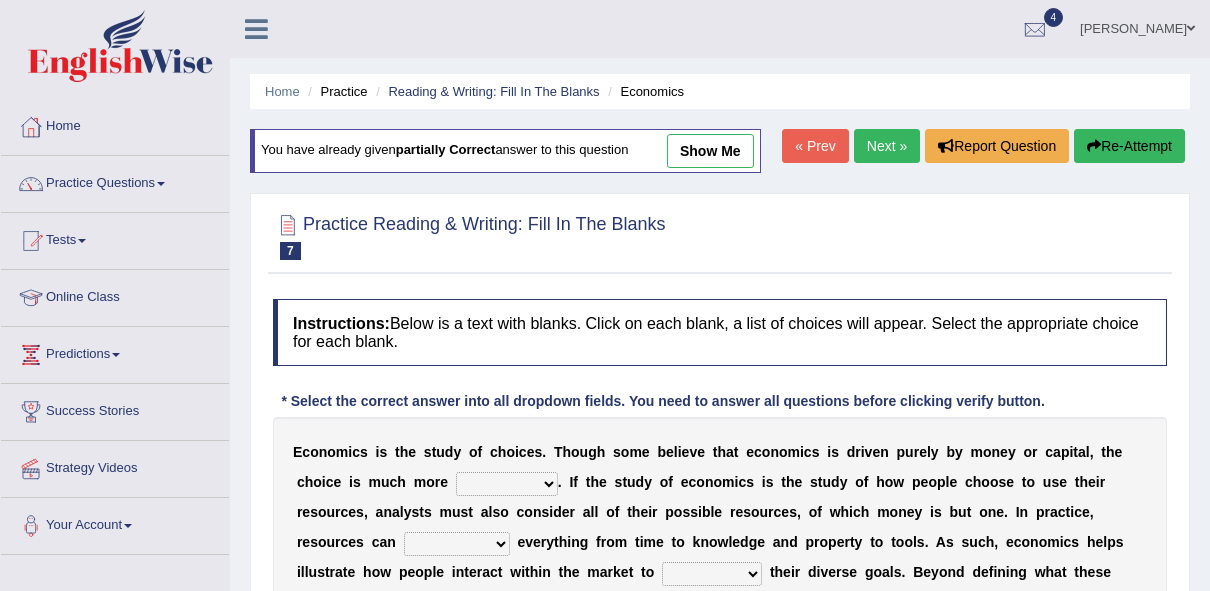 scroll, scrollTop: 0, scrollLeft: 0, axis: both 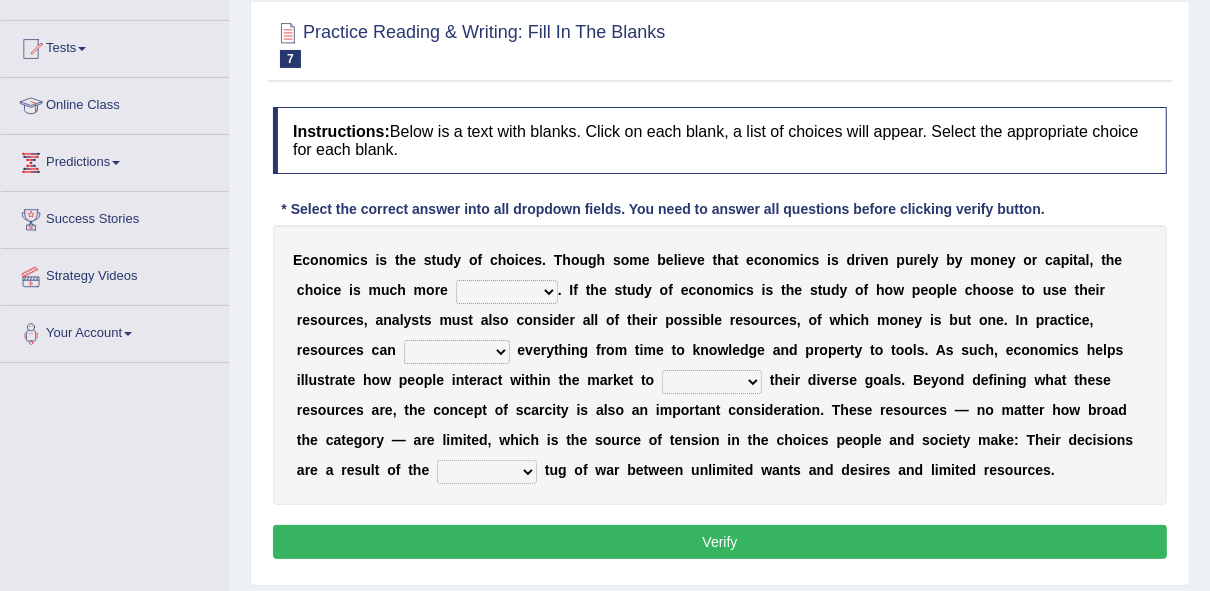 click on "discursive permissive expansive expensive" at bounding box center (507, 292) 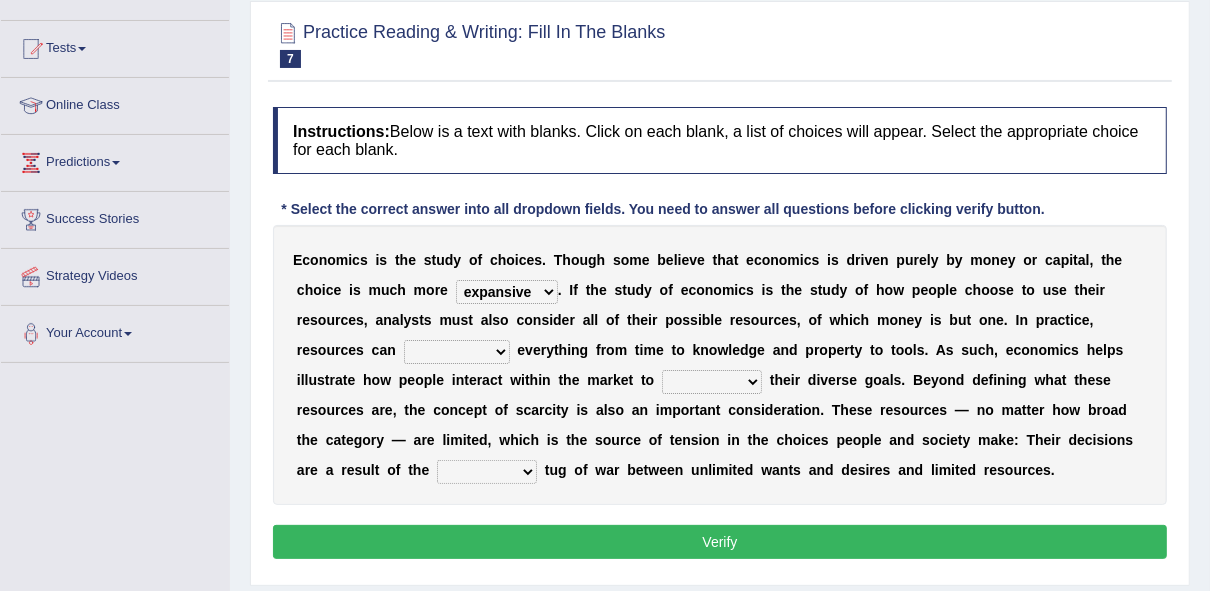 click on "discursive permissive expansive expensive" at bounding box center [507, 292] 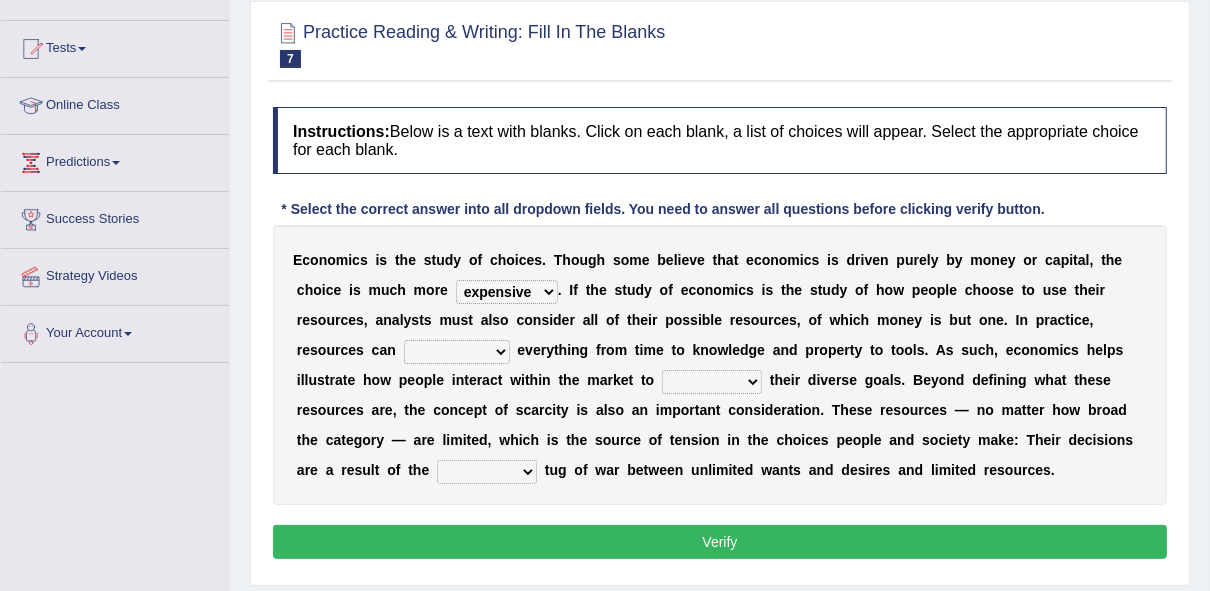 click on "discursive permissive expansive expensive" at bounding box center (507, 292) 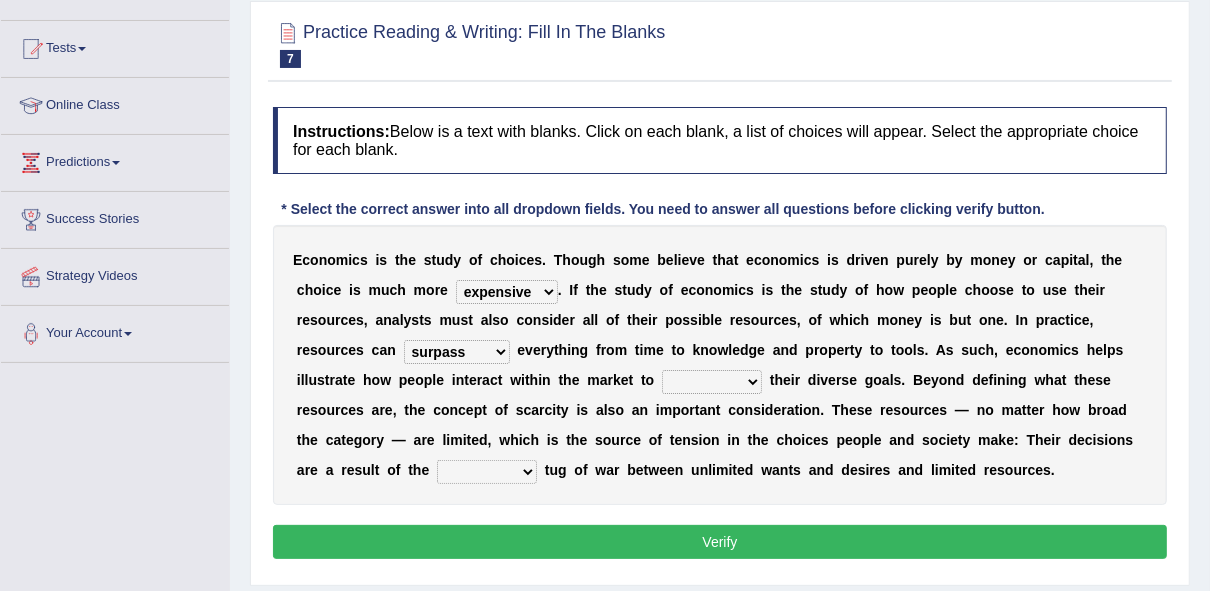 click on "trespass surpass debate encompass" at bounding box center [457, 352] 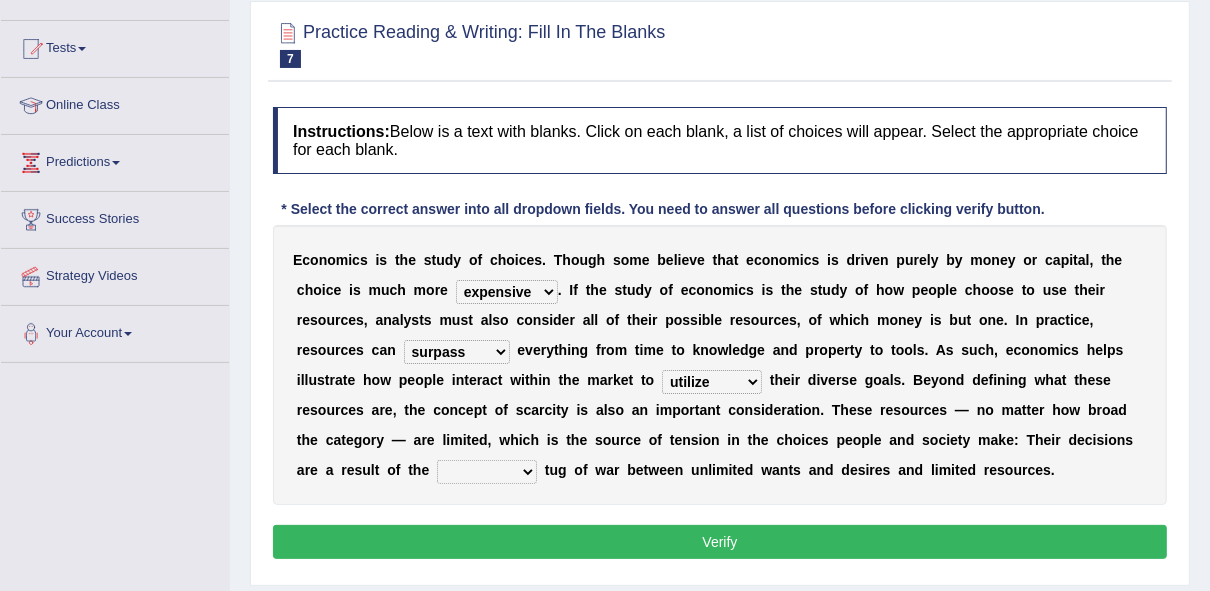 click on "idolize realize utilize finalize" at bounding box center [712, 382] 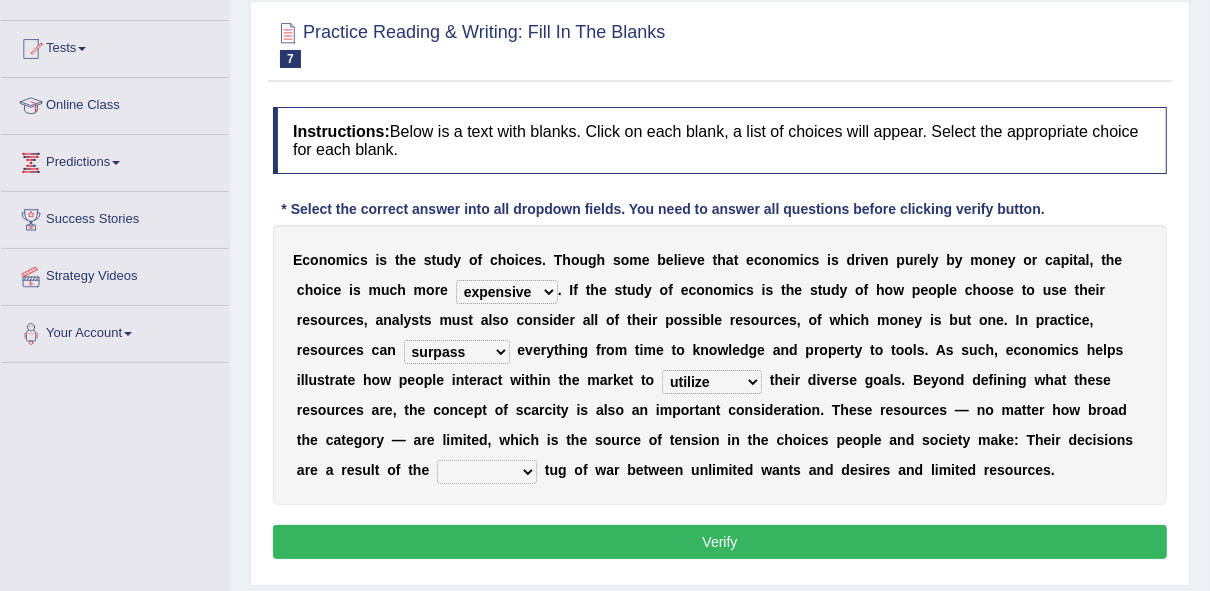 click on "resonant extant blatant constant" at bounding box center [487, 472] 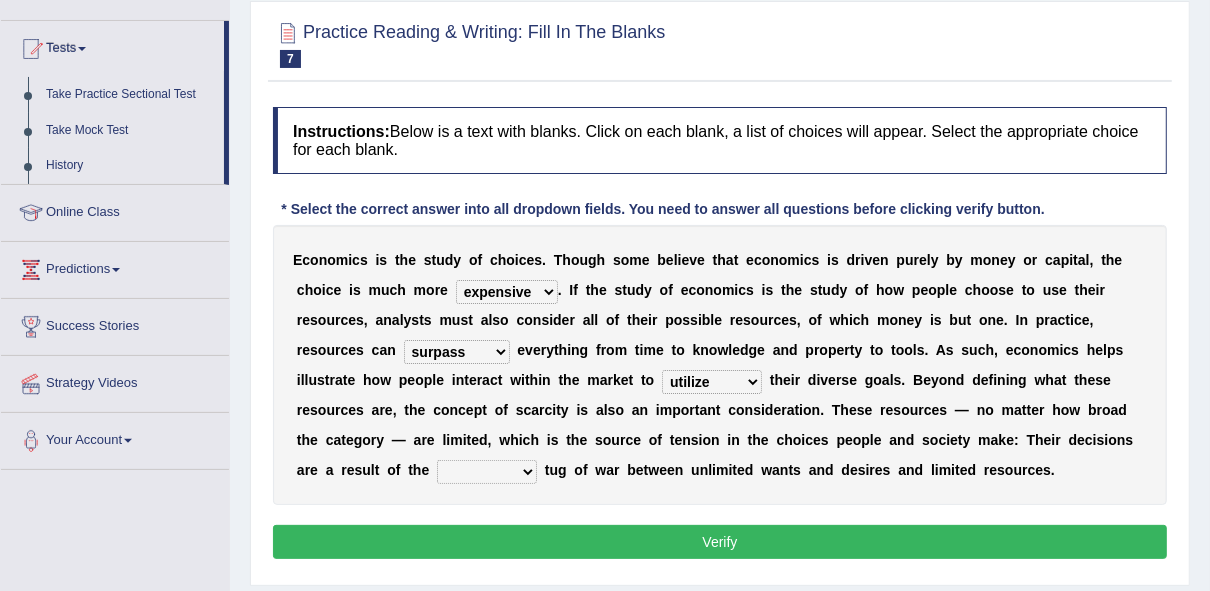 click on "Take Practice Sectional Test" at bounding box center (130, 95) 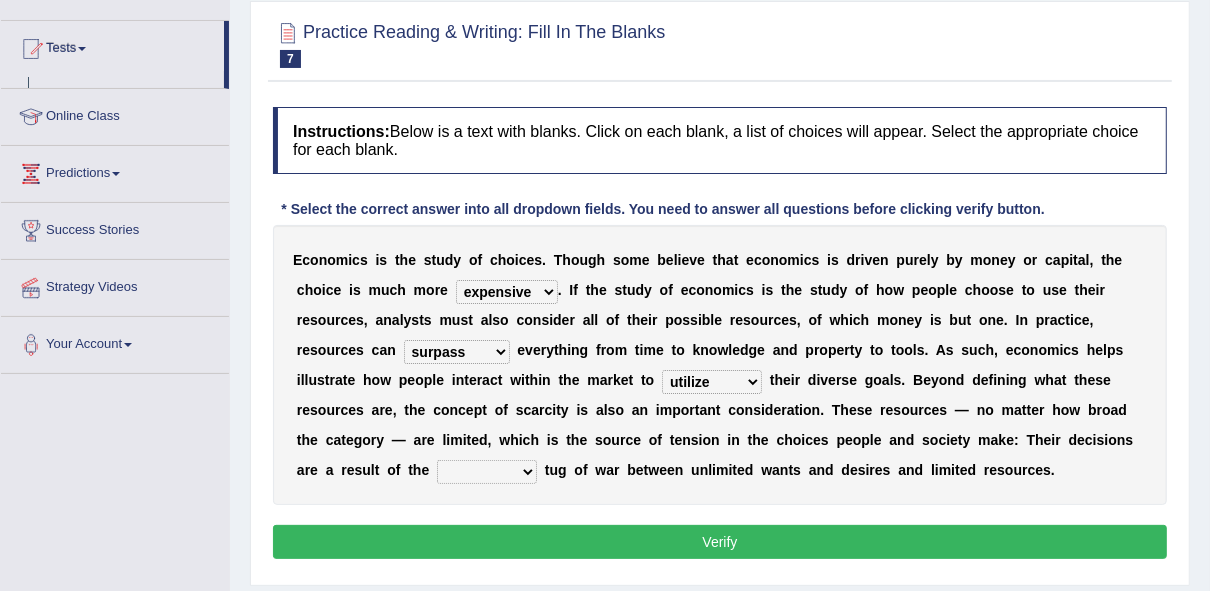 scroll, scrollTop: 161, scrollLeft: 0, axis: vertical 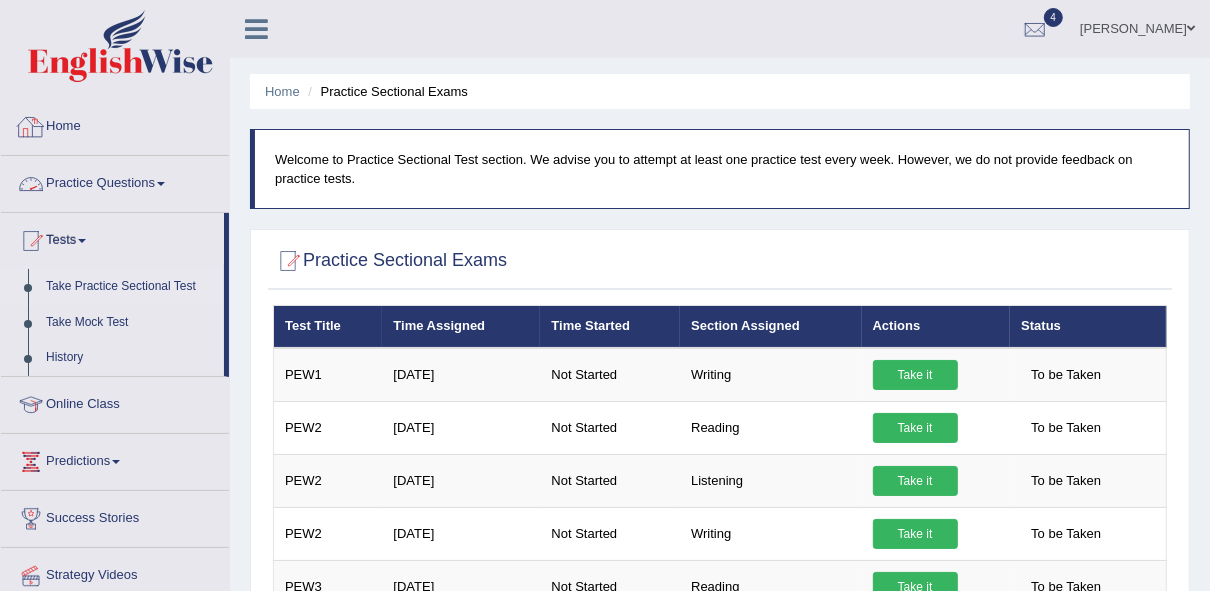 click on "Practice Questions" at bounding box center [115, 181] 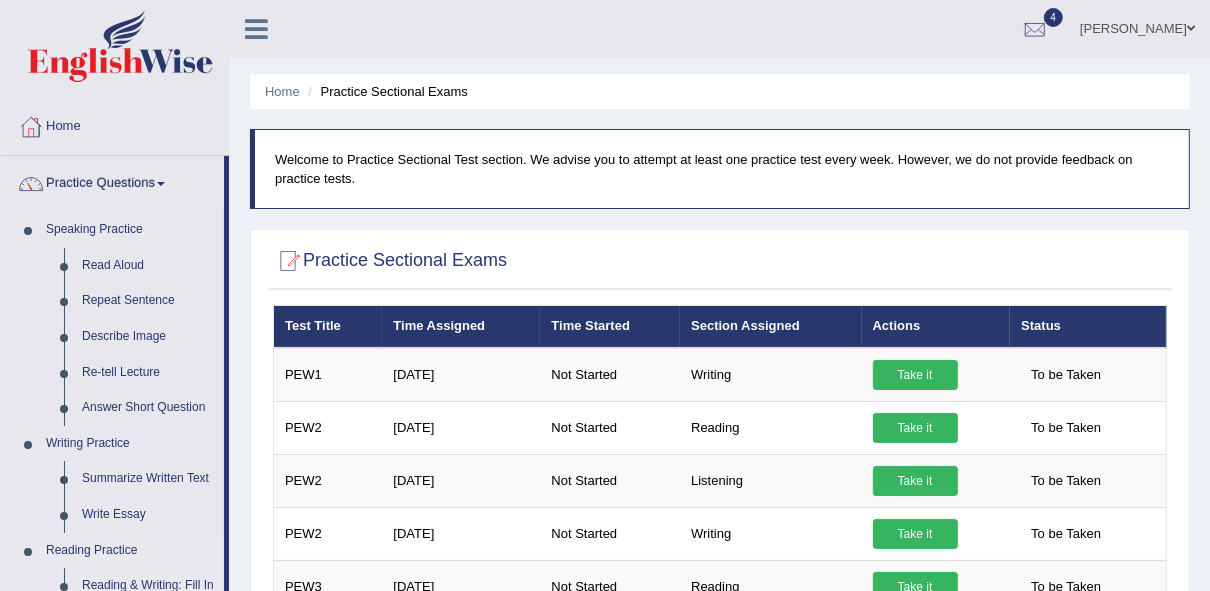 click on "Reading Practice" at bounding box center [130, 551] 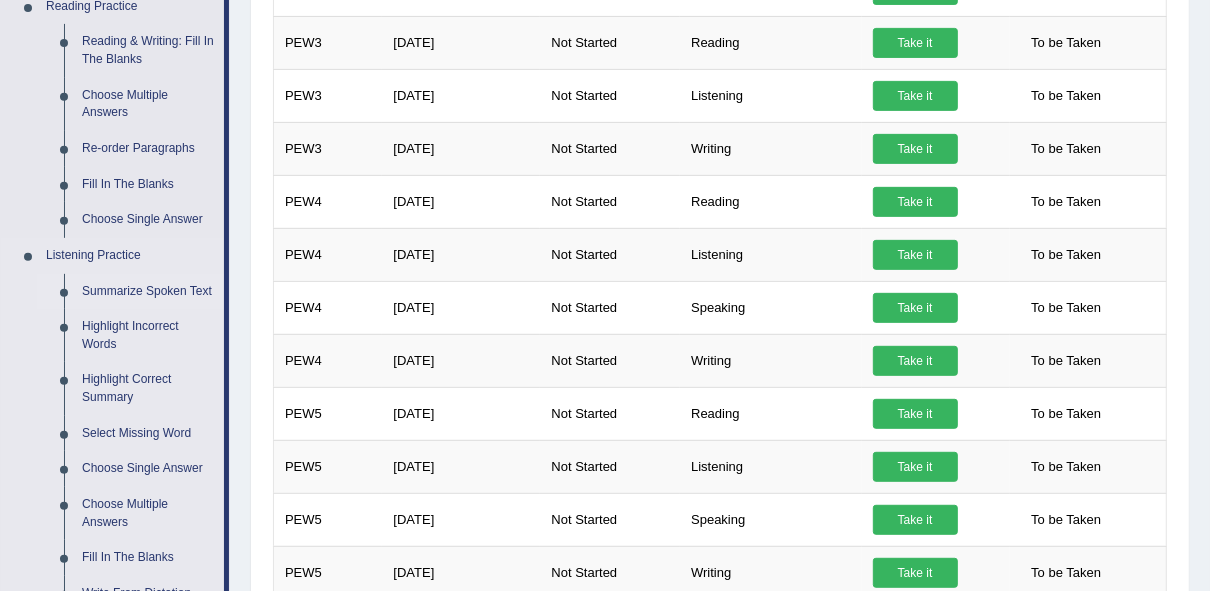 scroll, scrollTop: 576, scrollLeft: 0, axis: vertical 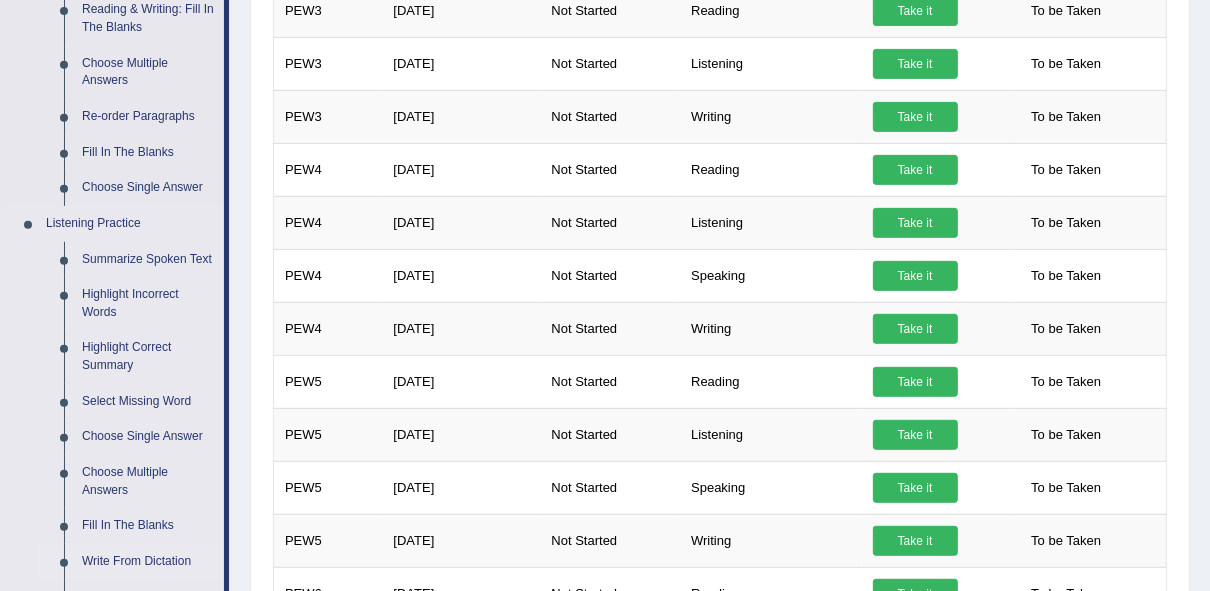 drag, startPoint x: 140, startPoint y: 547, endPoint x: 140, endPoint y: 560, distance: 13 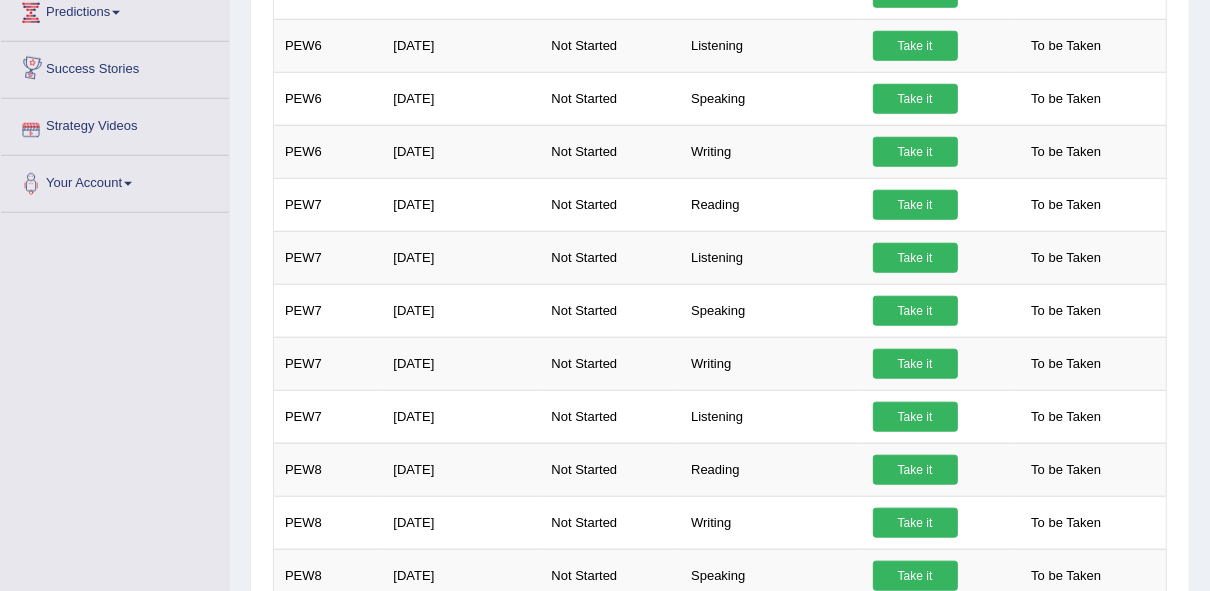 scroll, scrollTop: 1253, scrollLeft: 0, axis: vertical 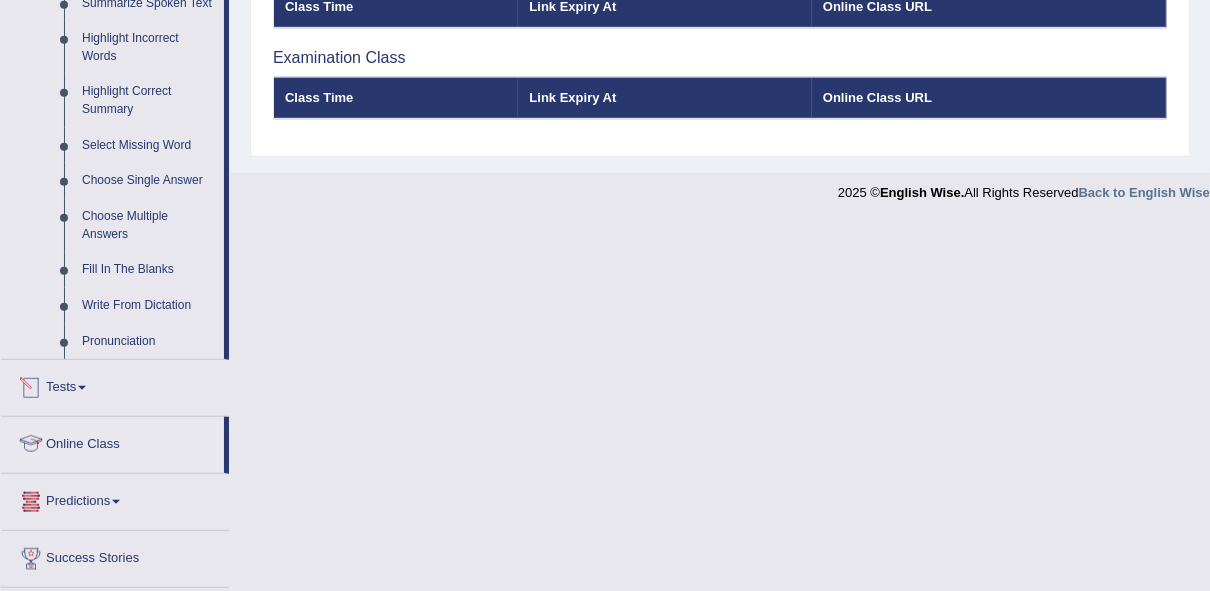 drag, startPoint x: 131, startPoint y: 472, endPoint x: 70, endPoint y: 335, distance: 149.96666 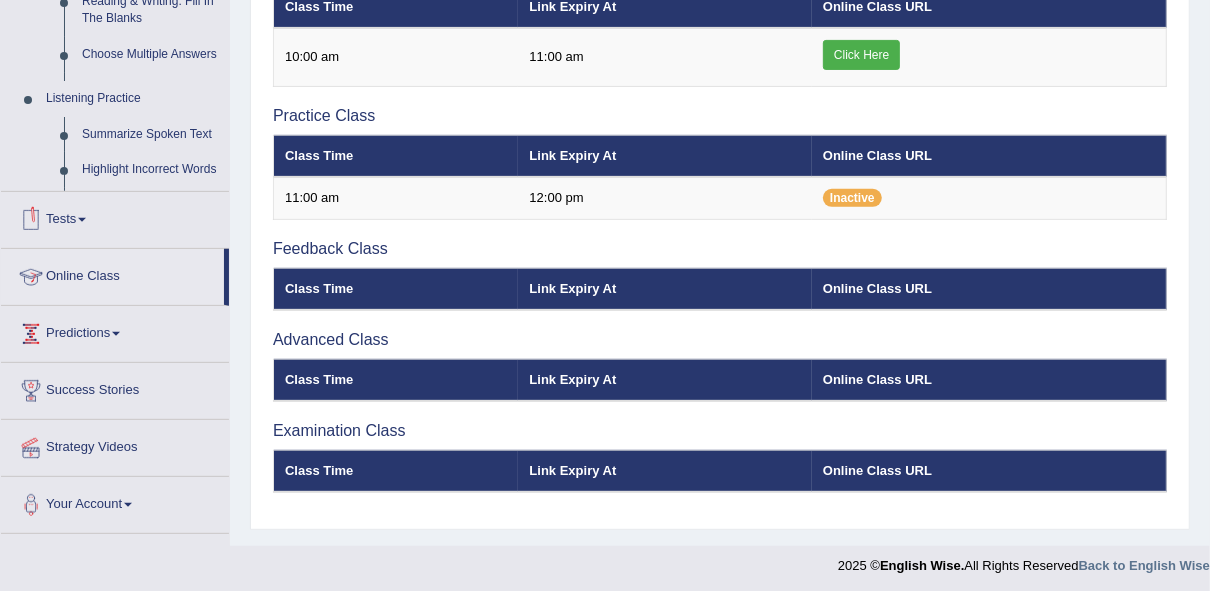 scroll, scrollTop: 222, scrollLeft: 0, axis: vertical 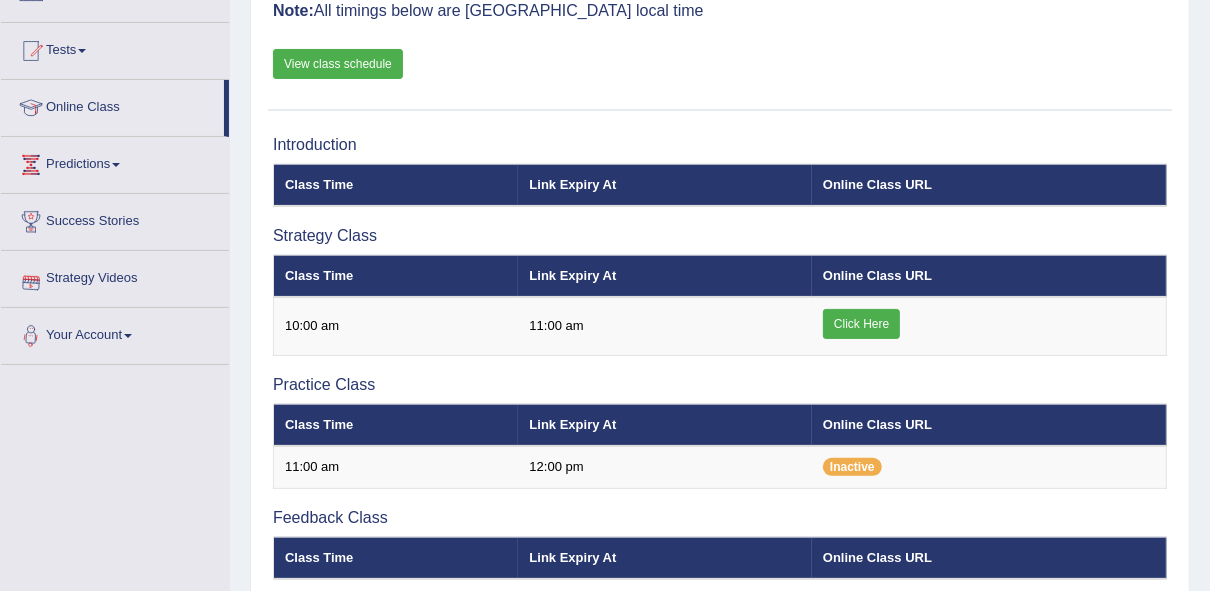 click on "Toggle navigation
Home
Practice Questions   Speaking Practice Read Aloud
Repeat Sentence
Describe Image
Re-tell Lecture
Answer Short Question
Writing Practice  Summarize Written Text
Write Essay
Reading Practice  Reading & Writing: Fill In The Blanks
Choose Multiple Answers
Re-order Paragraphs
Fill In The Blanks
Choose Single Answer
Listening Practice  Summarize Spoken Text
Highlight Incorrect Words
Highlight Correct Summary
Select Missing Word
Choose Single Answer
Choose Multiple Answers
Fill In The Blanks
Write From Dictation
Pronunciation
Tests  Take Practice Sectional Test
Take Mock Test
History
Online Class
Predictions  Latest Predictions
Success Stories
Strategy Videos
Your Account  Notifications
Microphone Setup
Change Password
Manage Subscription
Pearson Login Details
Update Profile" at bounding box center [115, 137] 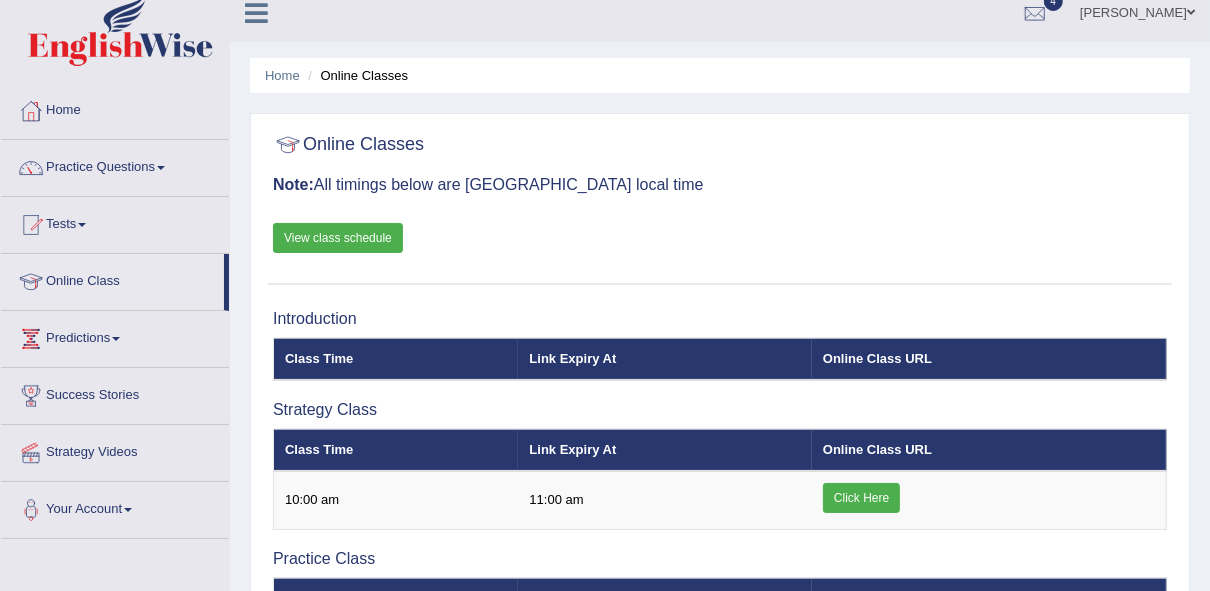 scroll, scrollTop: 0, scrollLeft: 0, axis: both 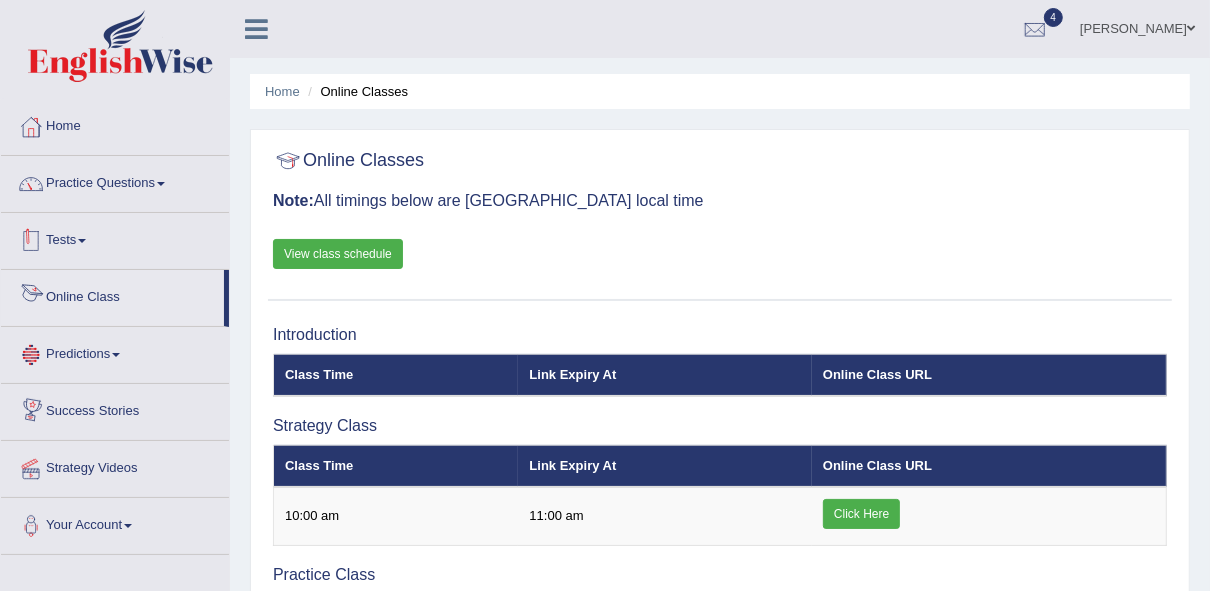 click on "Practice Questions" at bounding box center [115, 181] 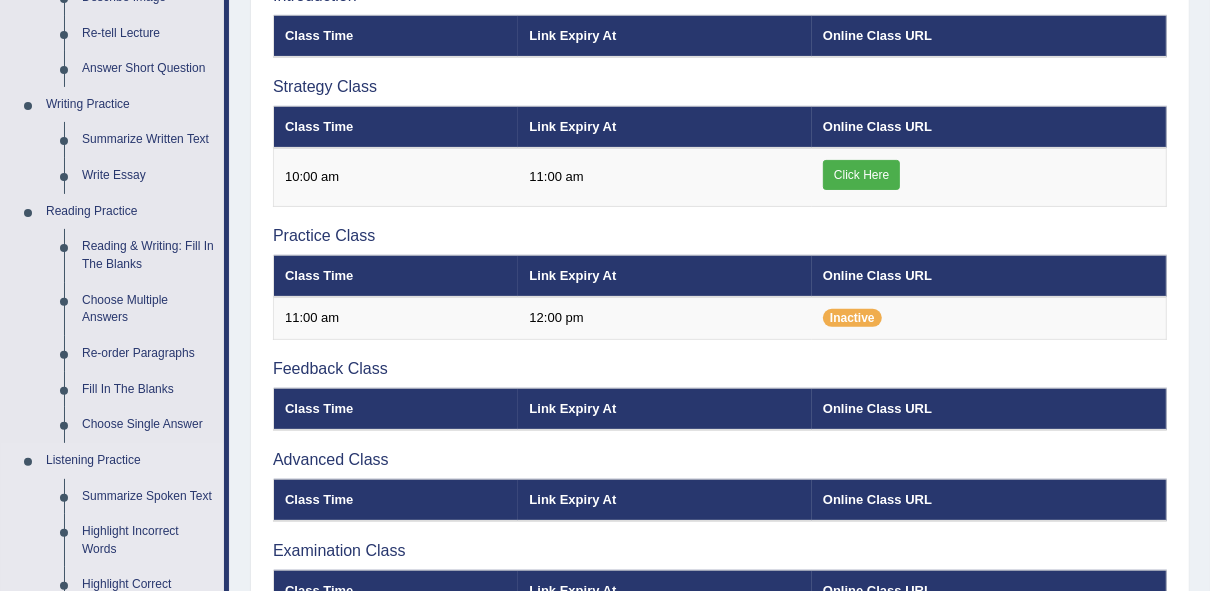 scroll, scrollTop: 544, scrollLeft: 0, axis: vertical 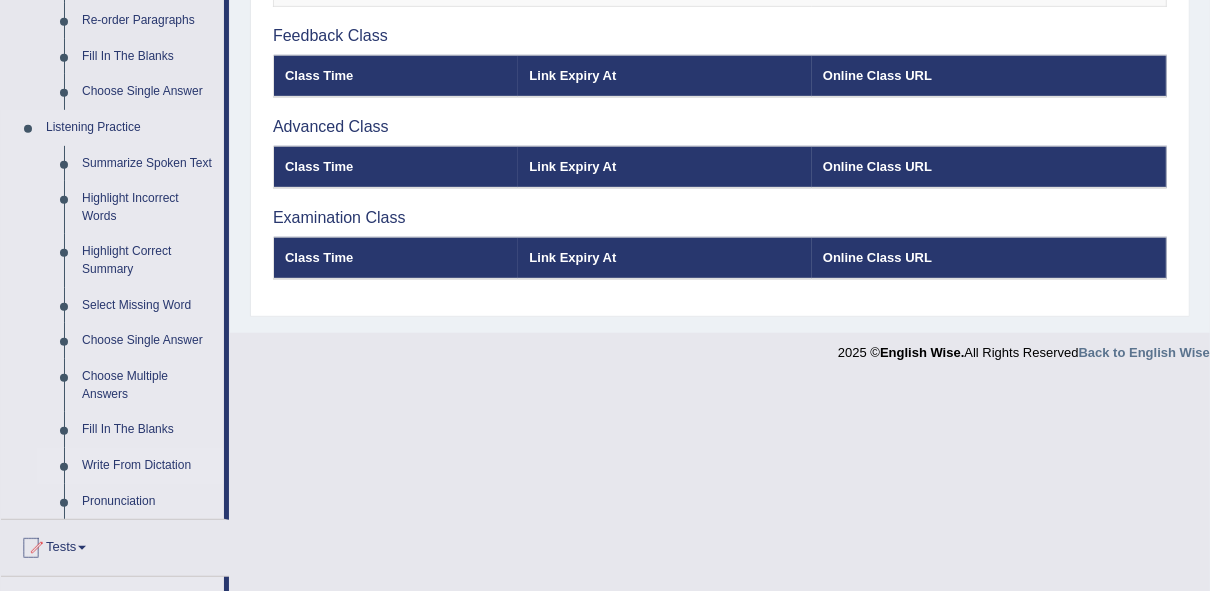 click on "Write From Dictation" at bounding box center [148, 466] 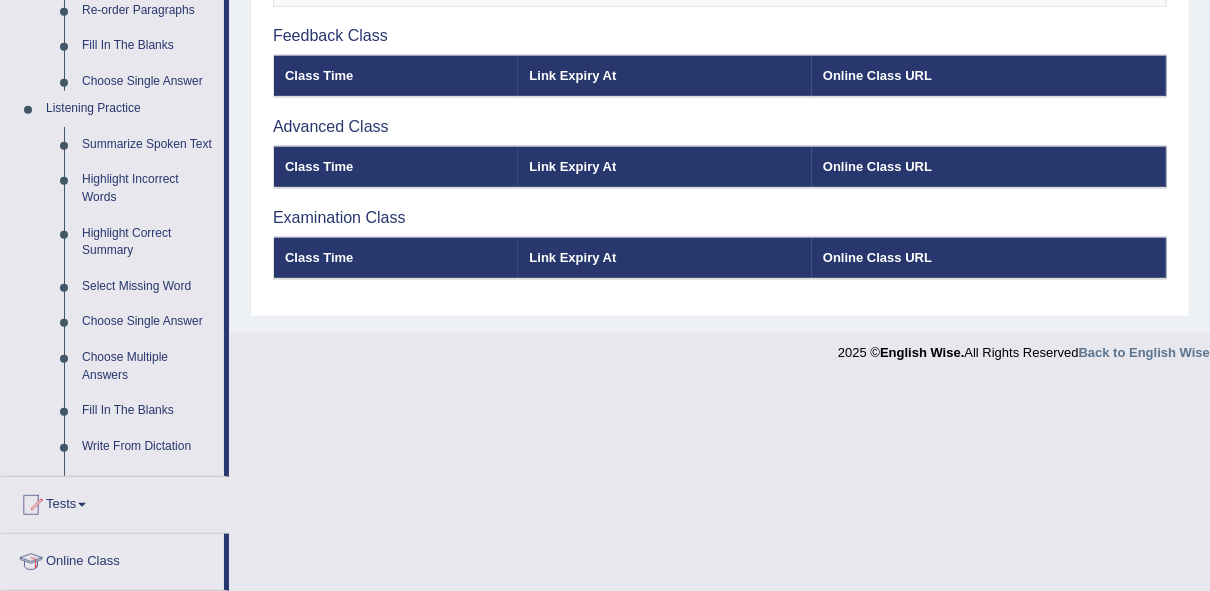 click on "Home
Practice Questions   Speaking Practice Read Aloud
Repeat Sentence
Describe Image
Re-tell Lecture
Answer Short Question
Writing Practice  Summarize Written Text
Write Essay
Reading Practice  Reading & Writing: Fill In The Blanks
Choose Multiple Answers
Re-order Paragraphs
Fill In The Blanks
Choose Single Answer
Listening Practice  Summarize Spoken Text
Highlight Incorrect Words
Highlight Correct Summary
Select Missing Word
Choose Single Answer
Choose Multiple Answers
Fill In The Blanks
Write From Dictation
Pronunciation
Tests  Take Practice Sectional Test
Take Mock Test
History
Online Class
Predictions  Latest Predictions
Success Stories
Strategy Videos
Your Account  Notifications
Microphone Setup
Change Password
Manage Subscription
Pearson Login Details
Update Profile" at bounding box center [115, 123] 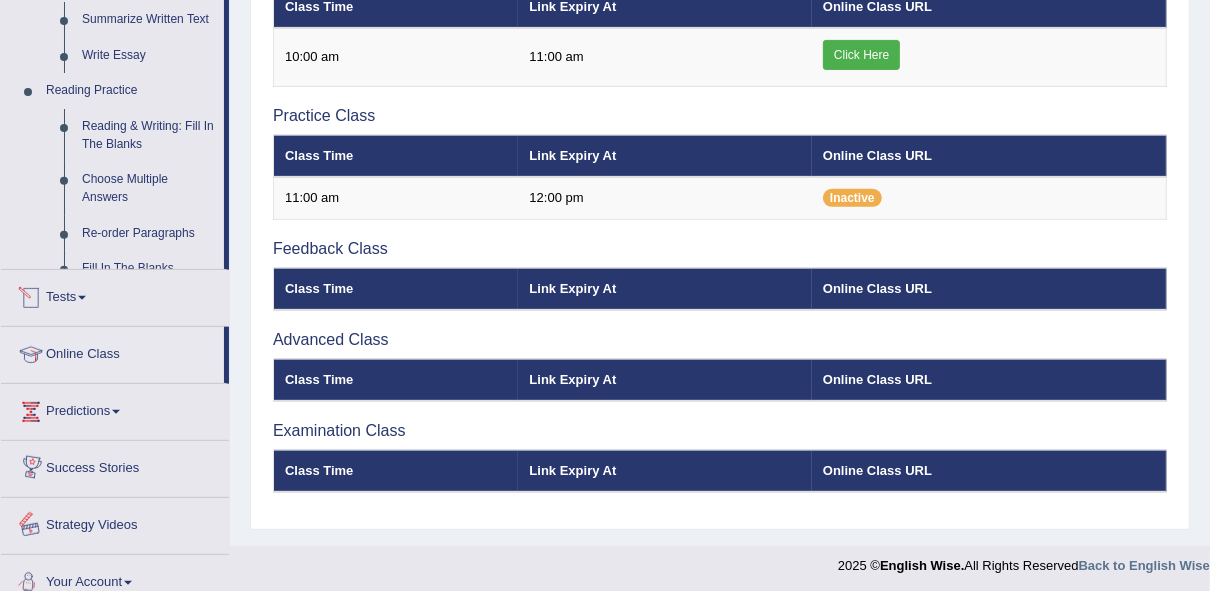 scroll, scrollTop: 835, scrollLeft: 0, axis: vertical 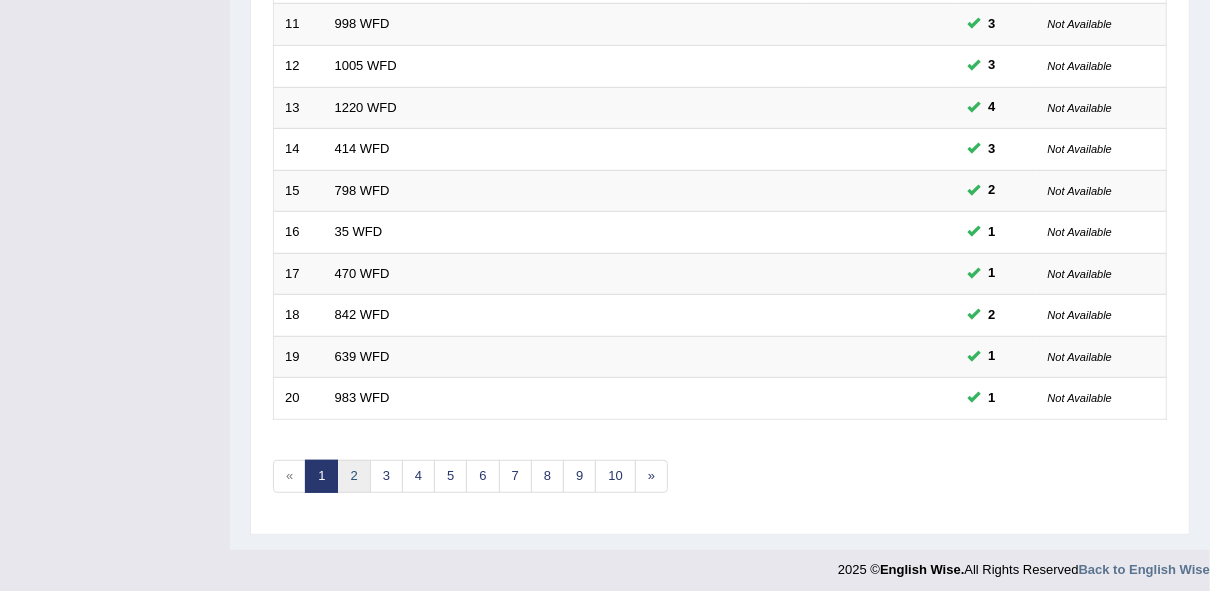 click on "2" at bounding box center (353, 476) 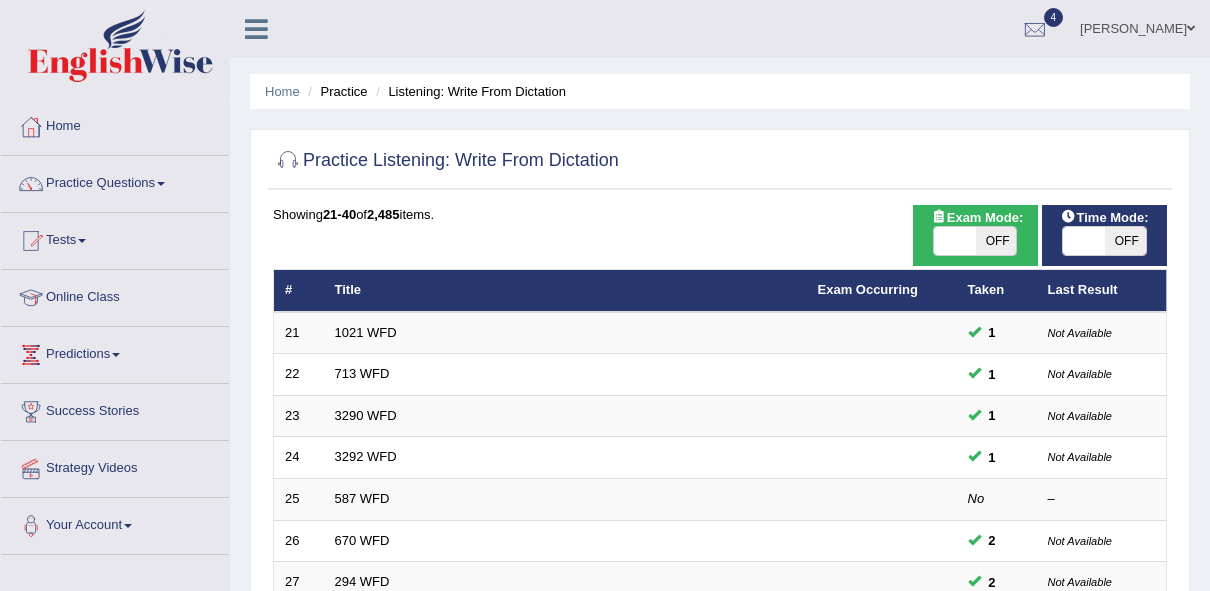 scroll, scrollTop: 0, scrollLeft: 0, axis: both 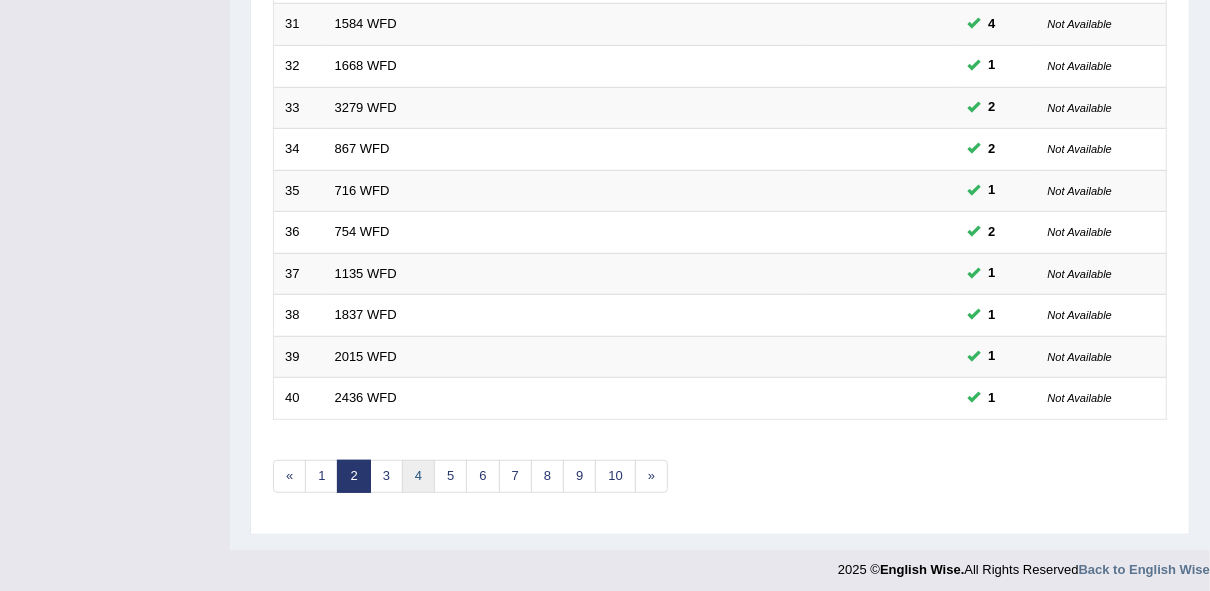 click on "4" at bounding box center (418, 476) 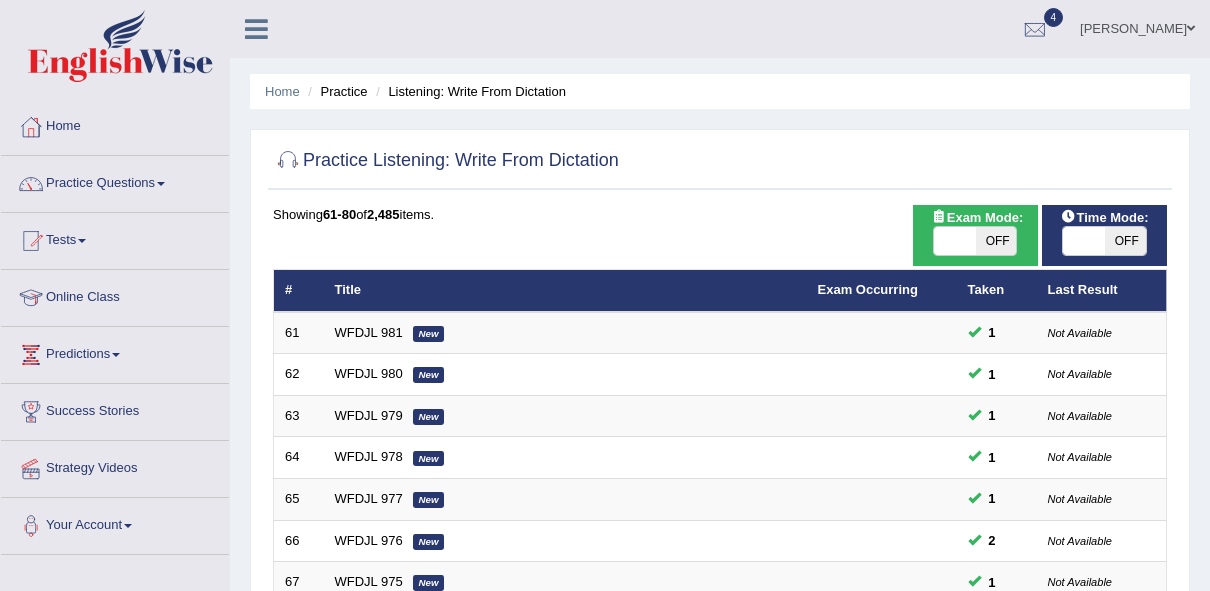 scroll, scrollTop: 0, scrollLeft: 0, axis: both 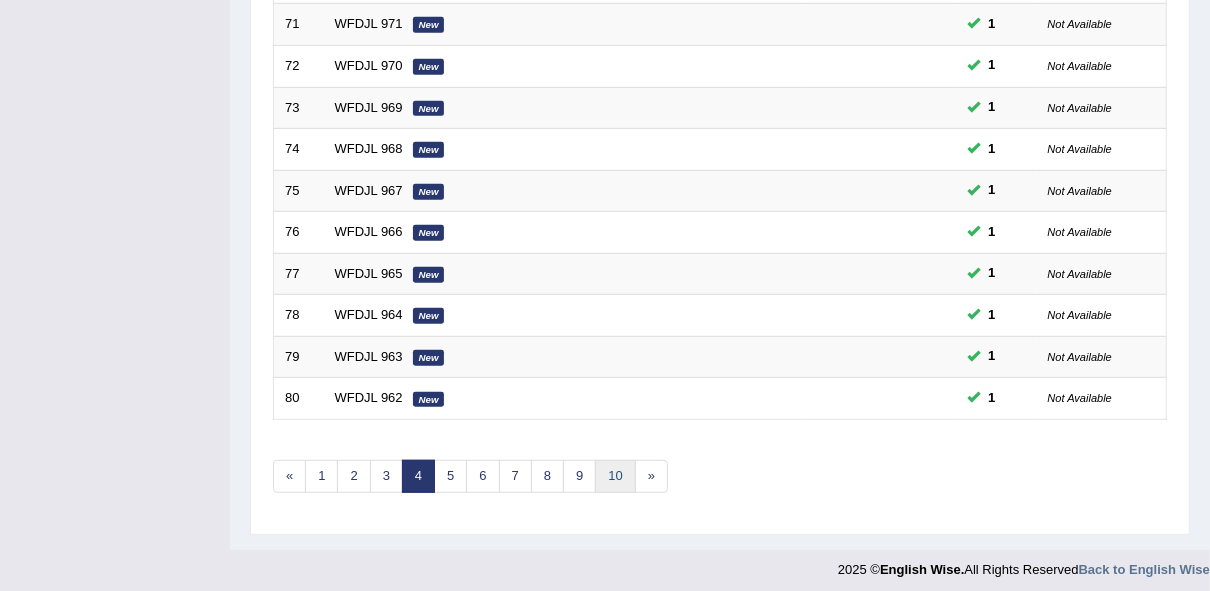 click on "10" at bounding box center [615, 476] 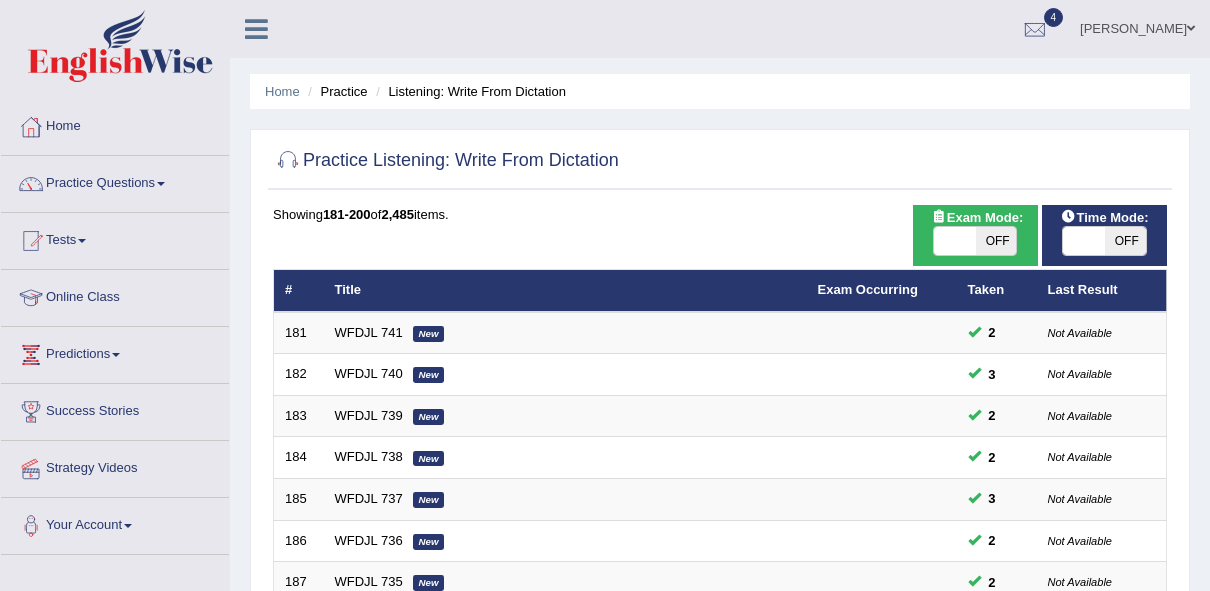 scroll, scrollTop: 0, scrollLeft: 0, axis: both 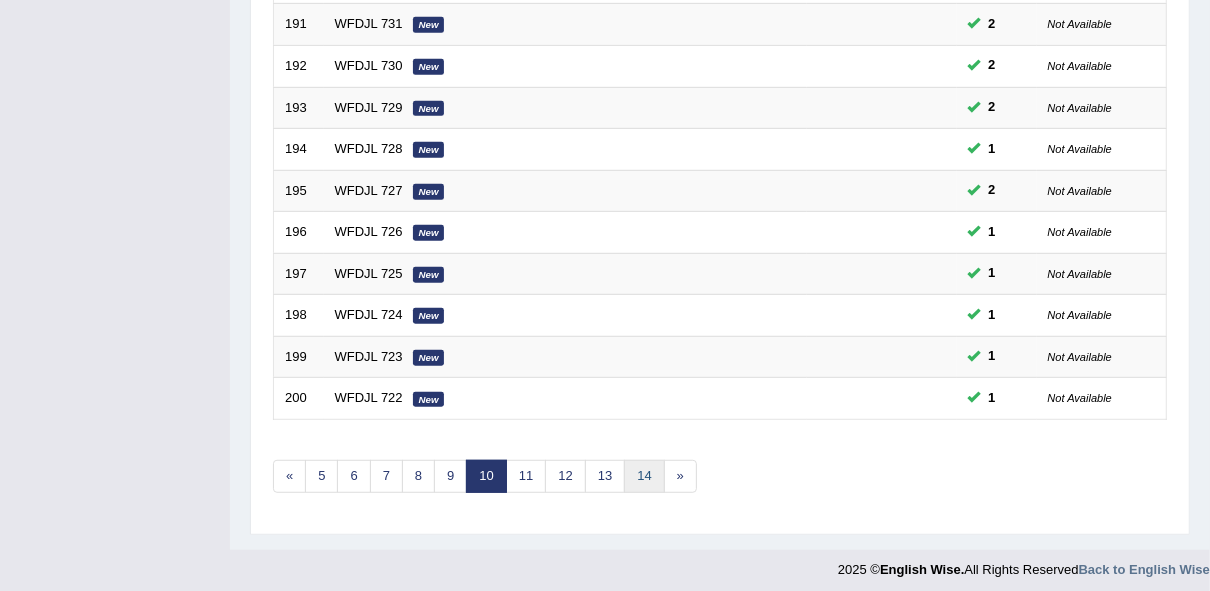 click on "14" at bounding box center [644, 476] 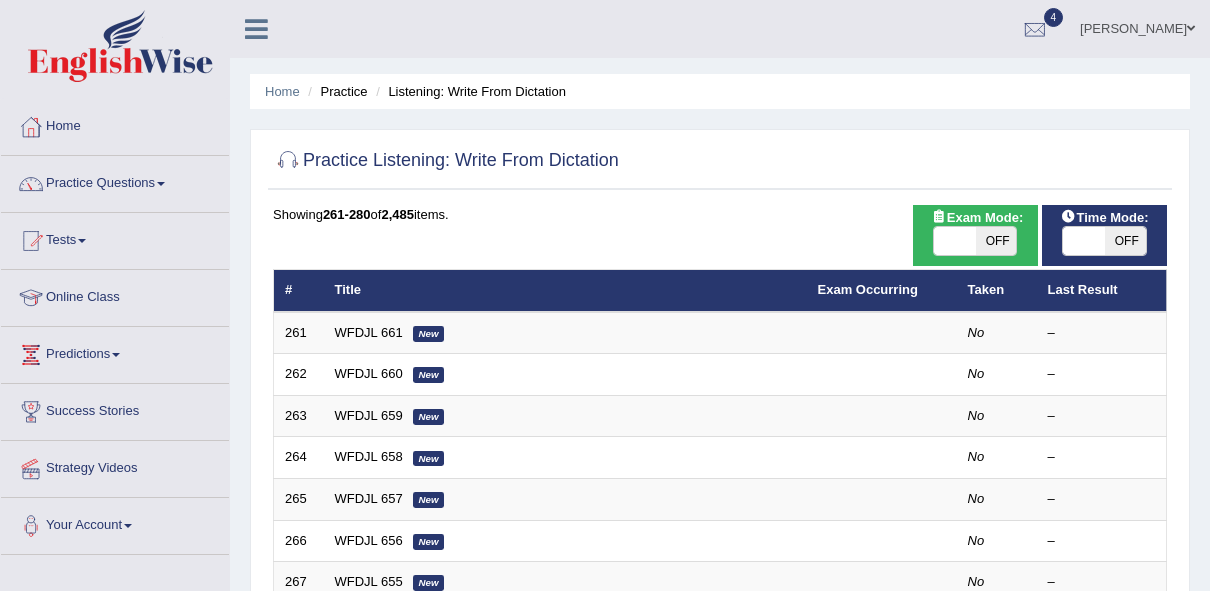 scroll, scrollTop: 0, scrollLeft: 0, axis: both 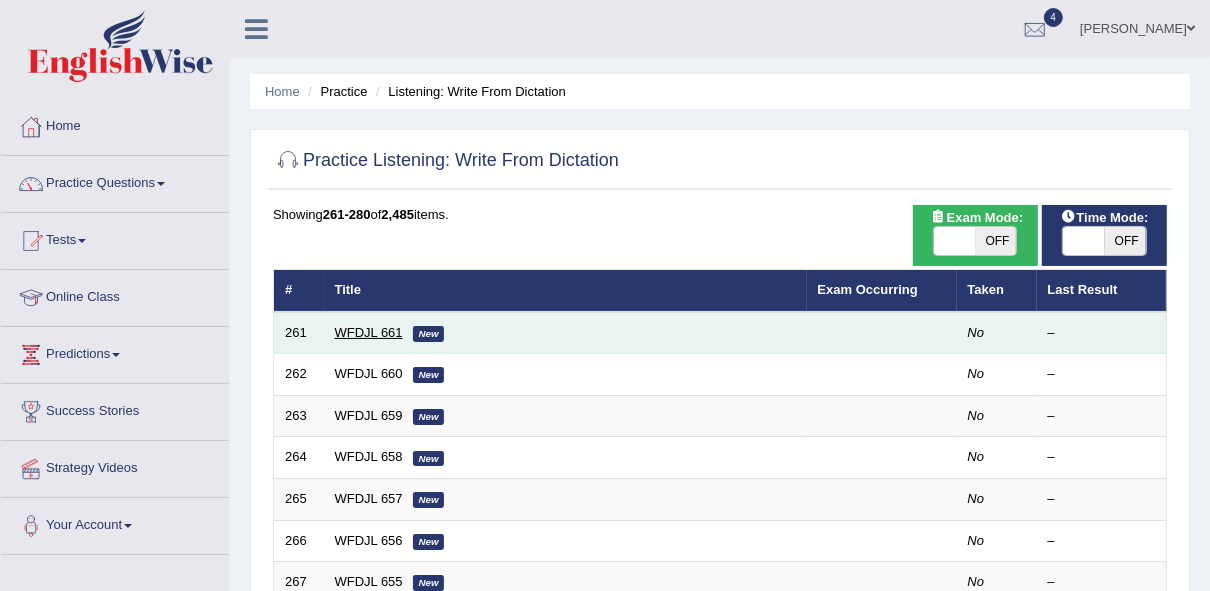 click on "WFDJL 661" at bounding box center (369, 332) 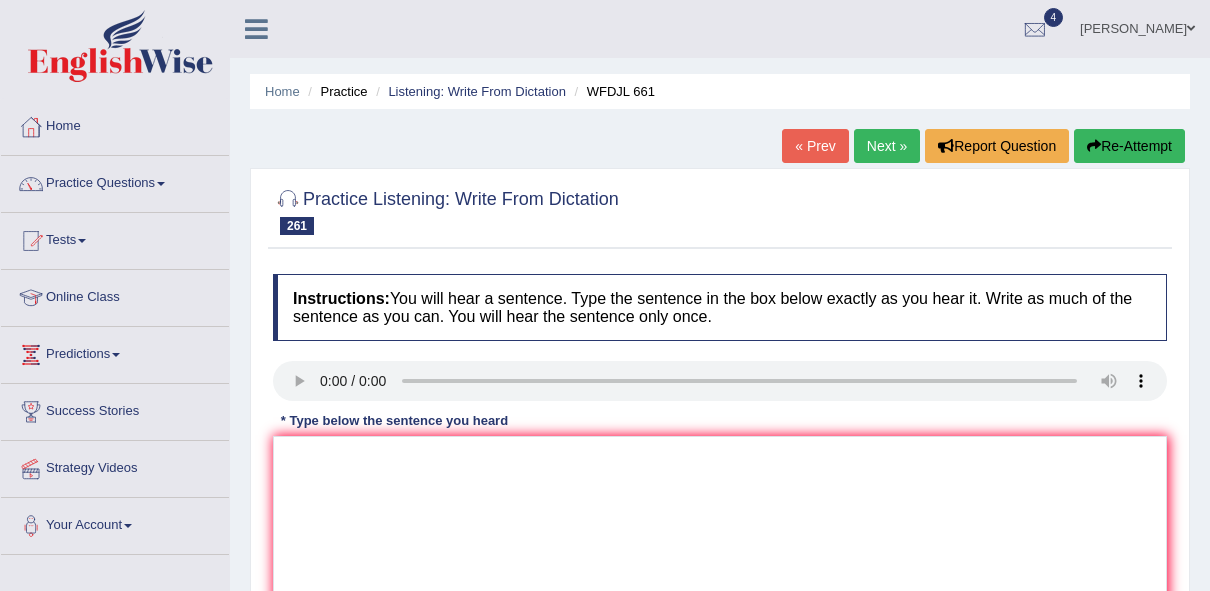 scroll, scrollTop: 0, scrollLeft: 0, axis: both 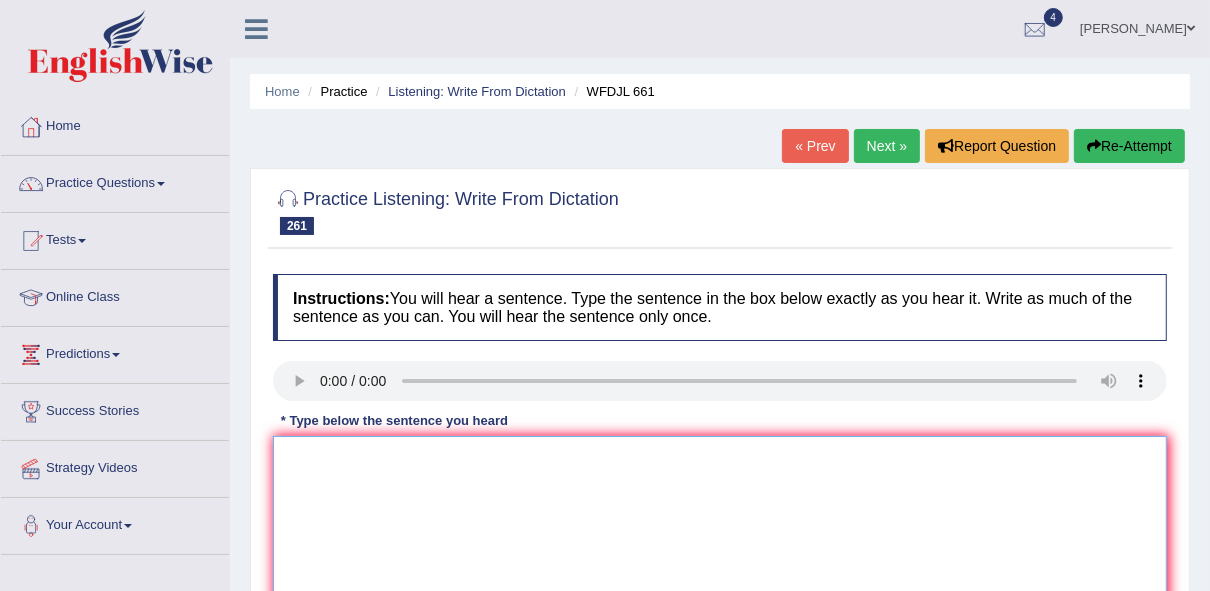 click at bounding box center [720, 533] 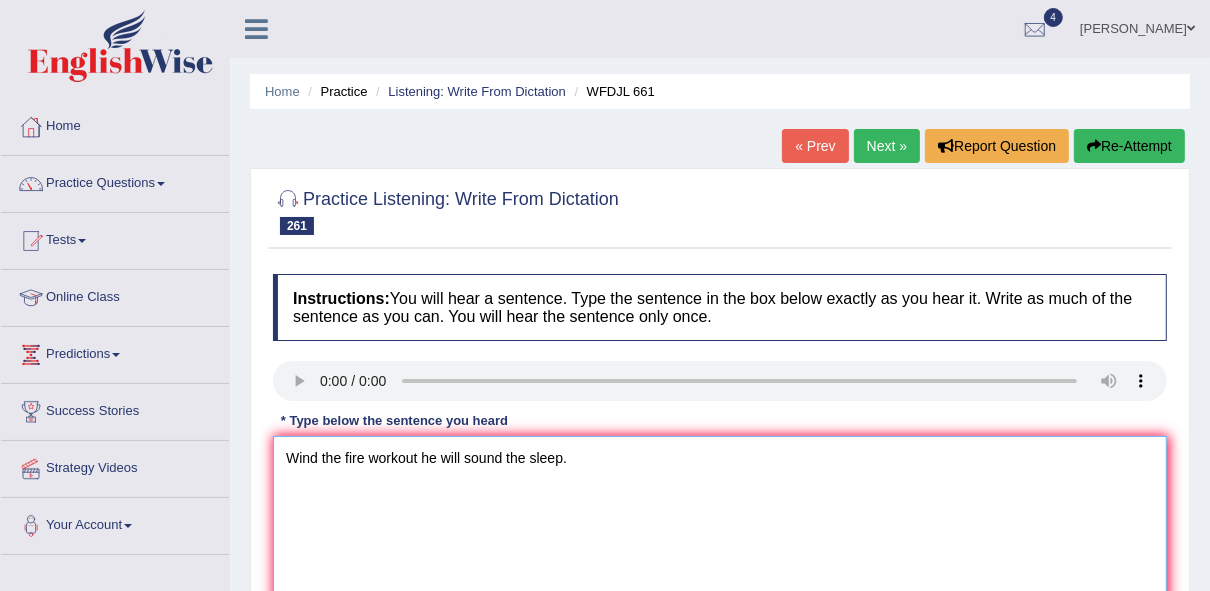 scroll, scrollTop: 459, scrollLeft: 0, axis: vertical 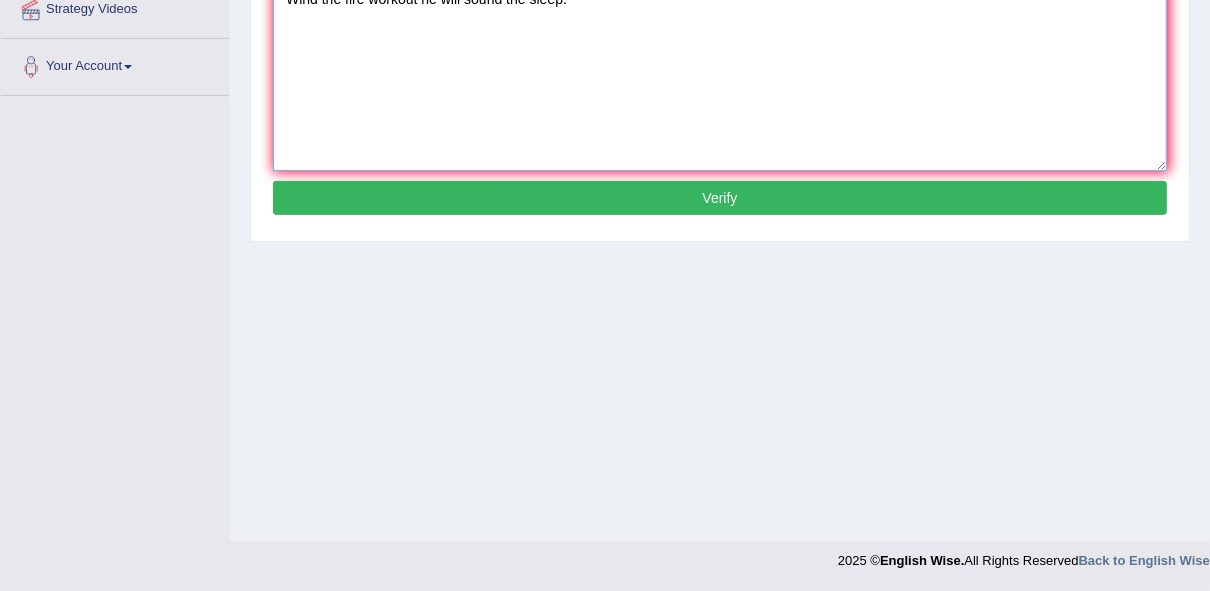 type on "Wind the fire workout he will sound the sleep." 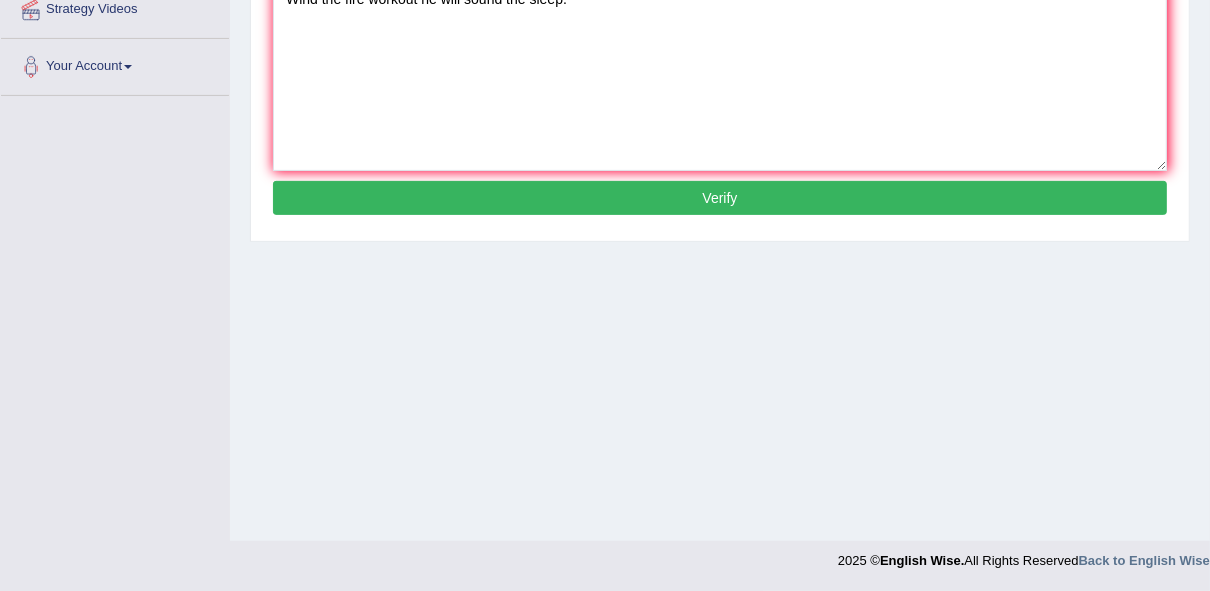 click on "Verify" at bounding box center (720, 198) 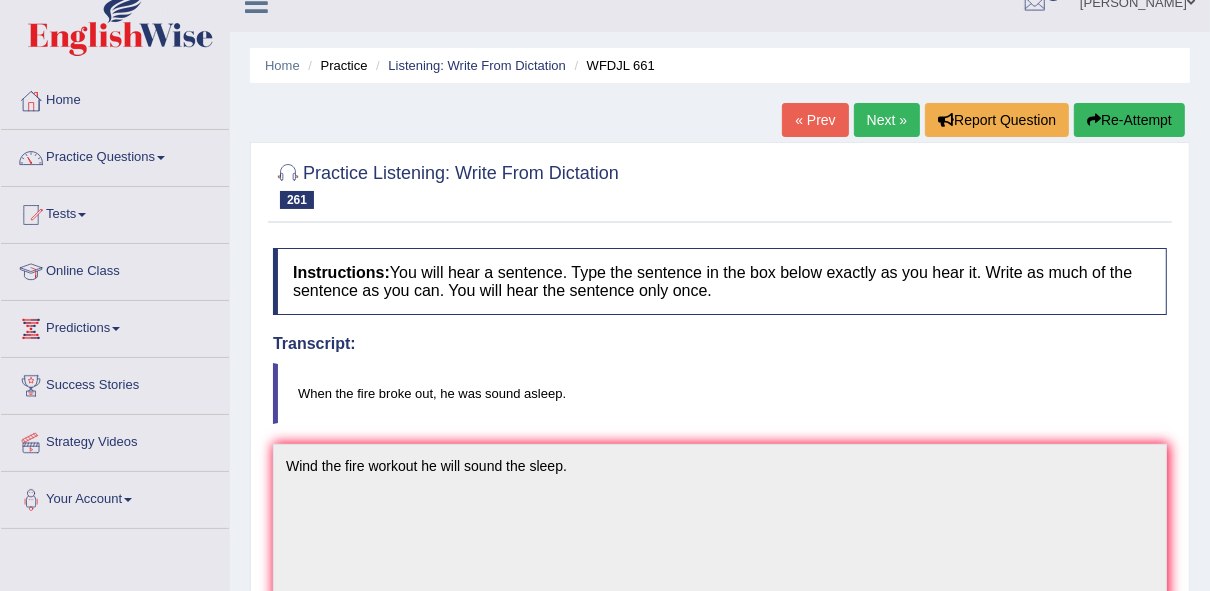 scroll, scrollTop: 0, scrollLeft: 0, axis: both 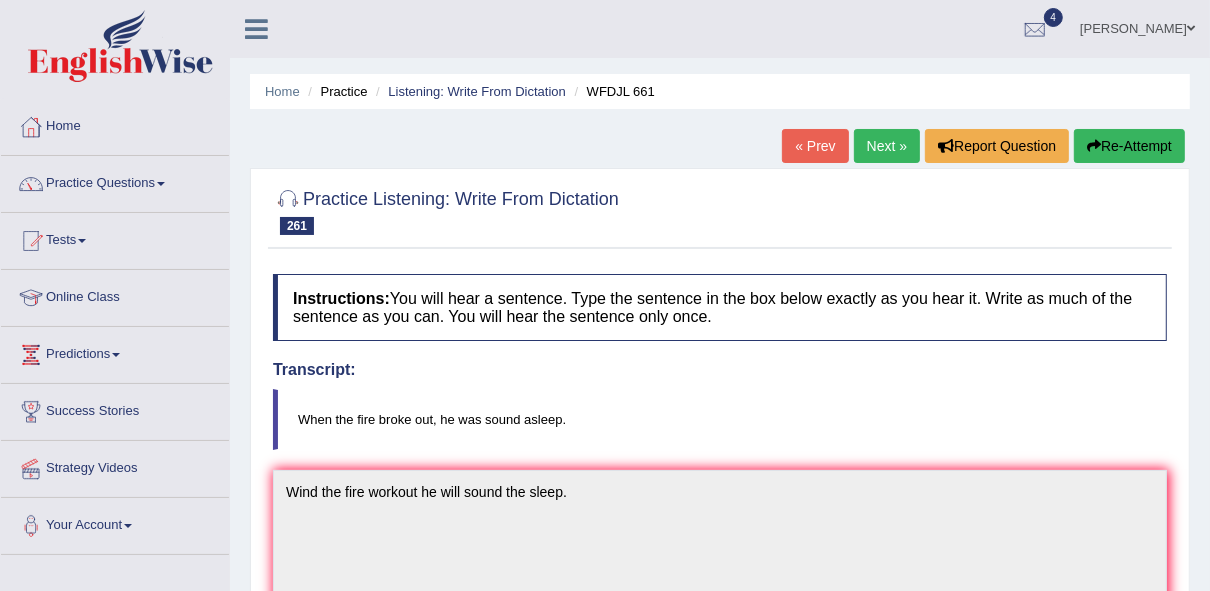 click on "Next »" at bounding box center (887, 146) 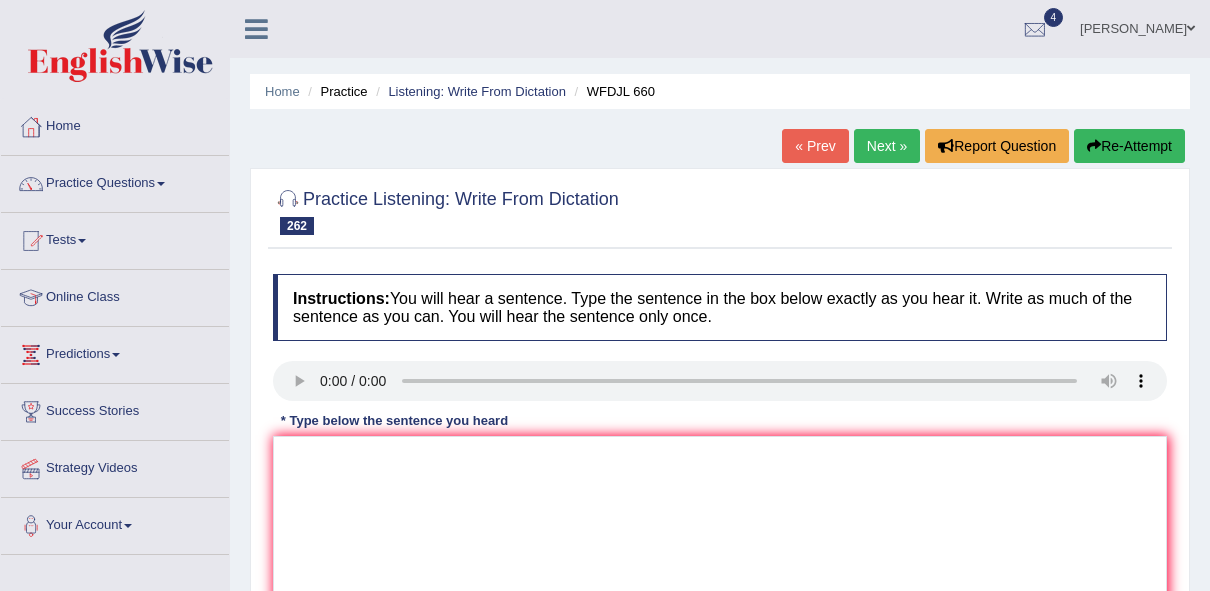 scroll, scrollTop: 0, scrollLeft: 0, axis: both 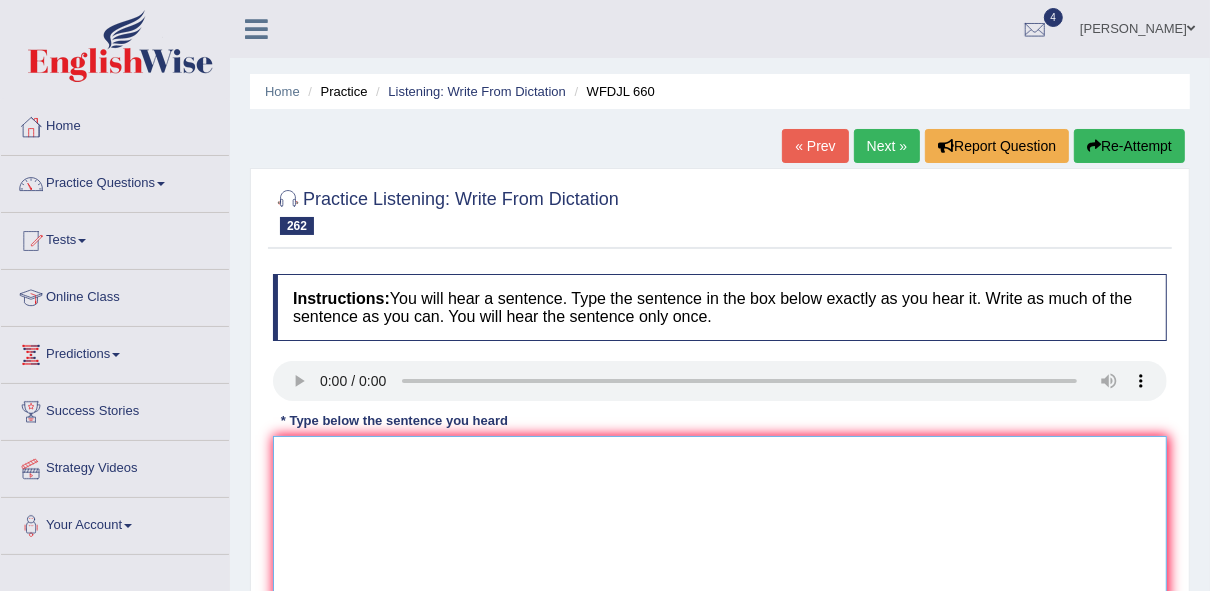 click at bounding box center (720, 533) 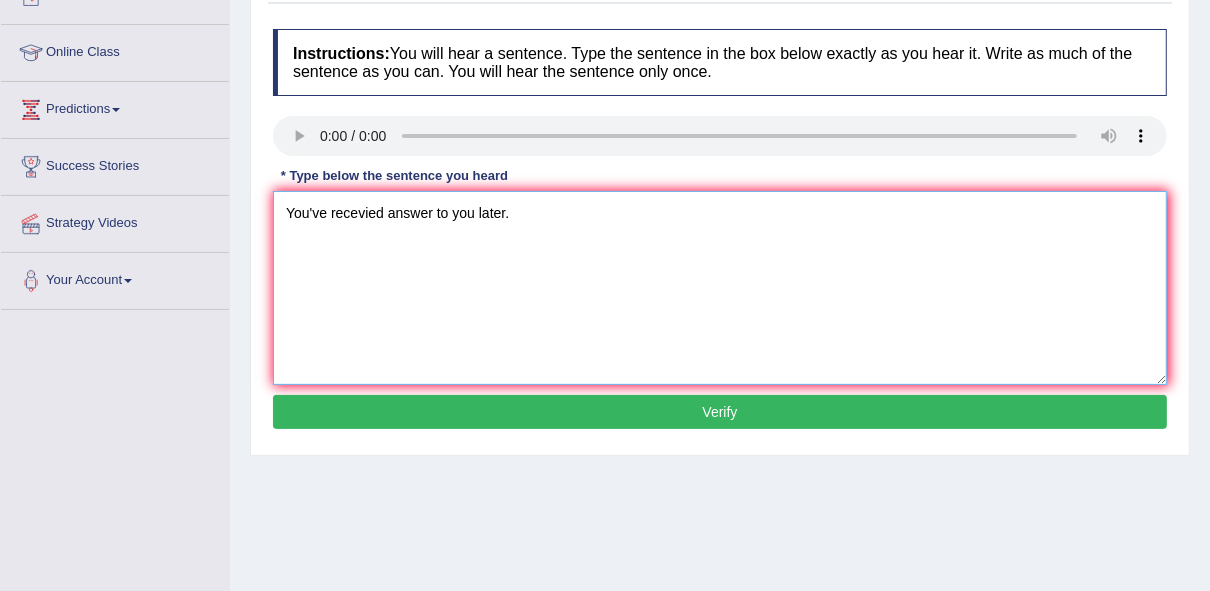 scroll, scrollTop: 459, scrollLeft: 0, axis: vertical 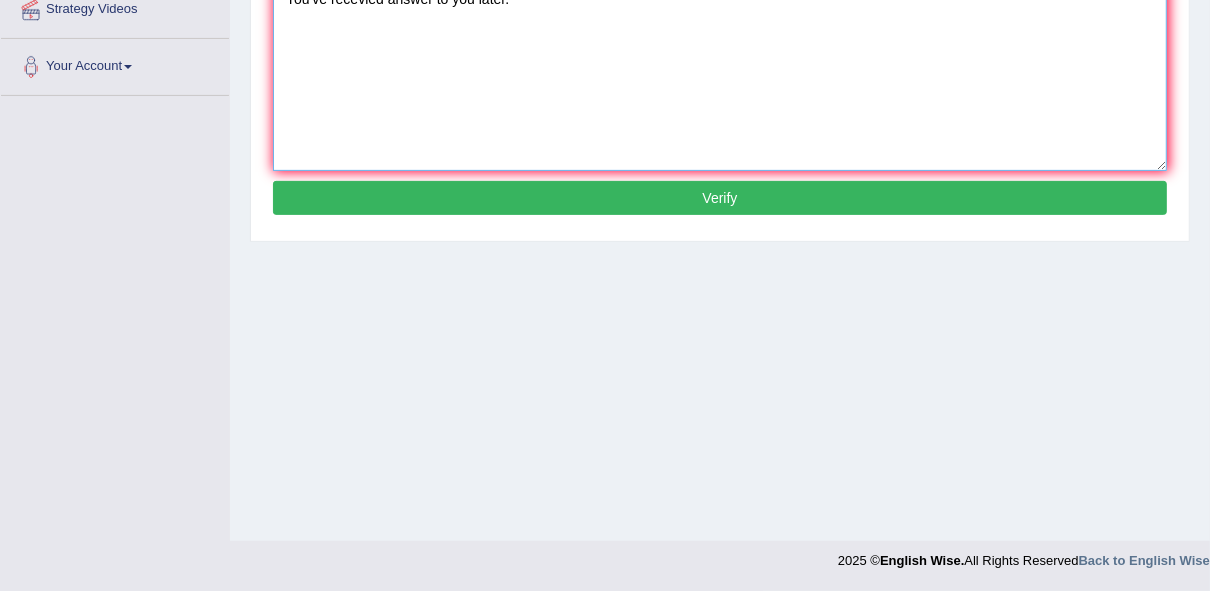 type on "You've recevied answer to you later." 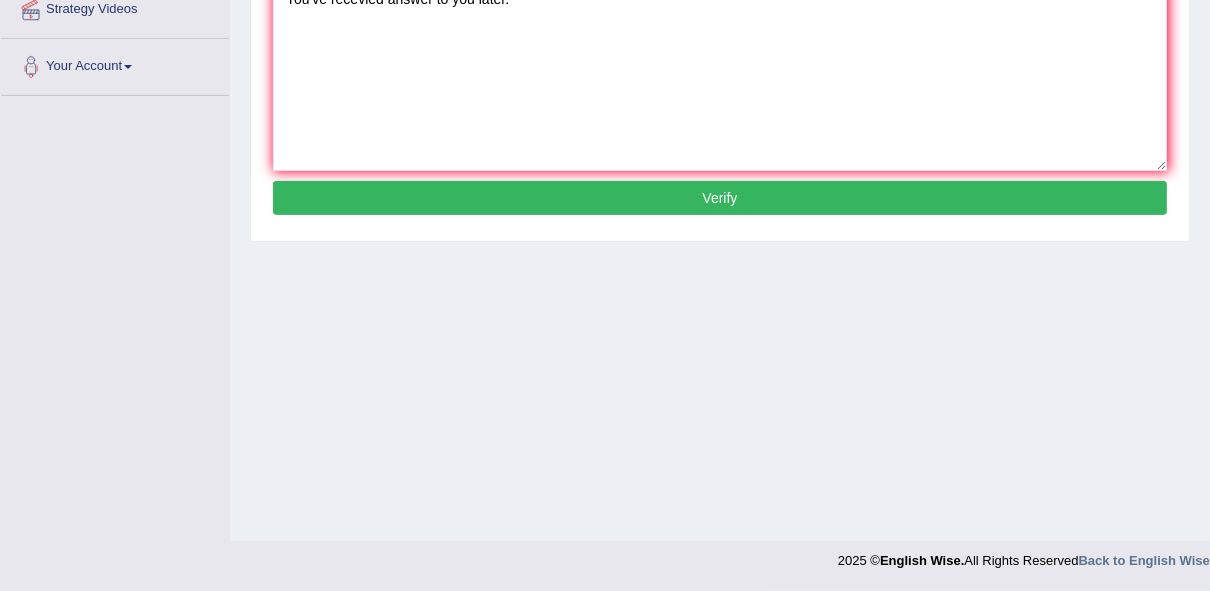 click on "Verify" at bounding box center (720, 198) 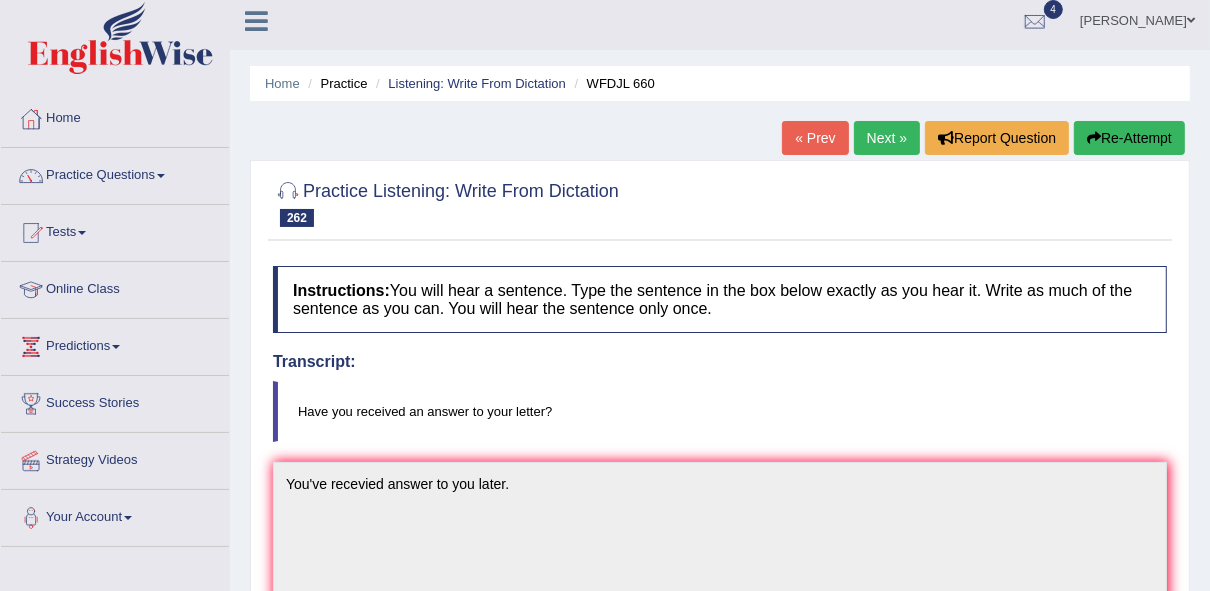scroll, scrollTop: 0, scrollLeft: 0, axis: both 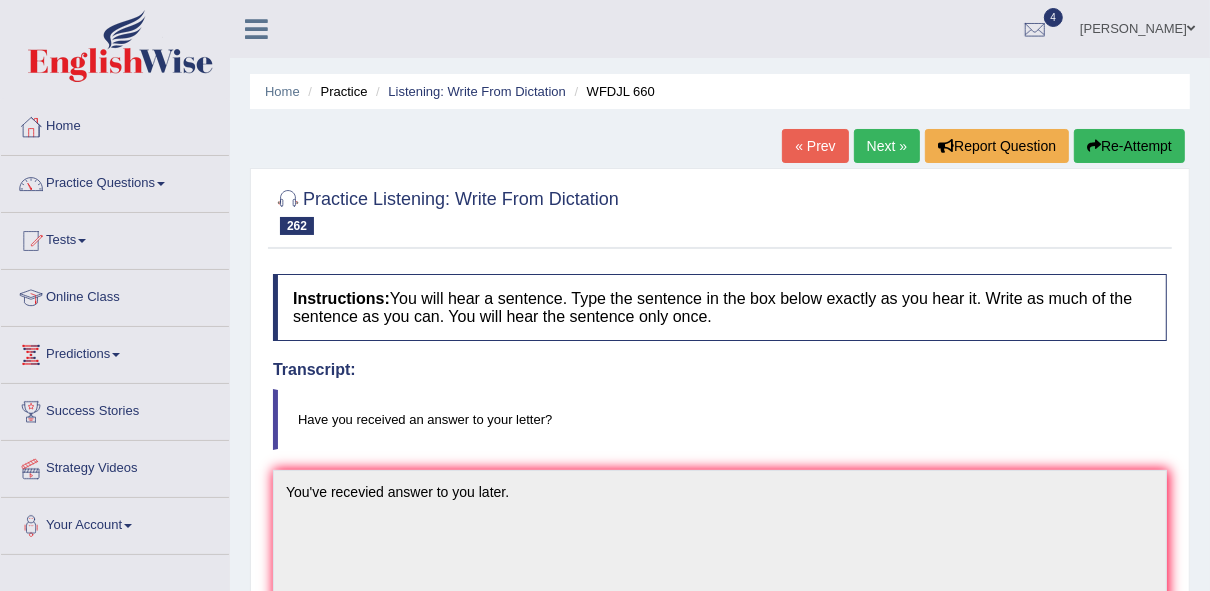 click on "Re-Attempt" at bounding box center [1129, 146] 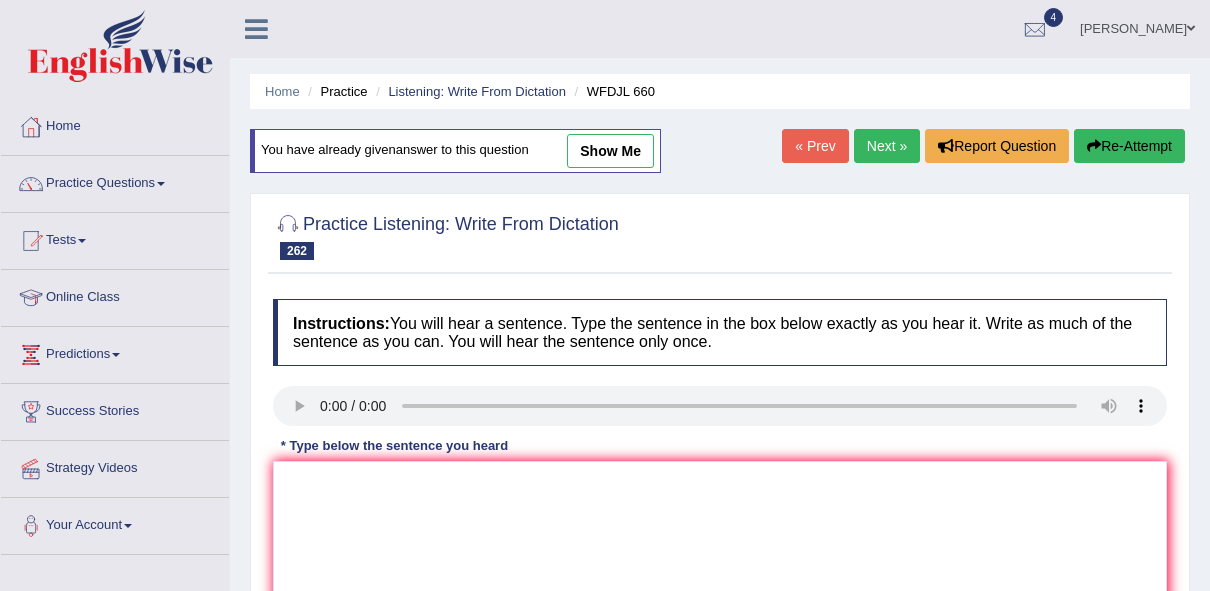 scroll, scrollTop: 0, scrollLeft: 0, axis: both 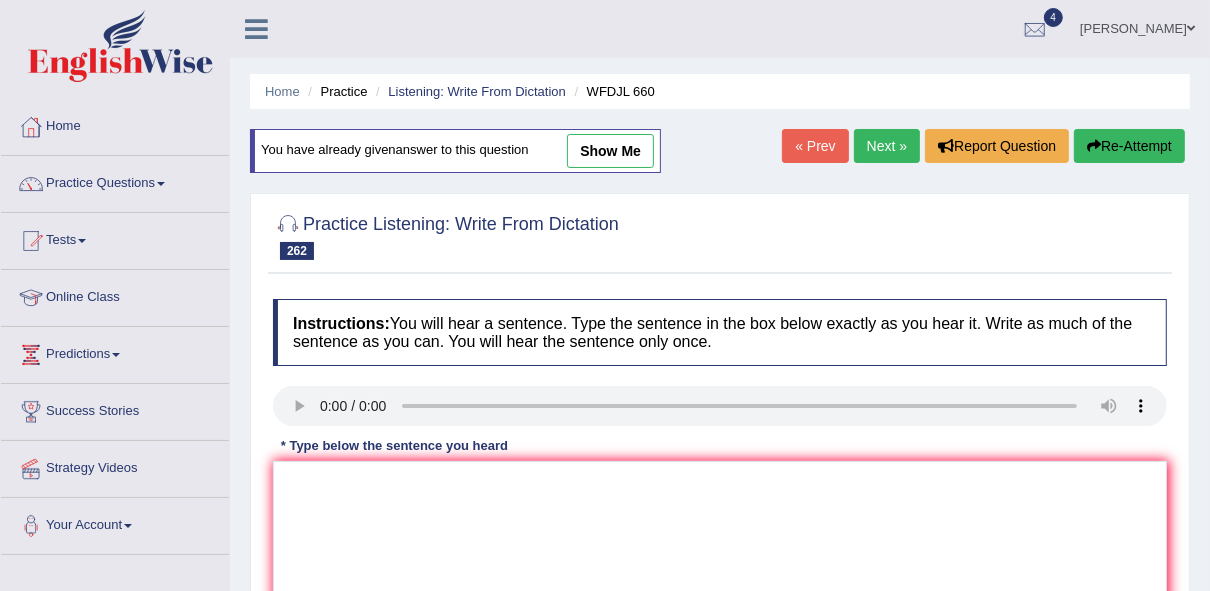 click on "Next »" at bounding box center [887, 146] 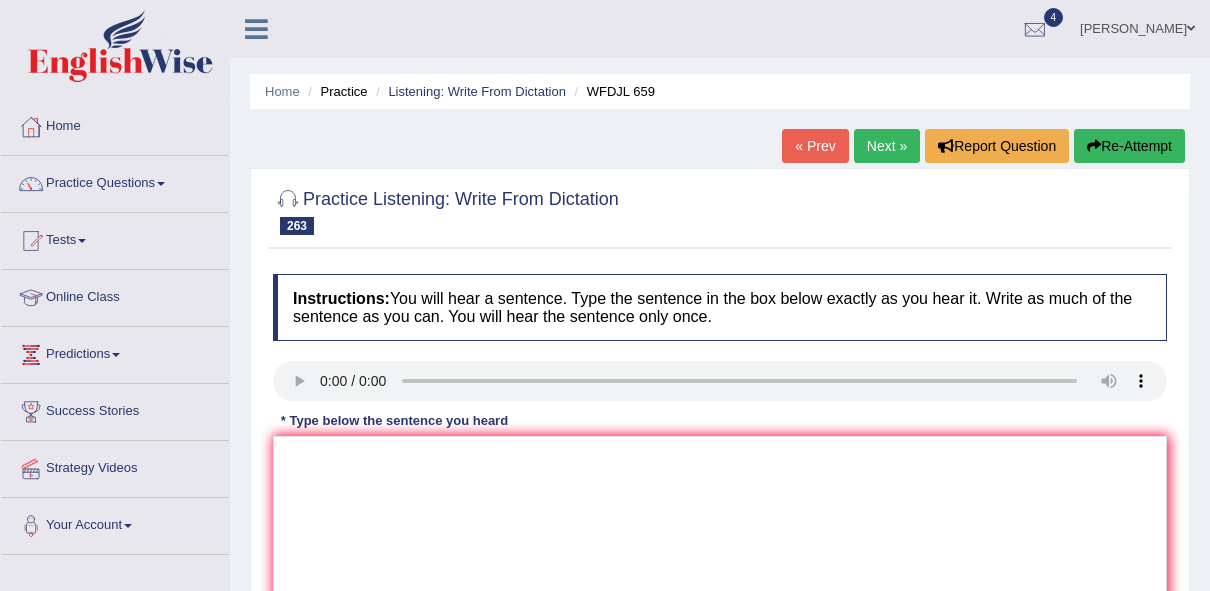 scroll, scrollTop: 0, scrollLeft: 0, axis: both 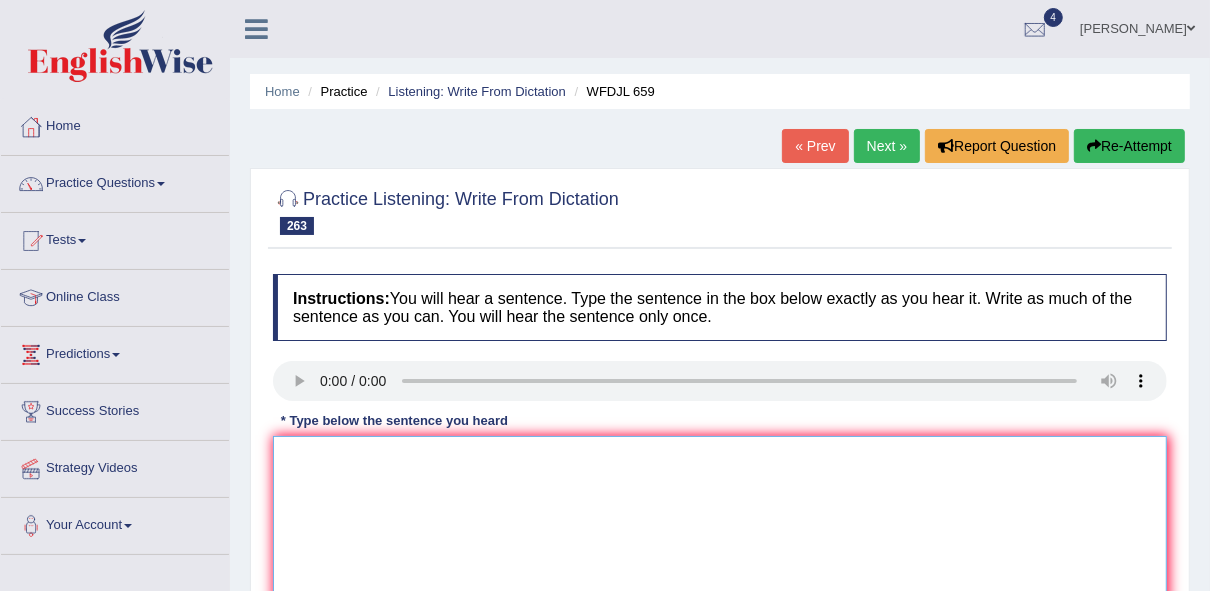 click at bounding box center (720, 533) 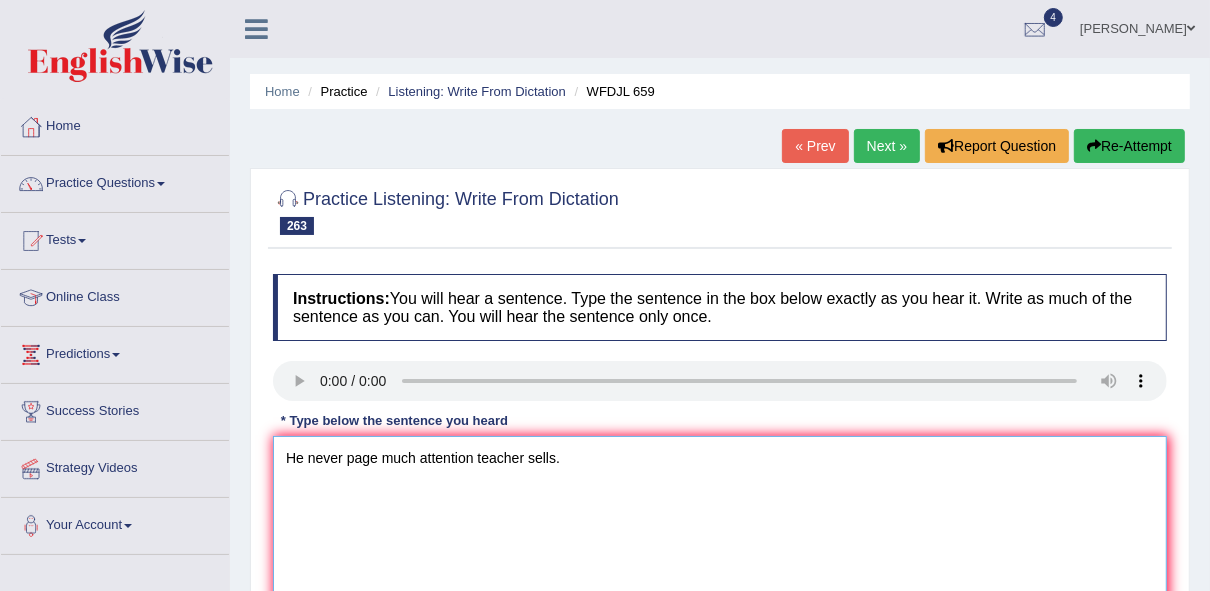 scroll, scrollTop: 459, scrollLeft: 0, axis: vertical 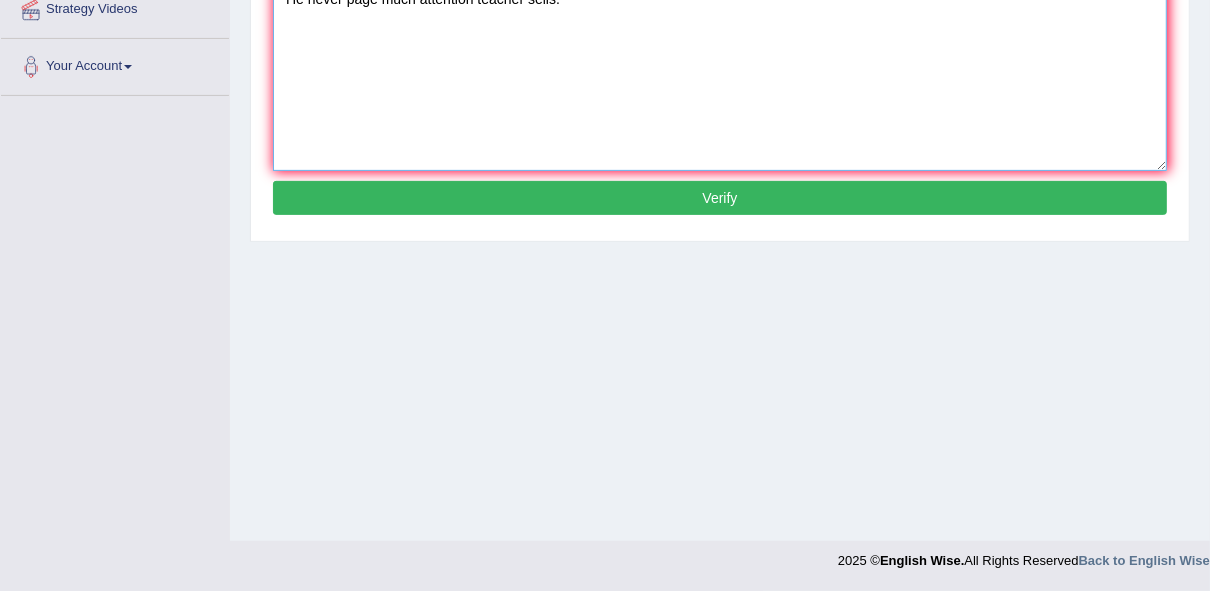 type on "He never page much attention teacher sells." 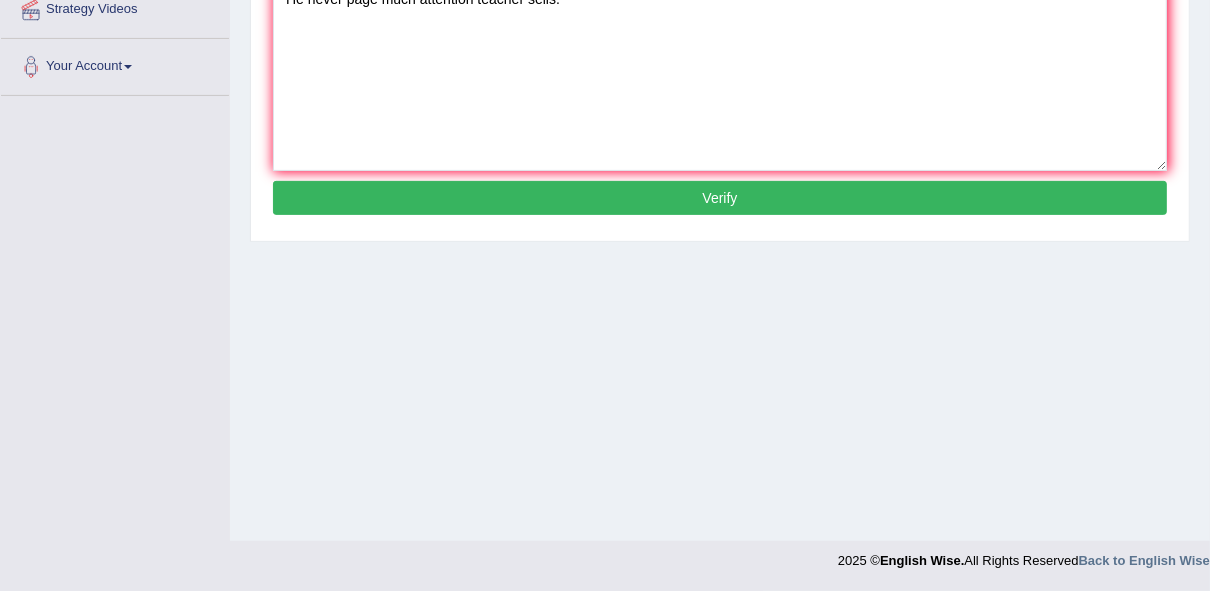 click on "Verify" at bounding box center (720, 198) 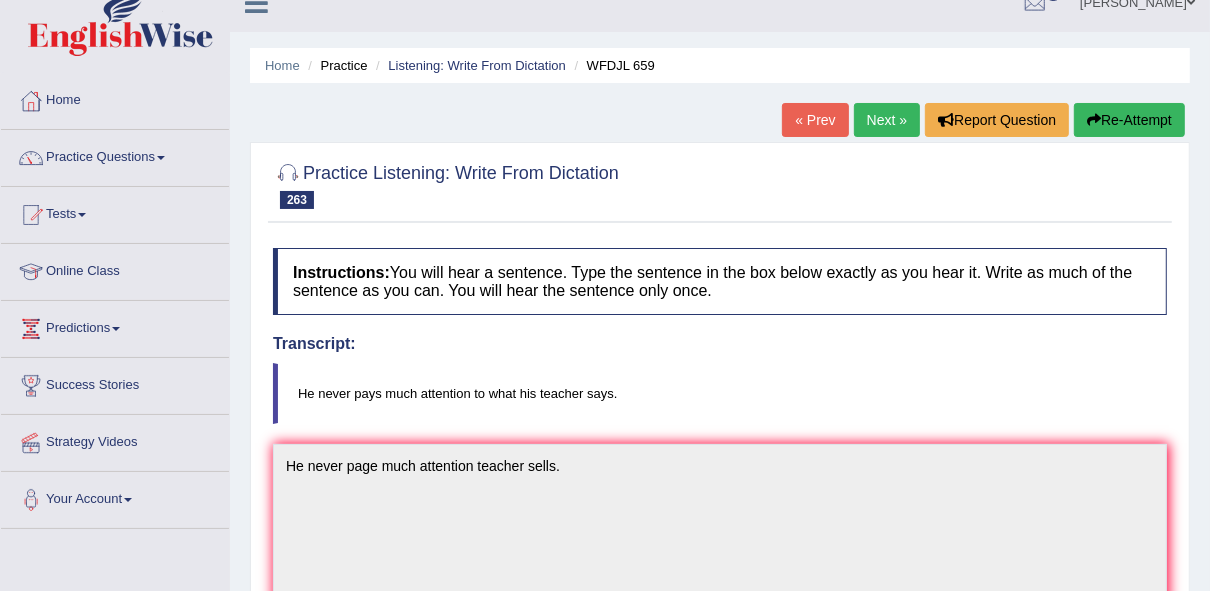 scroll, scrollTop: 0, scrollLeft: 0, axis: both 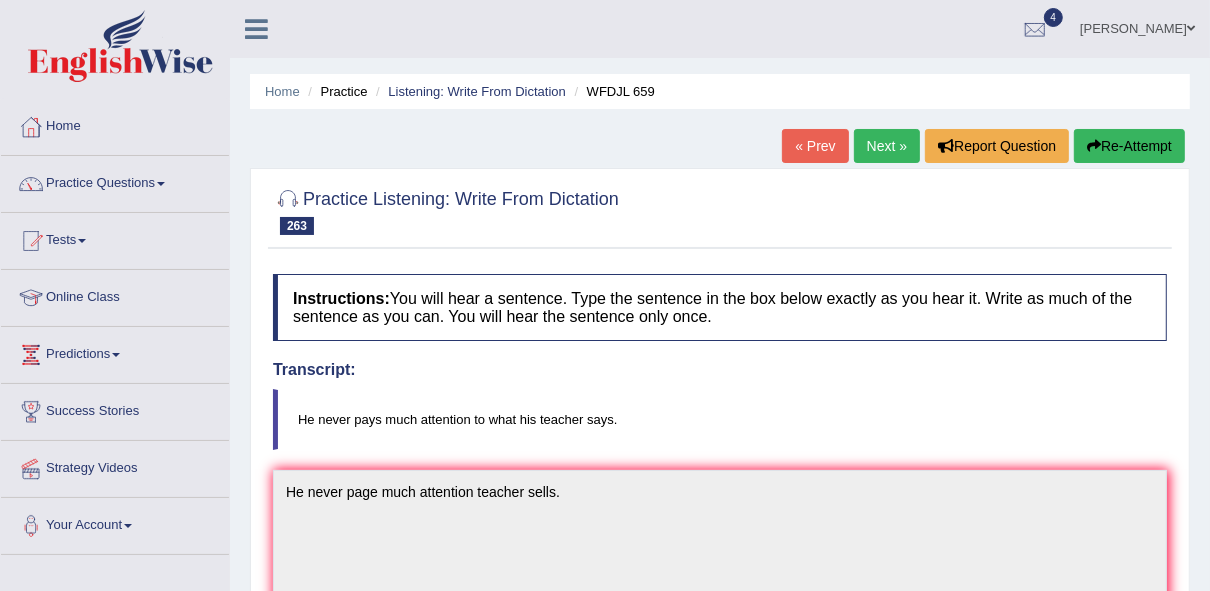 click on "Next »" at bounding box center (887, 146) 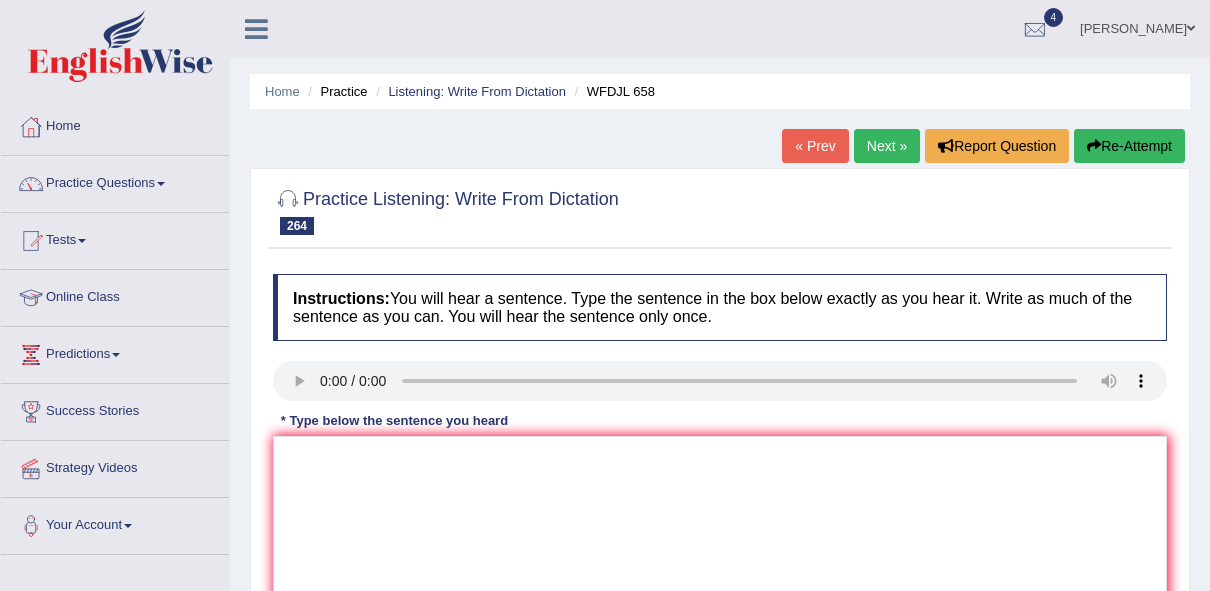 scroll, scrollTop: 0, scrollLeft: 0, axis: both 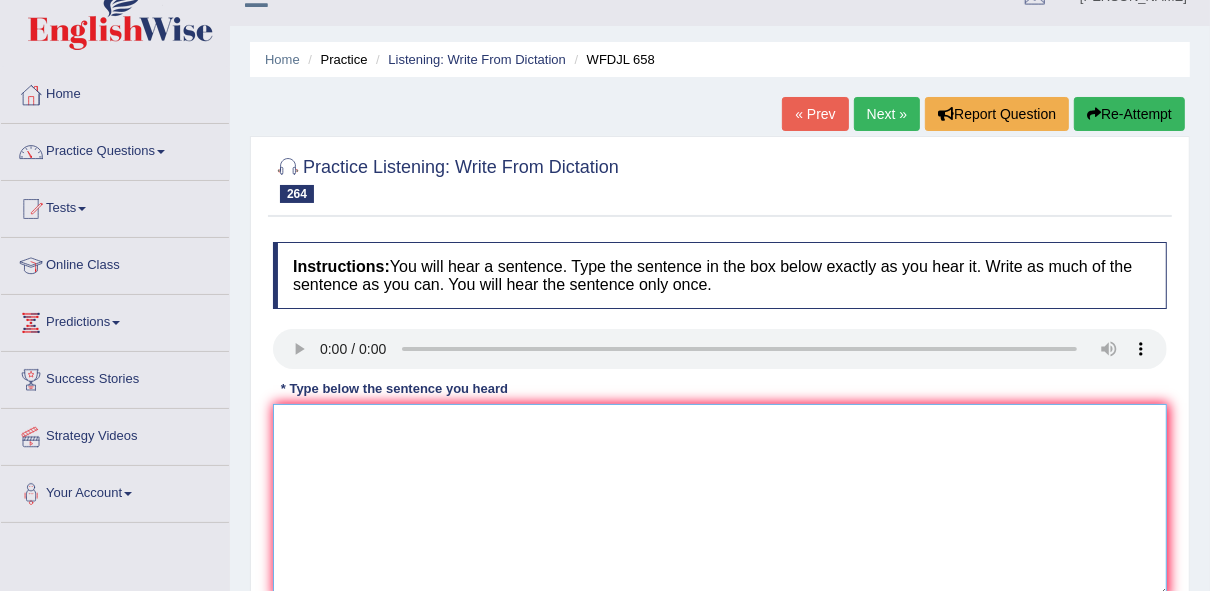 click at bounding box center [720, 501] 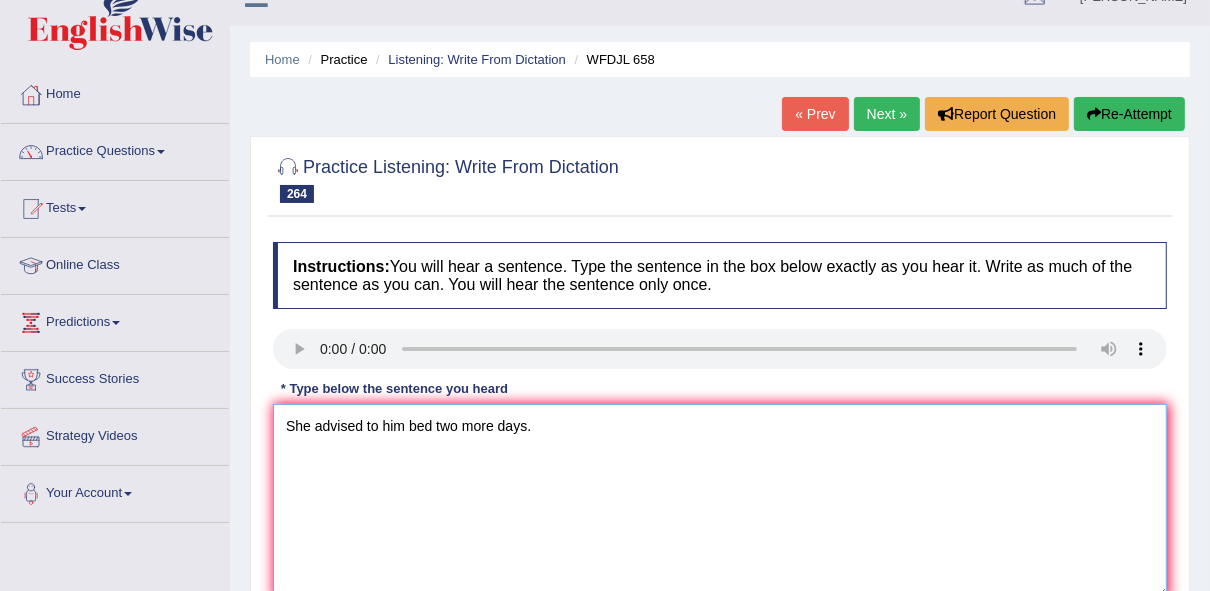 scroll, scrollTop: 31, scrollLeft: 0, axis: vertical 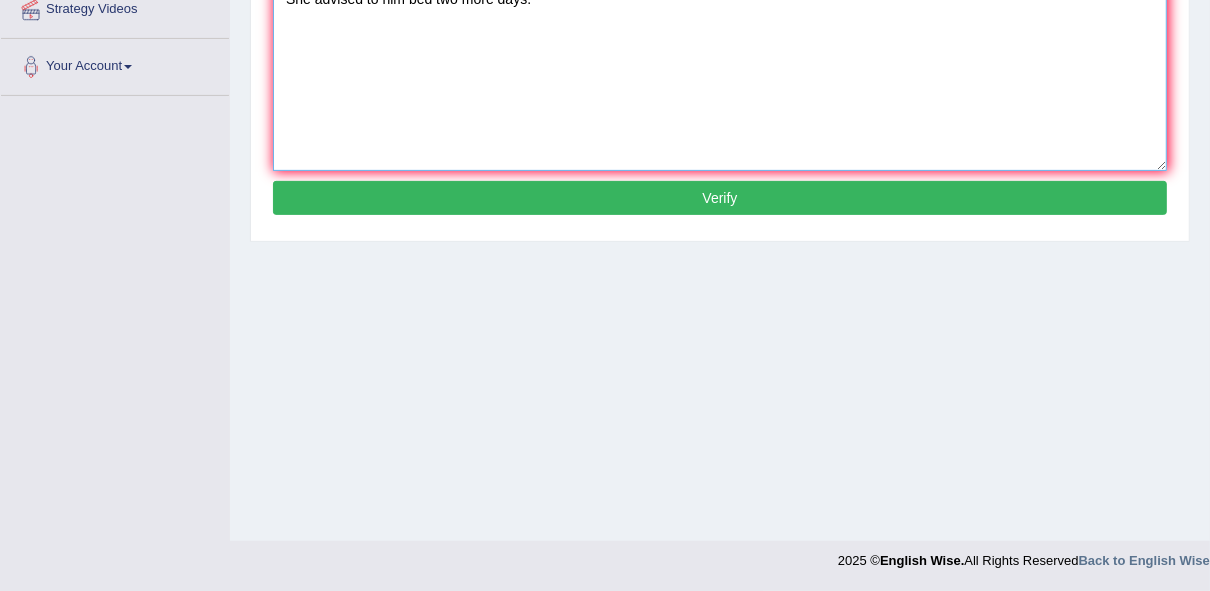 type on "She advised to him bed two more days." 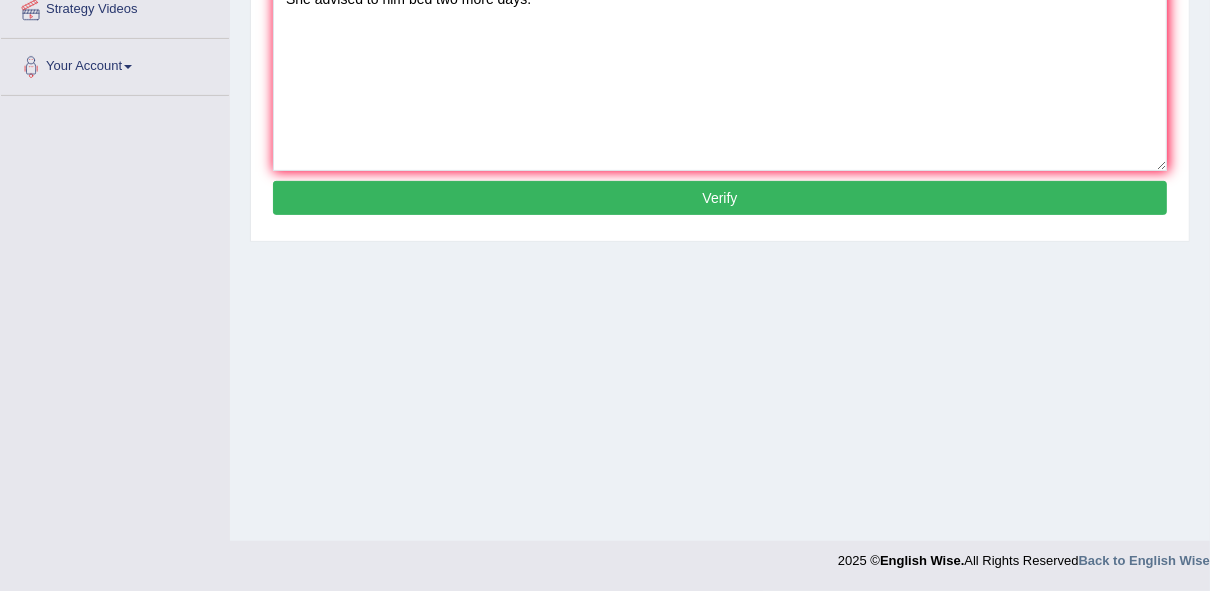click on "Verify" at bounding box center (720, 198) 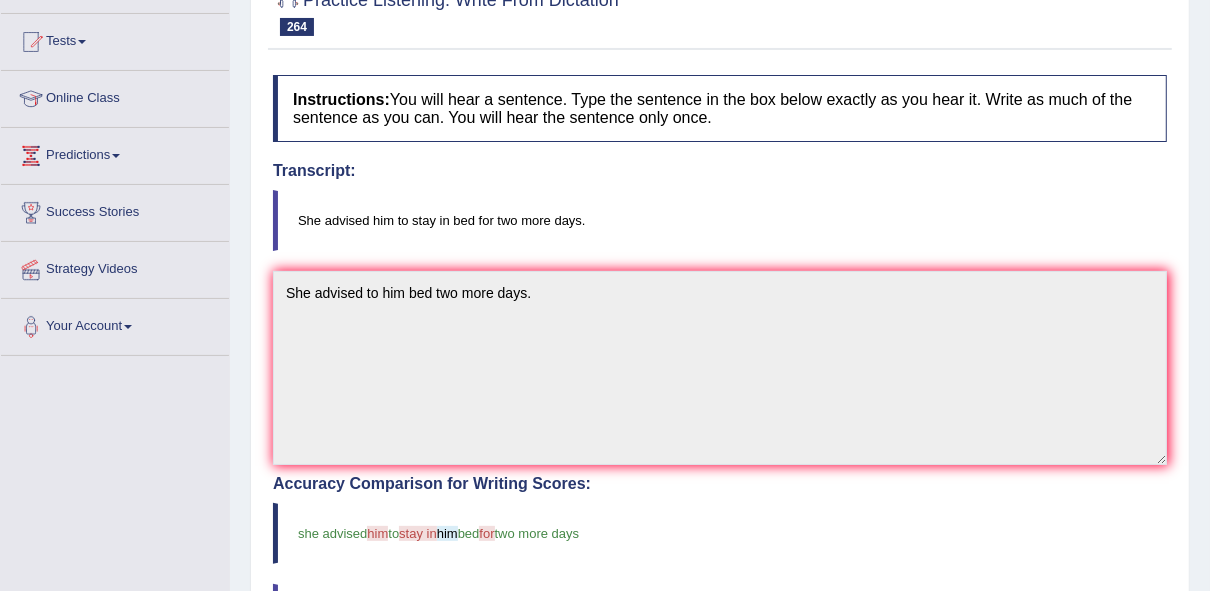 scroll, scrollTop: 139, scrollLeft: 0, axis: vertical 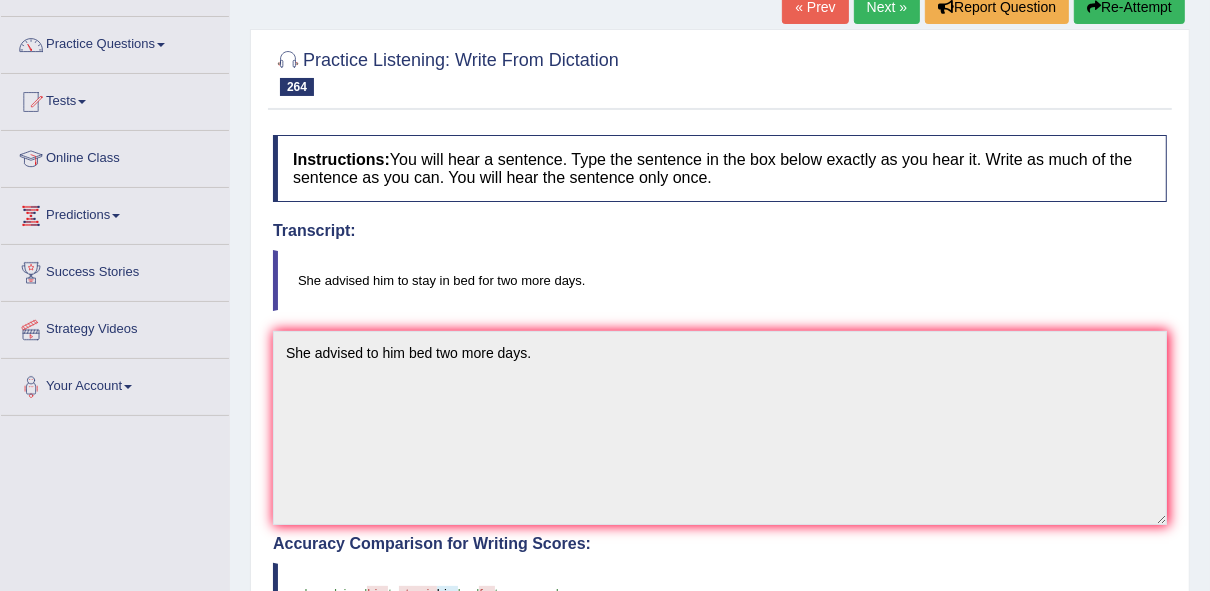 click on "Next »" at bounding box center (887, 7) 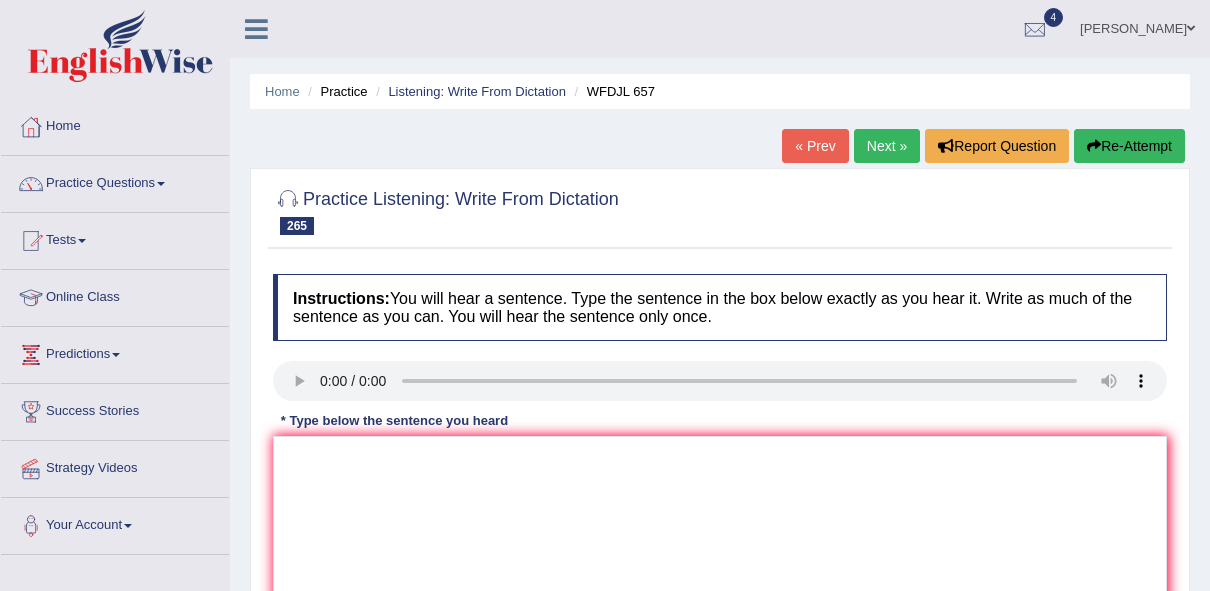 scroll, scrollTop: 0, scrollLeft: 0, axis: both 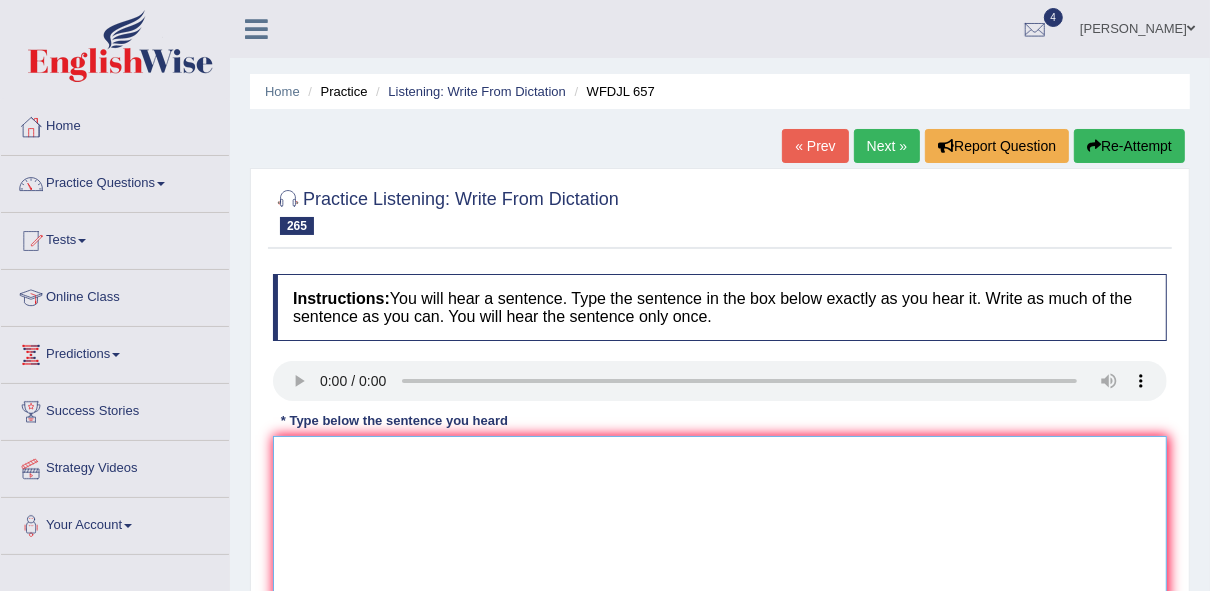 click at bounding box center (720, 533) 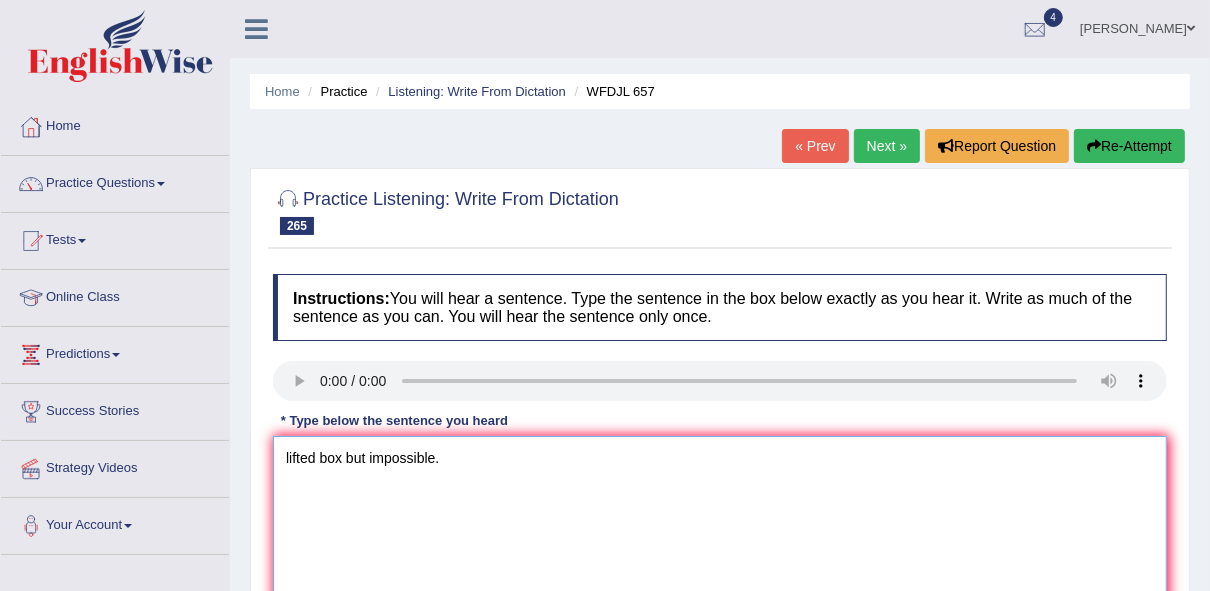 scroll, scrollTop: 459, scrollLeft: 0, axis: vertical 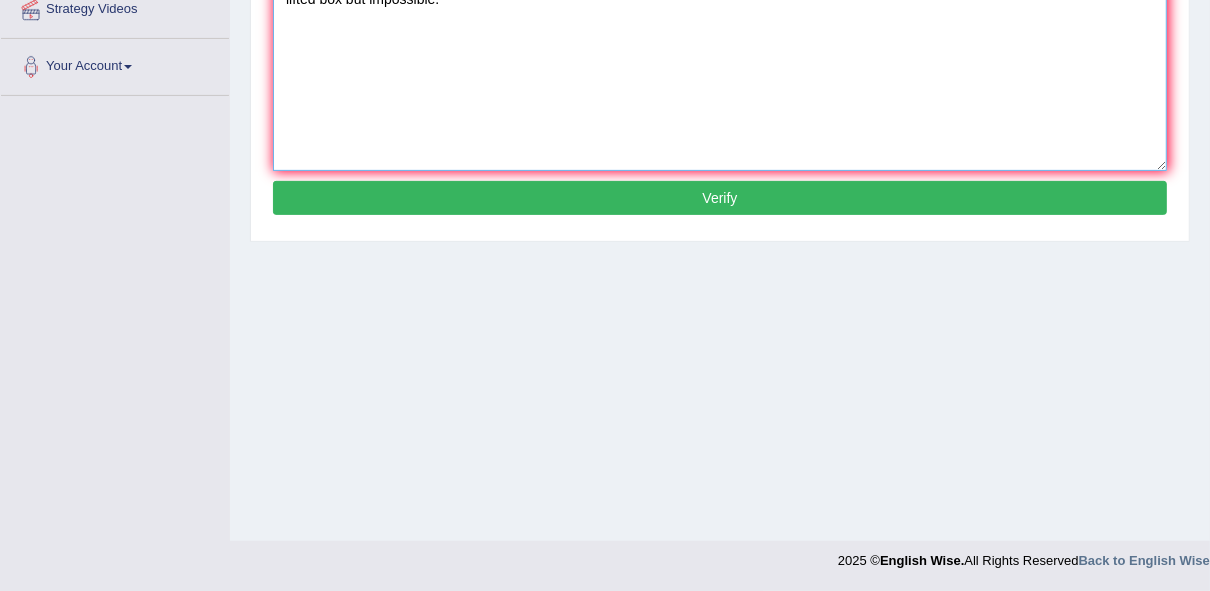 type on "lifted box but impossible." 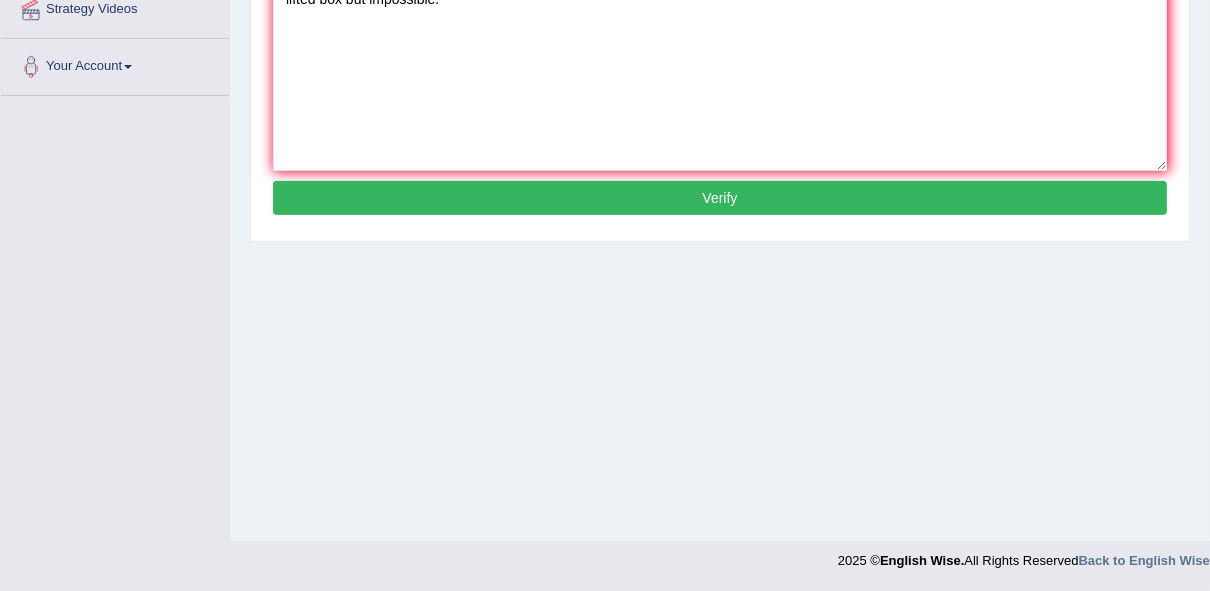 click on "Verify" at bounding box center (720, 198) 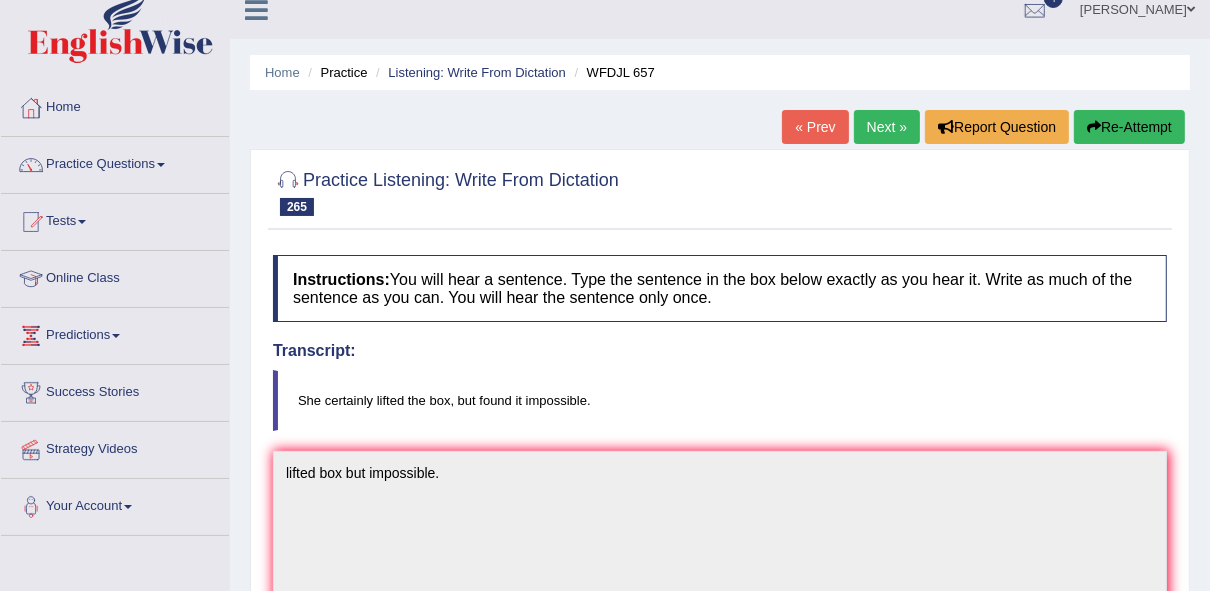 scroll, scrollTop: 0, scrollLeft: 0, axis: both 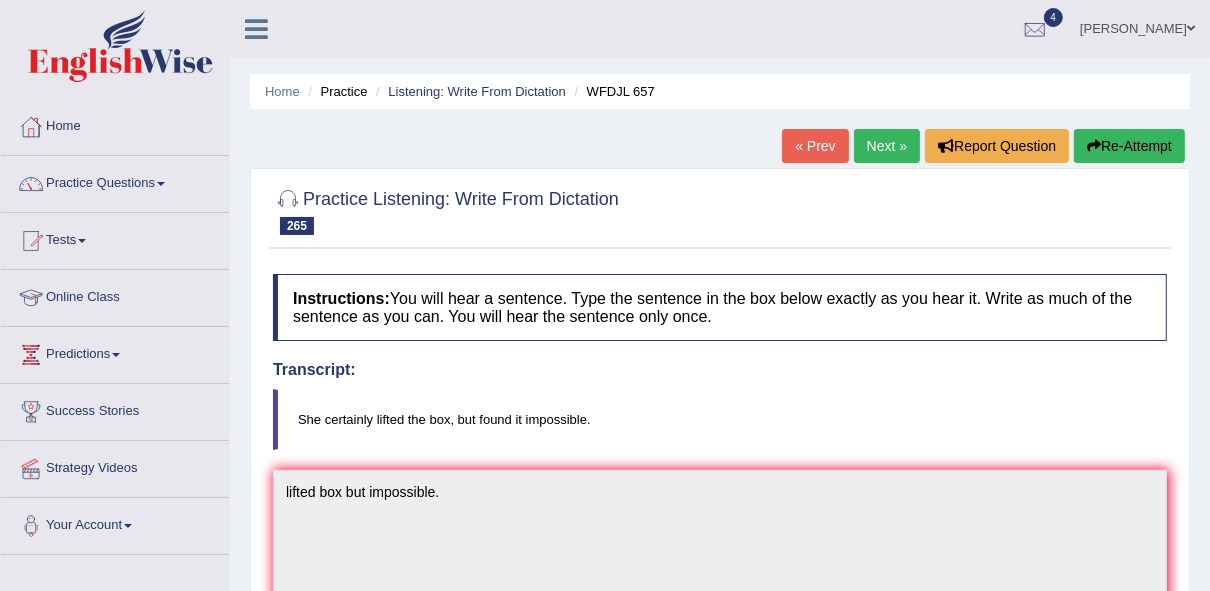 click on "Re-Attempt" at bounding box center [1129, 146] 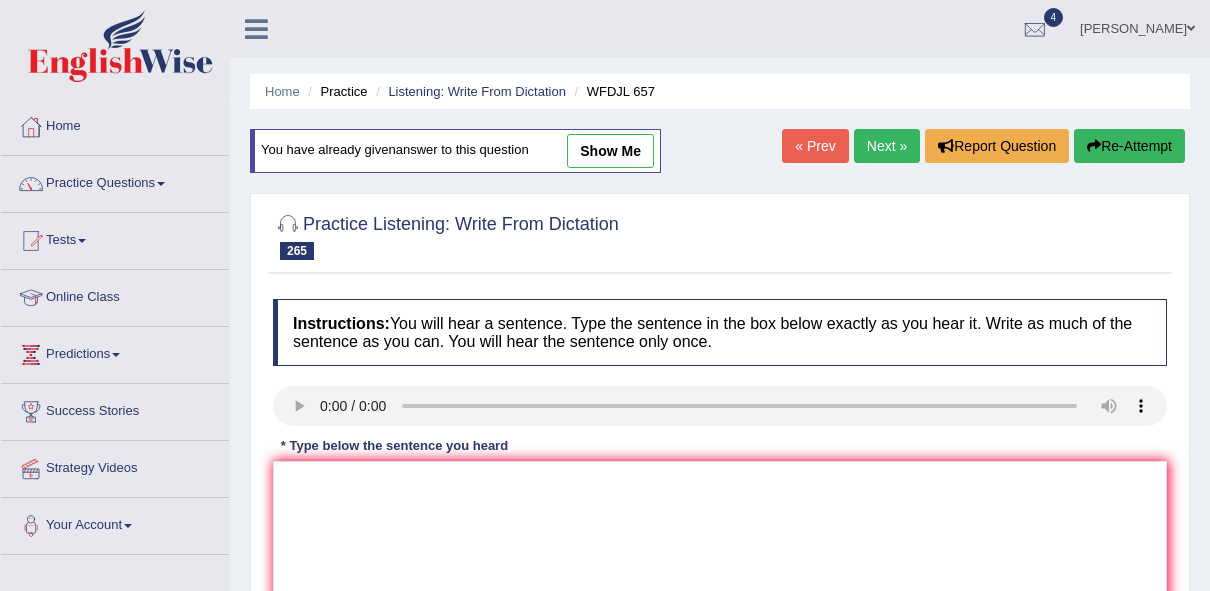 scroll, scrollTop: 0, scrollLeft: 0, axis: both 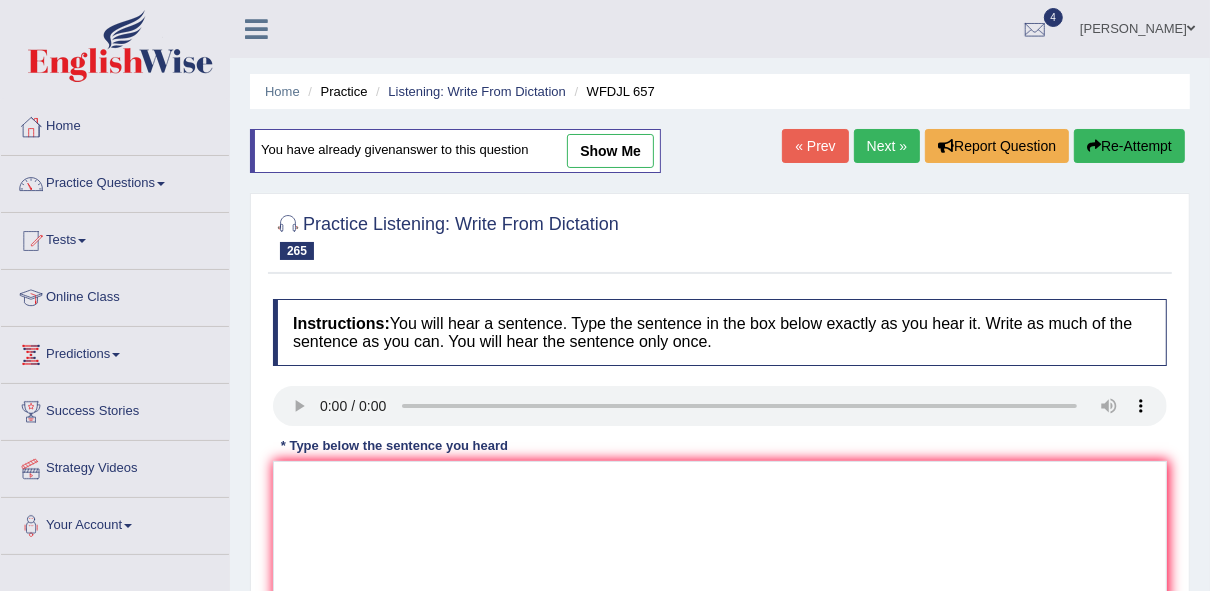 click on "Next »" at bounding box center [887, 146] 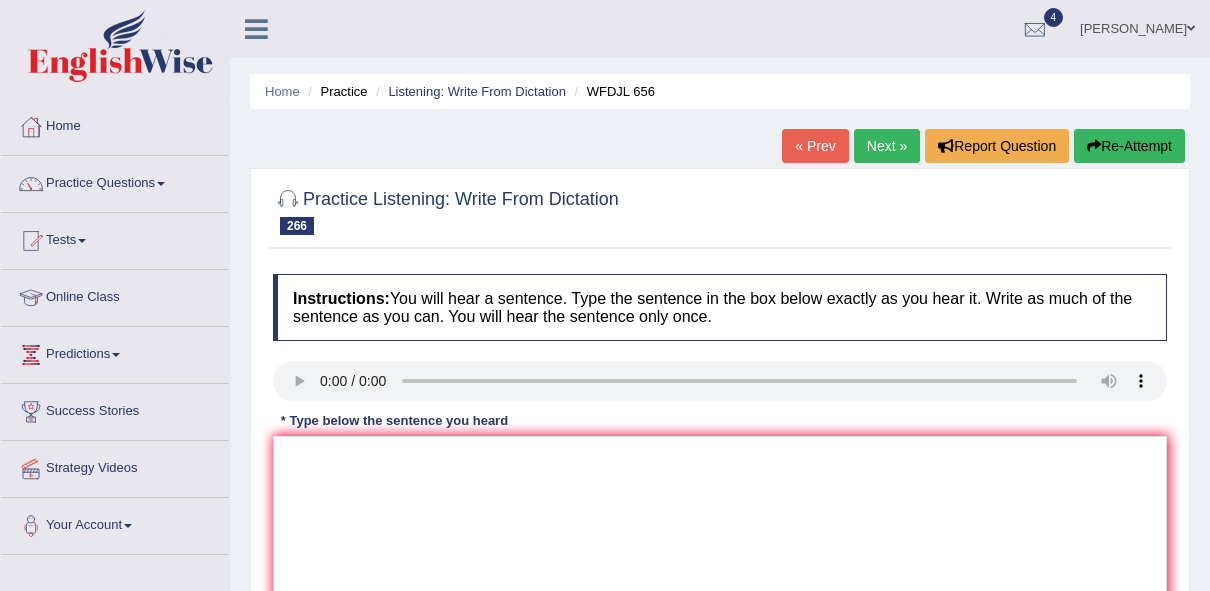 scroll, scrollTop: 0, scrollLeft: 0, axis: both 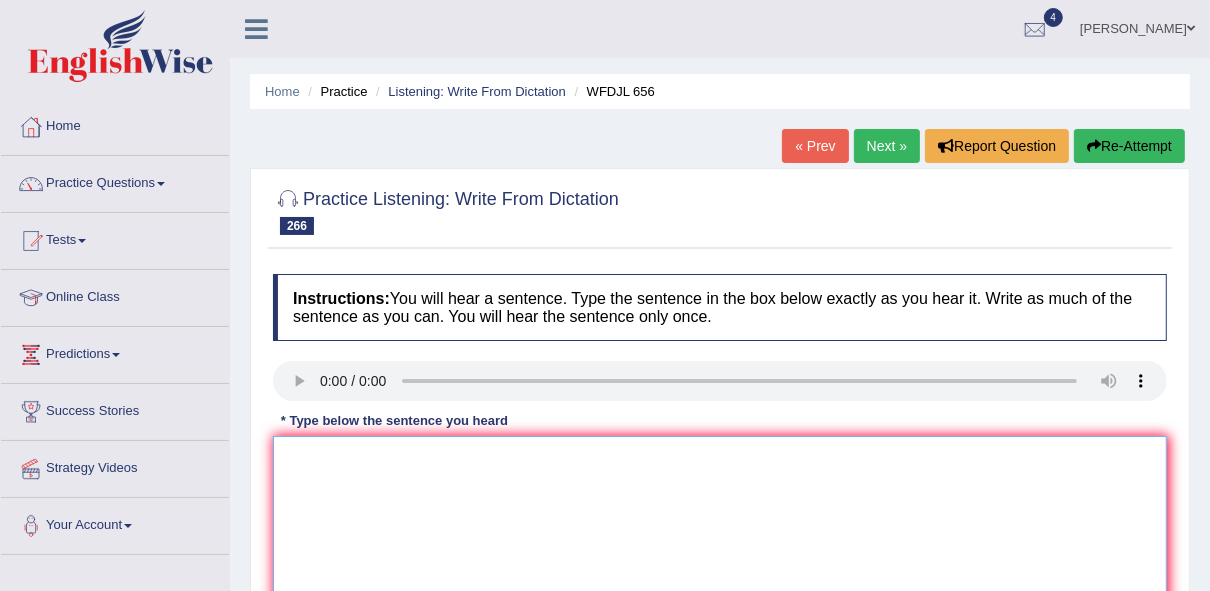 click at bounding box center (720, 533) 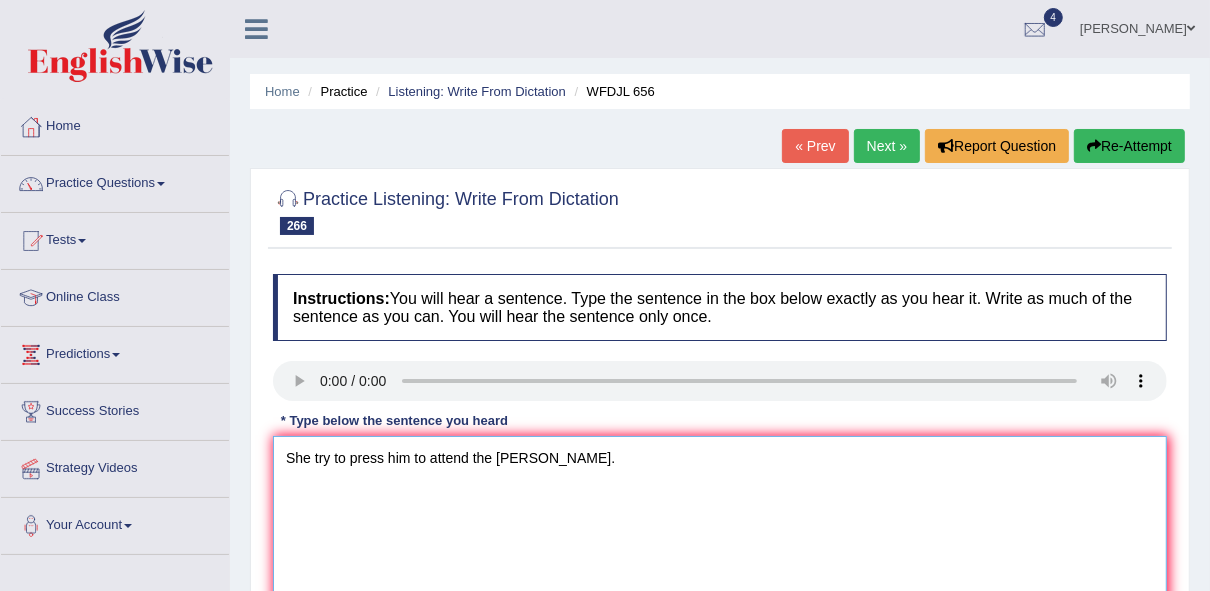 click on "She try to press him to attend the metting." at bounding box center [720, 533] 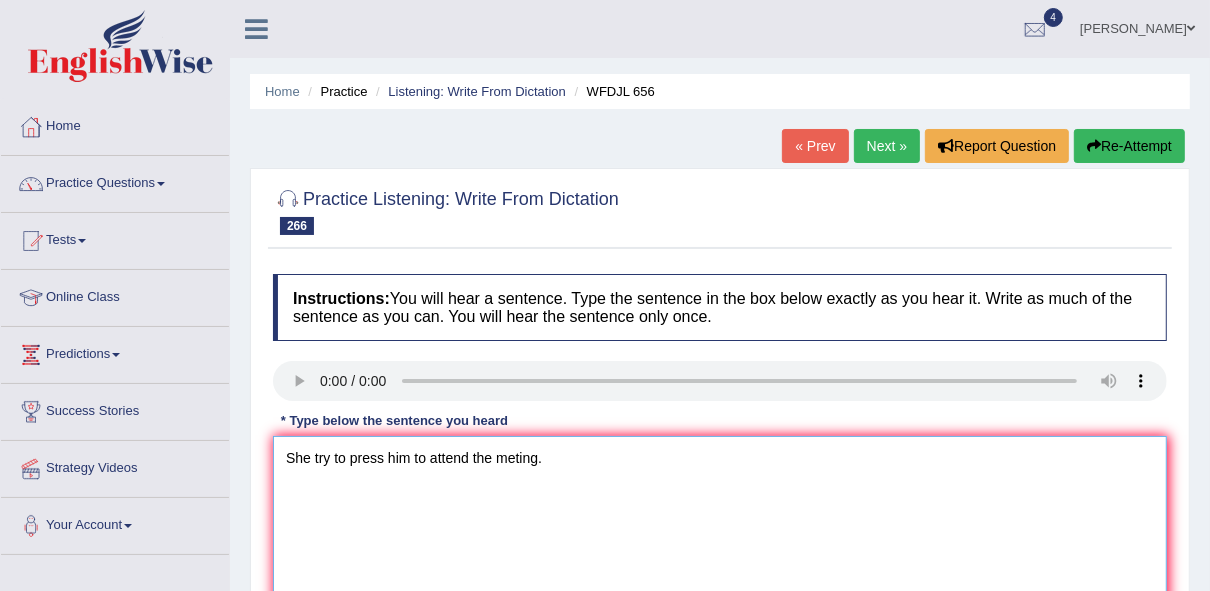 click on "She try to press him to attend the meting." at bounding box center [720, 533] 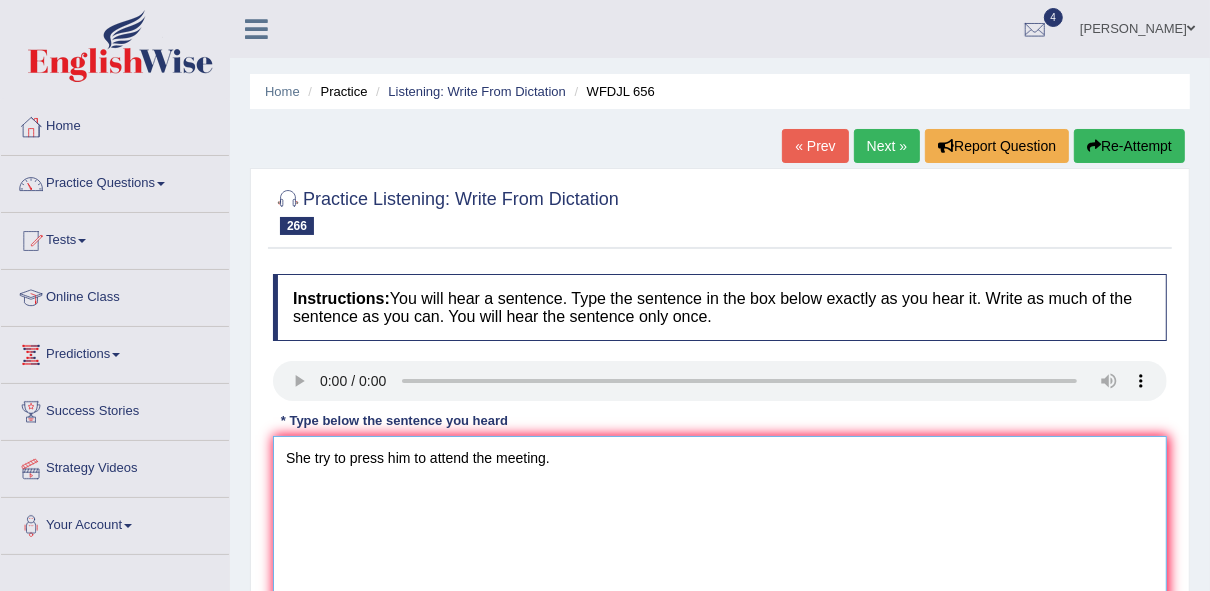 scroll, scrollTop: 459, scrollLeft: 0, axis: vertical 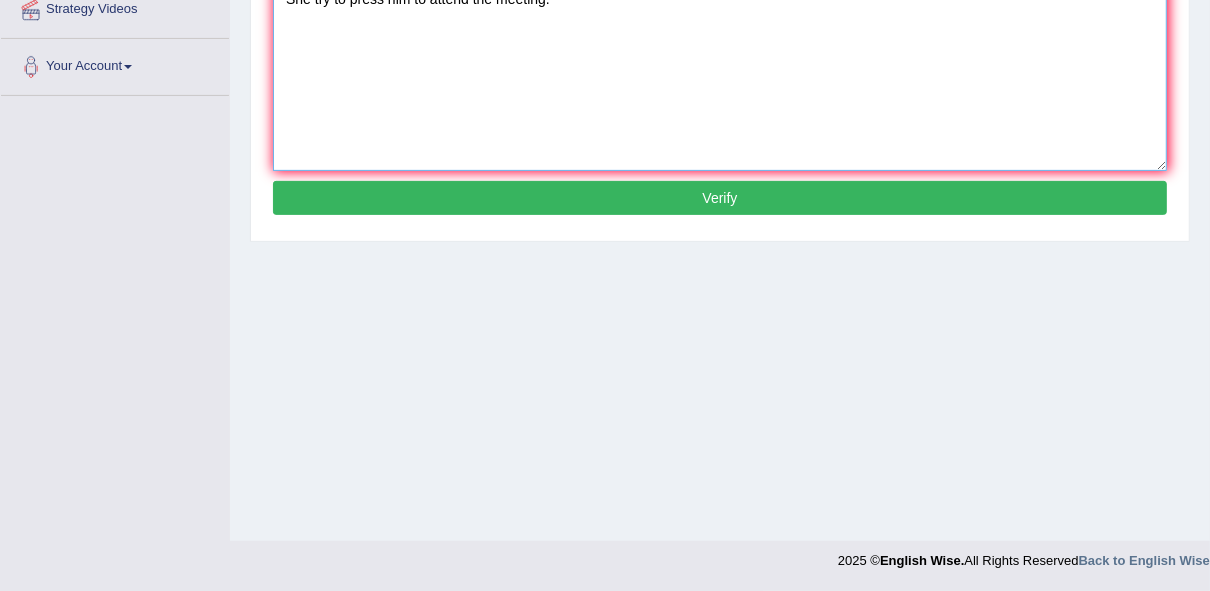 type on "She try to press him to attend the meeting." 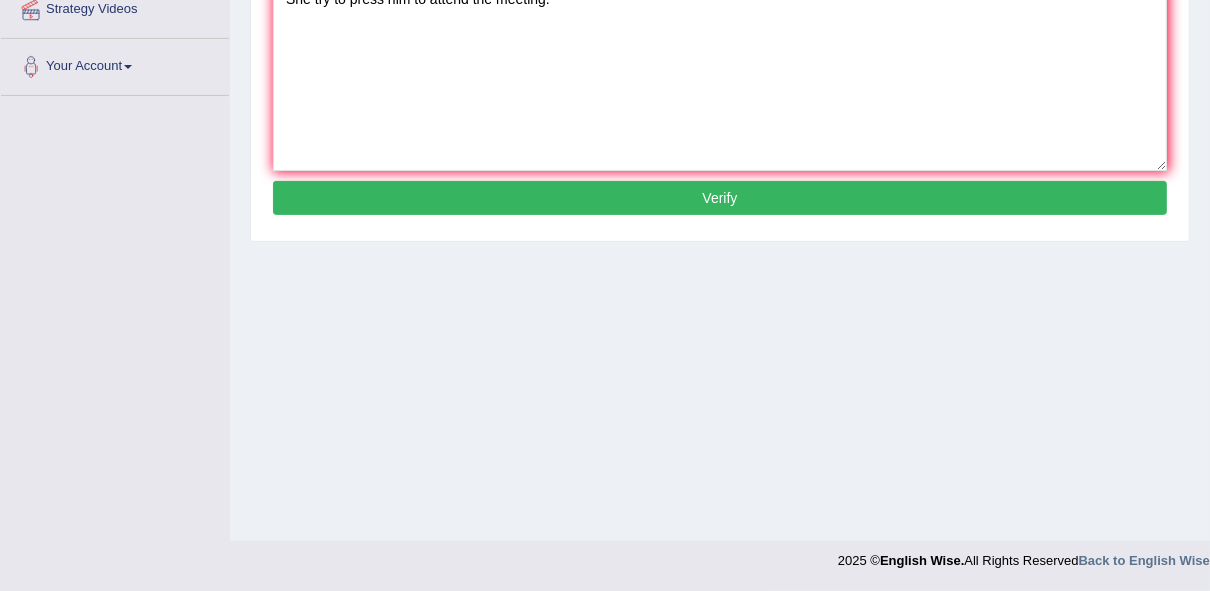 click on "Verify" at bounding box center (720, 198) 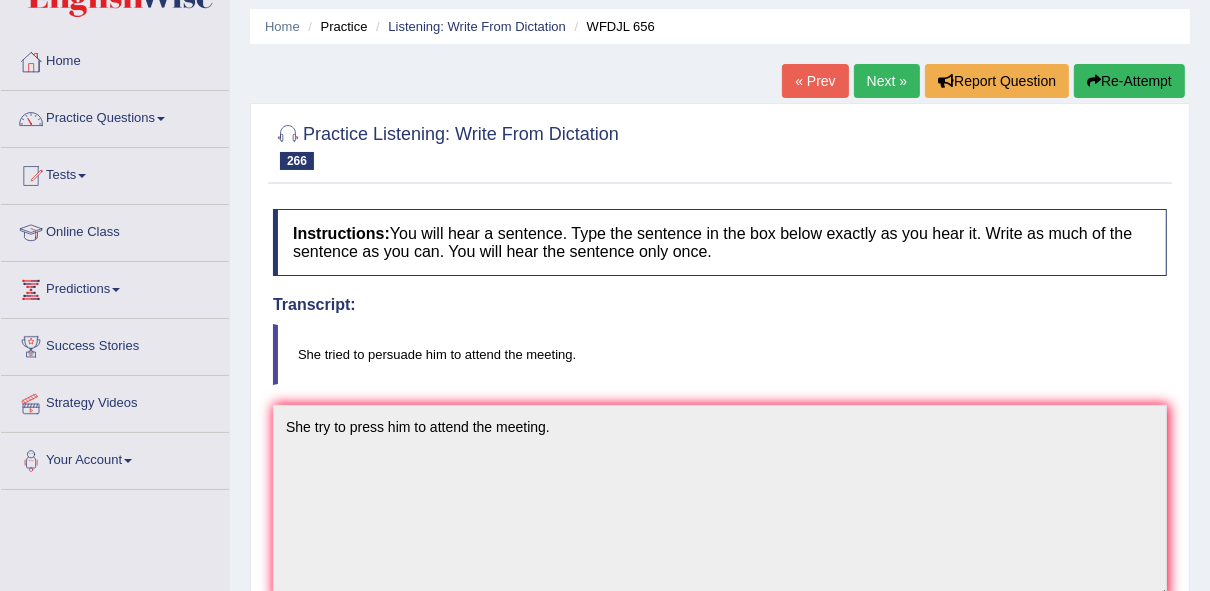 scroll, scrollTop: 43, scrollLeft: 0, axis: vertical 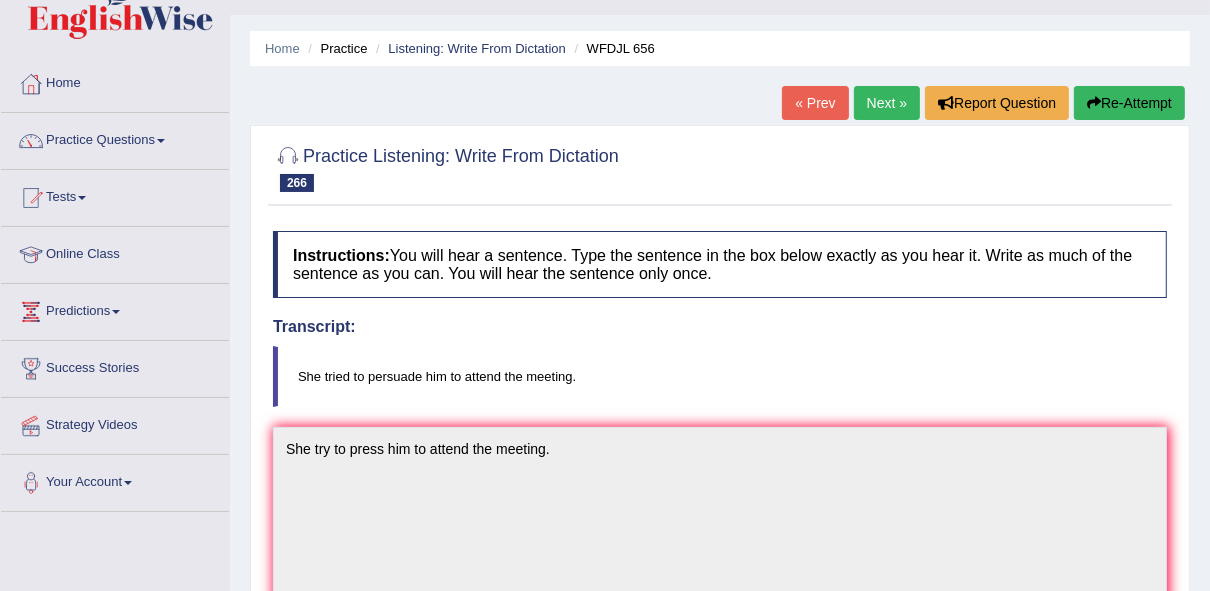 click on "Re-Attempt" at bounding box center (1129, 103) 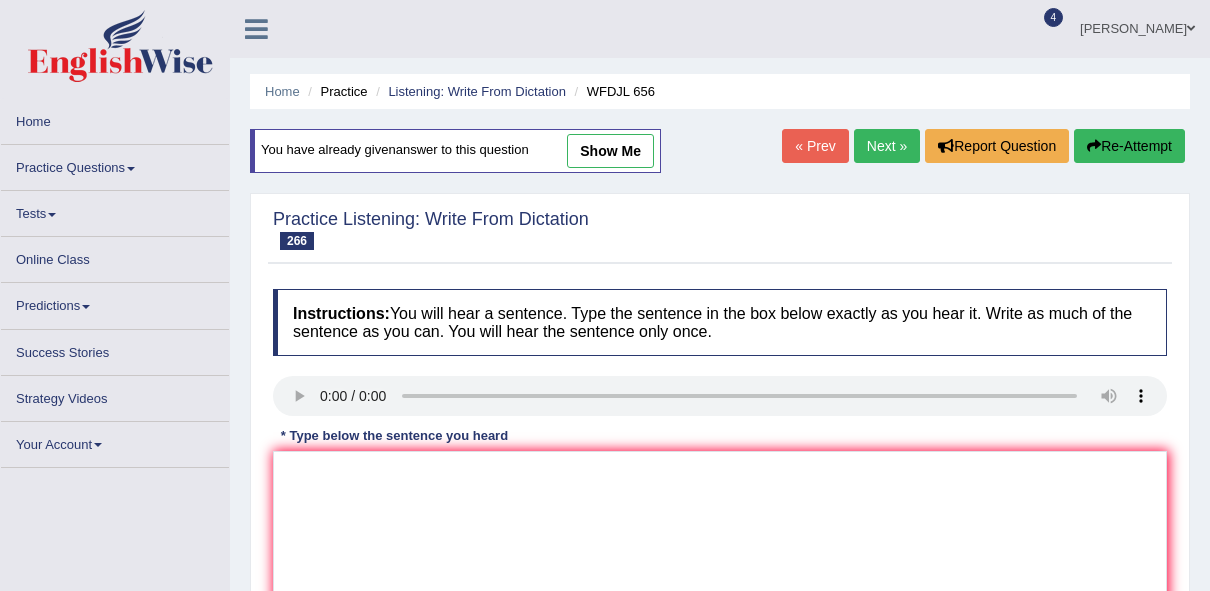 scroll, scrollTop: 43, scrollLeft: 0, axis: vertical 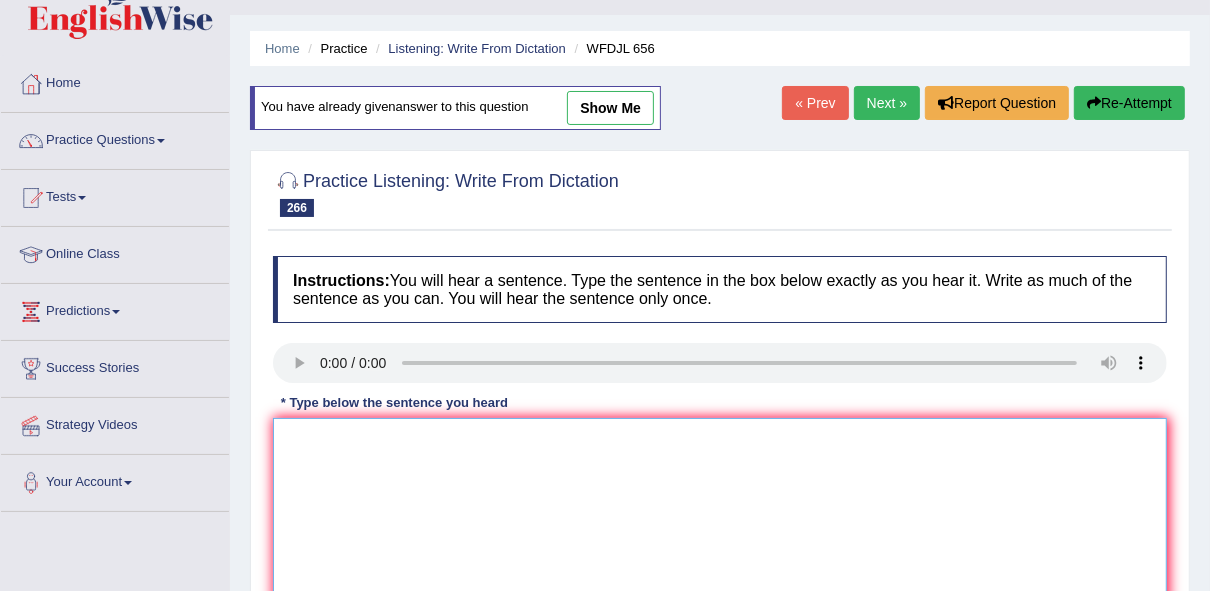 click at bounding box center [720, 515] 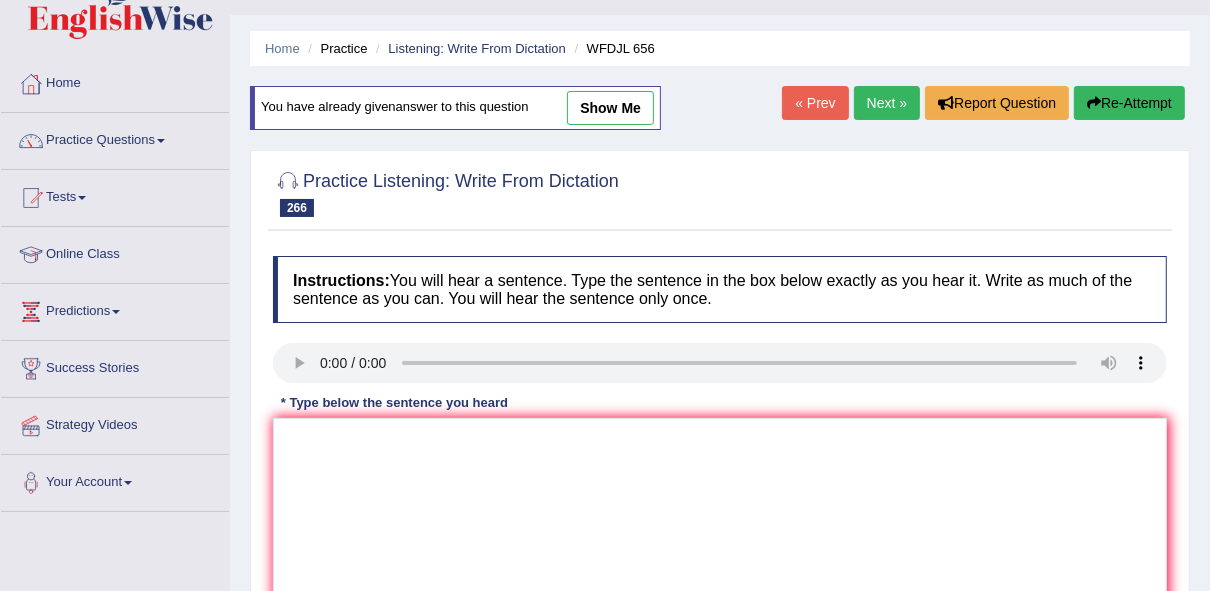 click on "Next »" at bounding box center [887, 103] 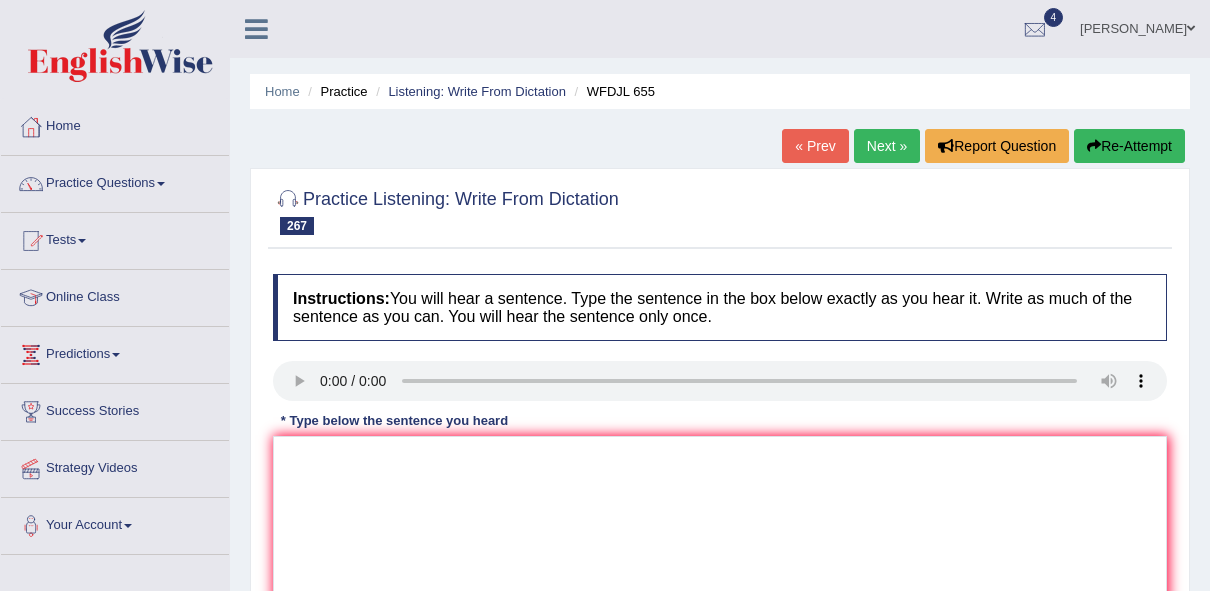 scroll, scrollTop: 0, scrollLeft: 0, axis: both 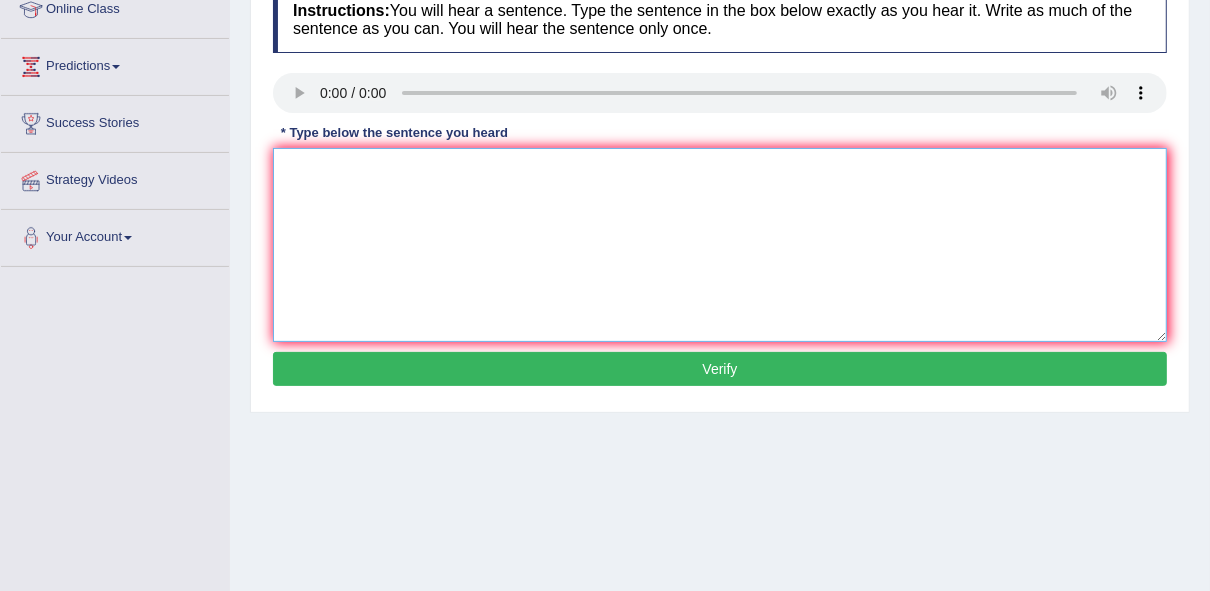 click at bounding box center (720, 245) 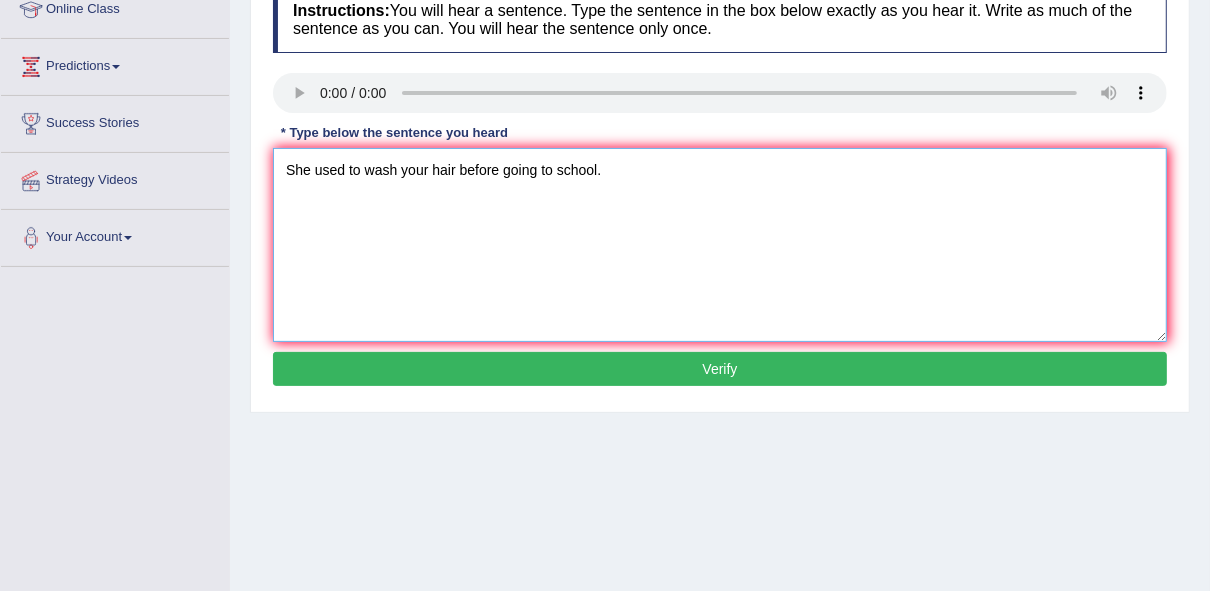 type on "She used to wash your hair before going to school." 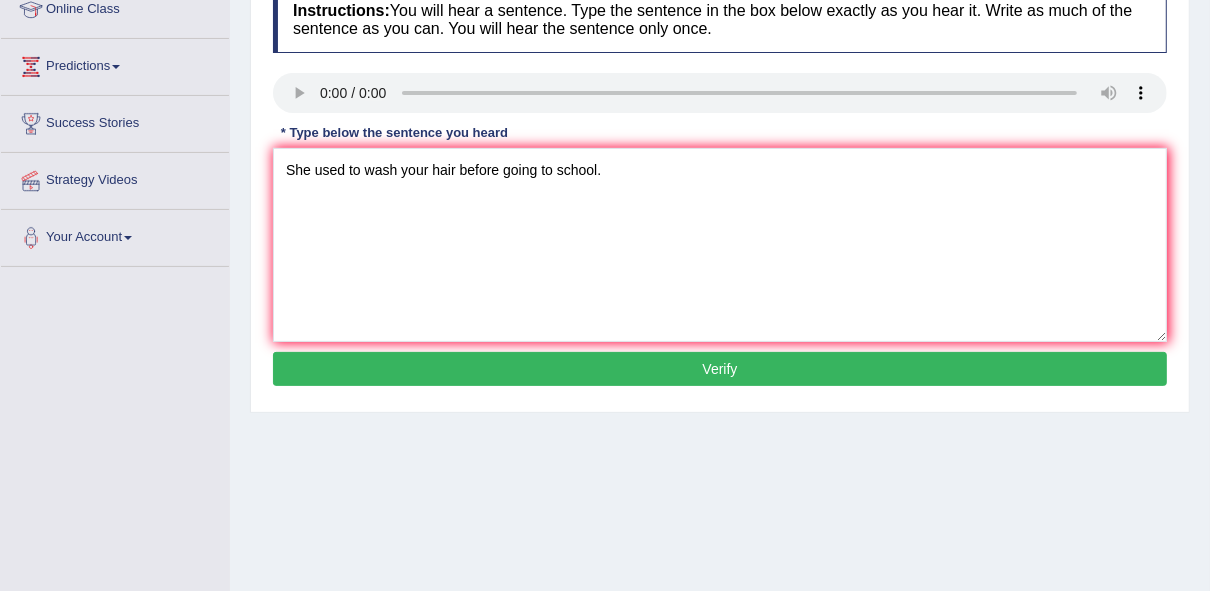 click on "Verify" at bounding box center [720, 369] 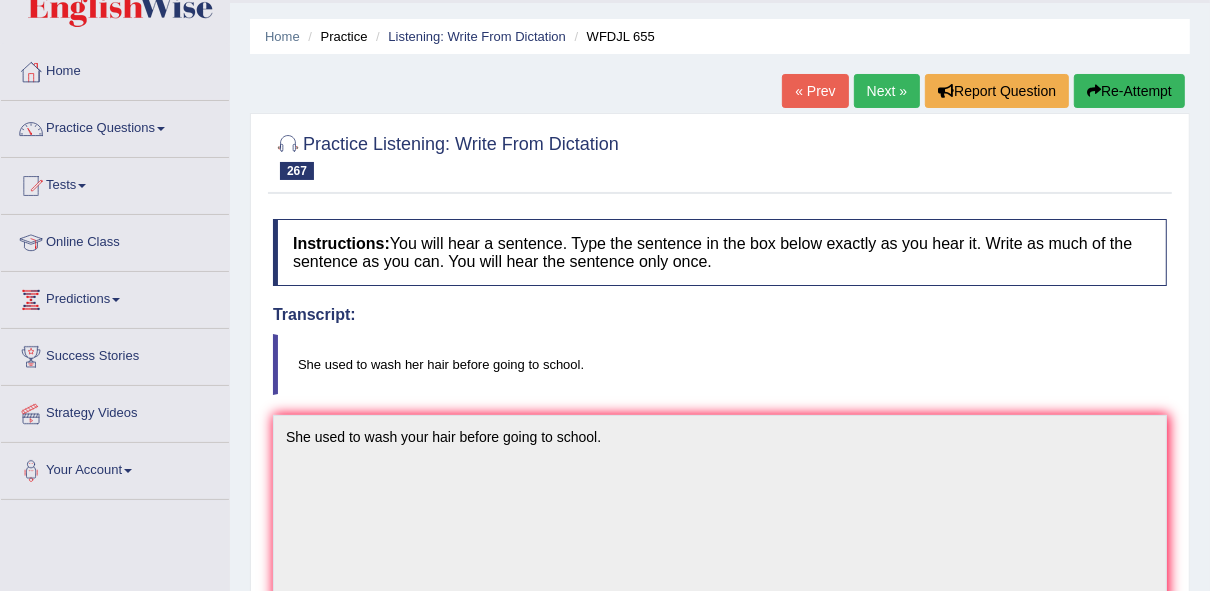 scroll, scrollTop: 0, scrollLeft: 0, axis: both 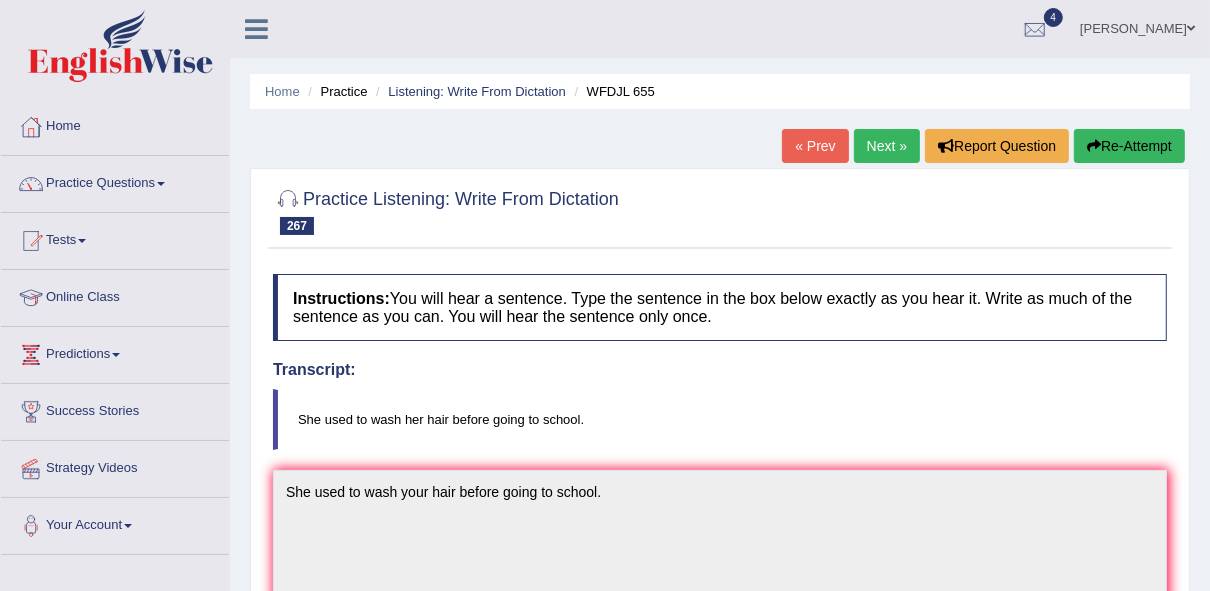 click on "Next »" at bounding box center (887, 146) 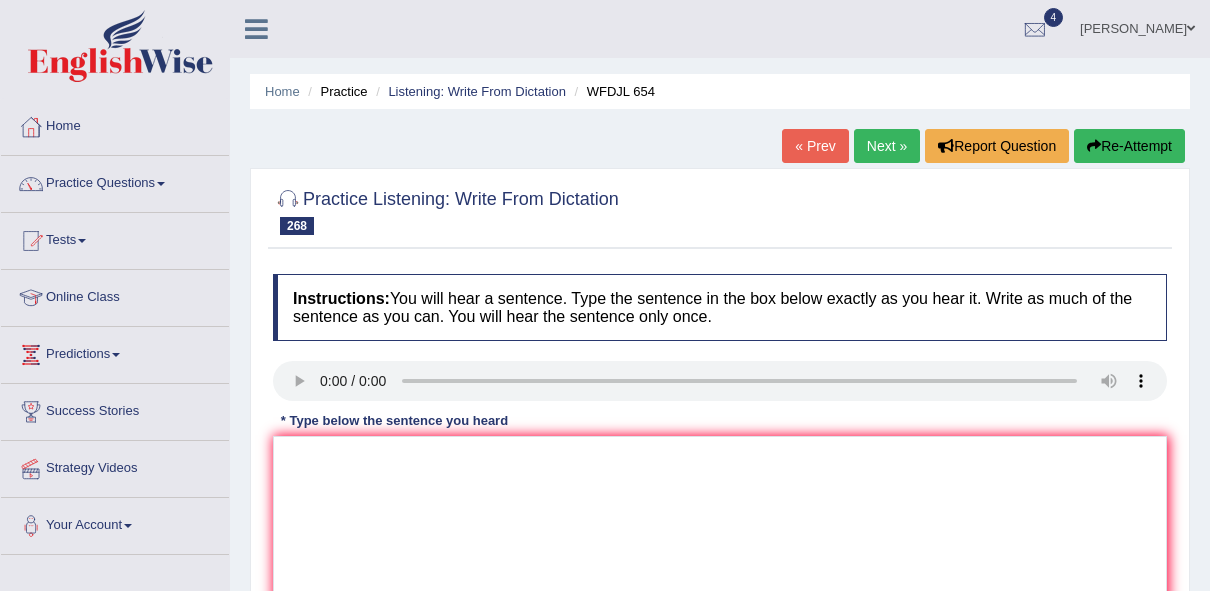 scroll, scrollTop: 0, scrollLeft: 0, axis: both 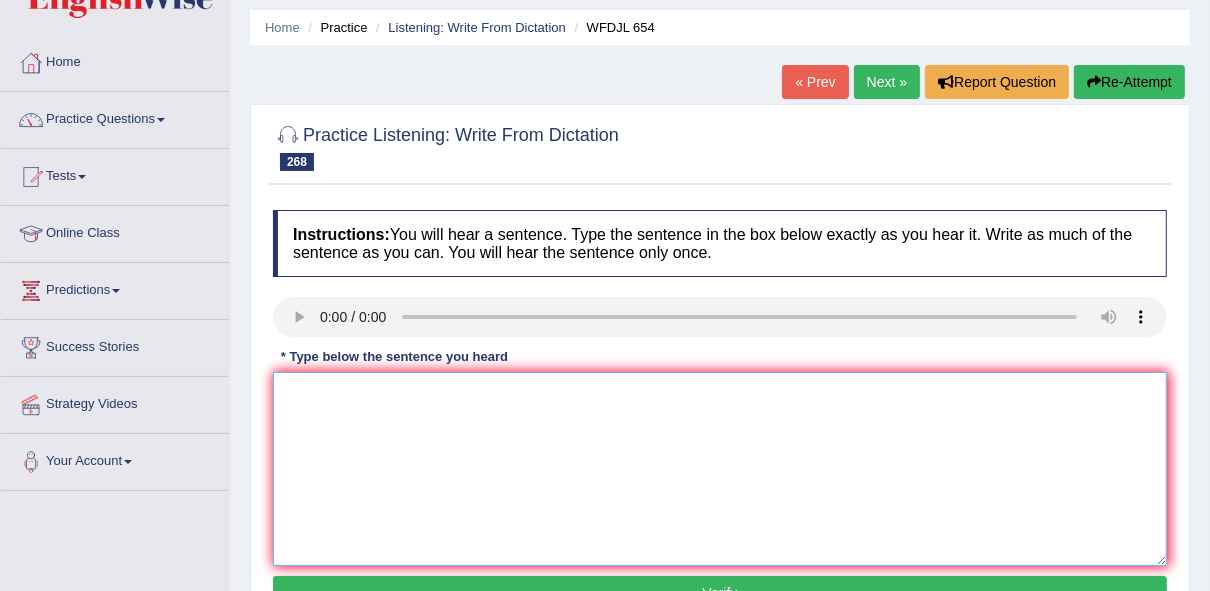 click at bounding box center [720, 469] 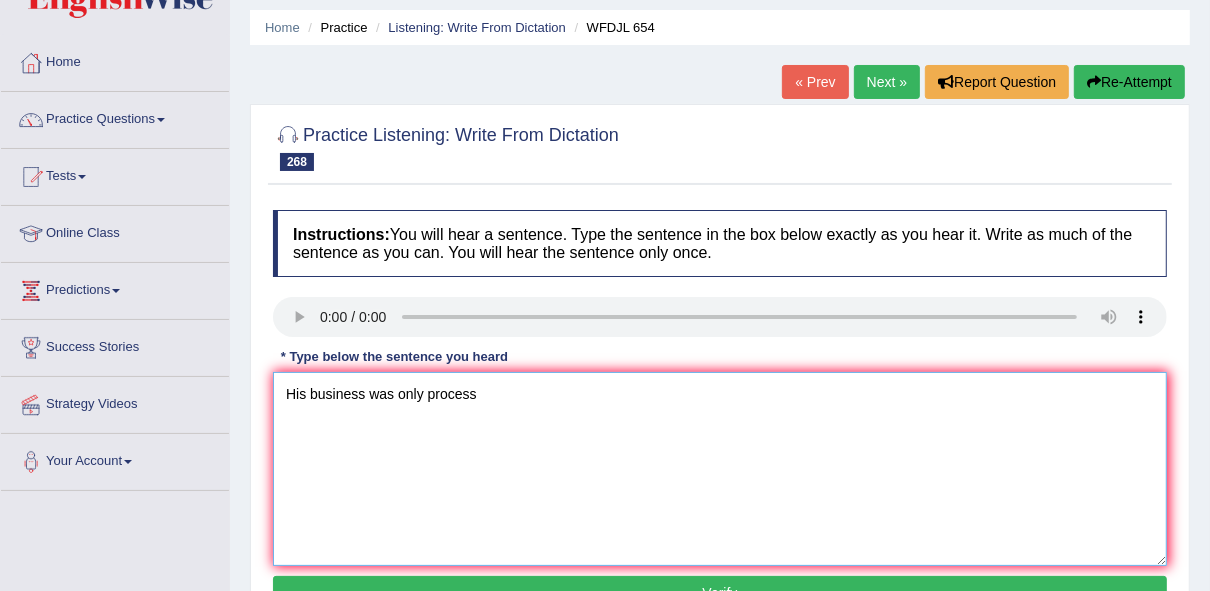 click on "His business was only process" at bounding box center (720, 469) 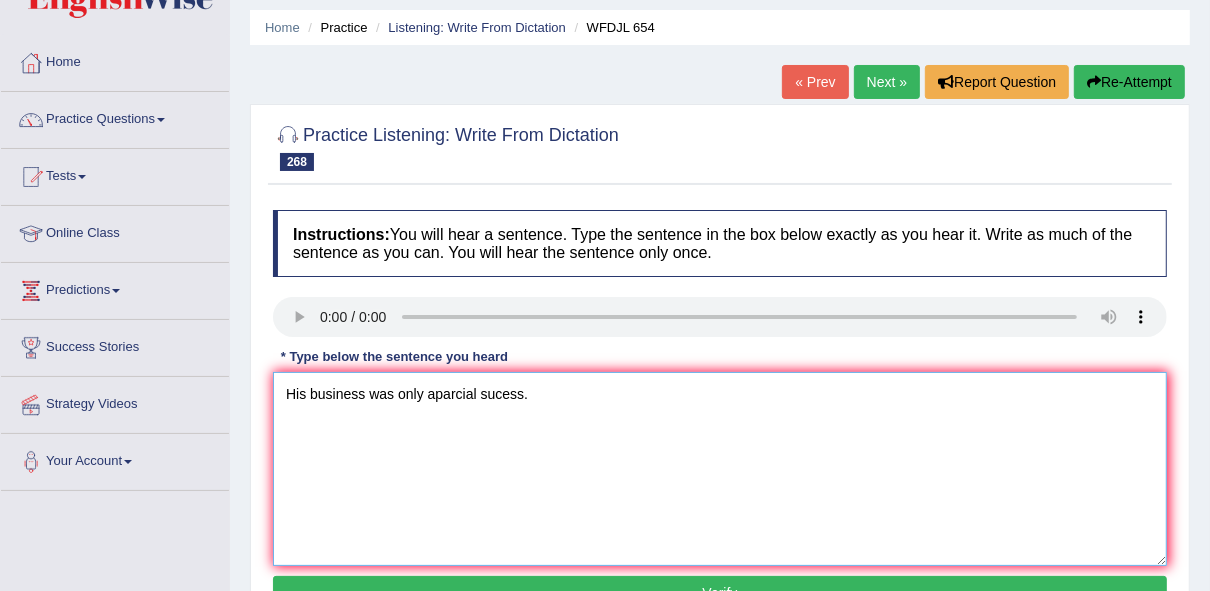 scroll, scrollTop: 459, scrollLeft: 0, axis: vertical 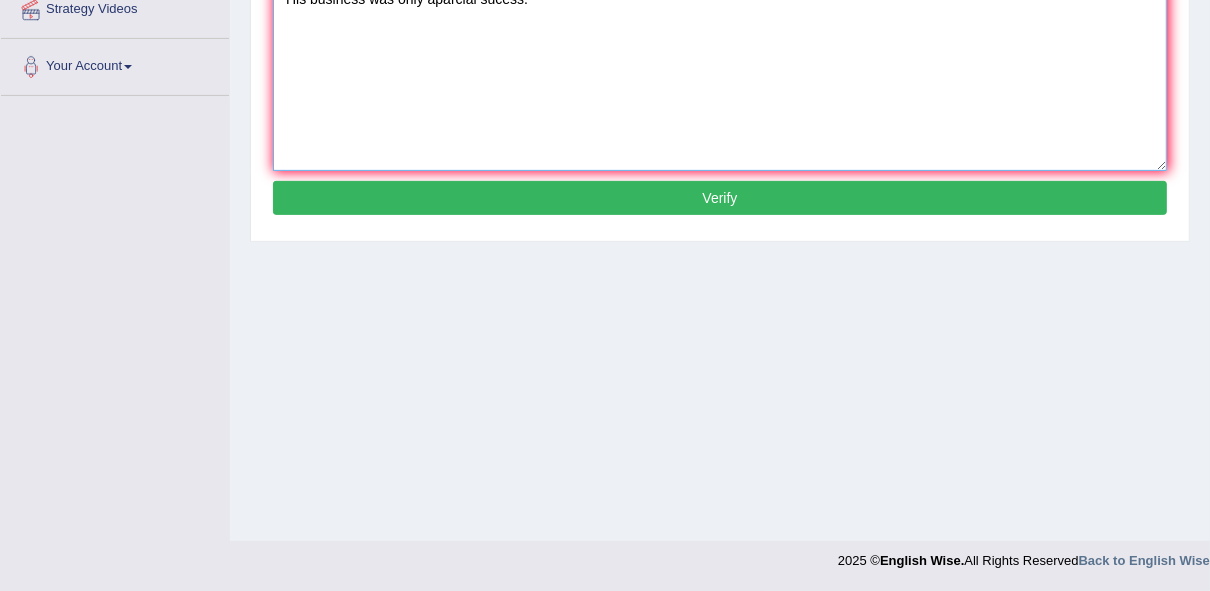 type on "His business was only aparcial sucess." 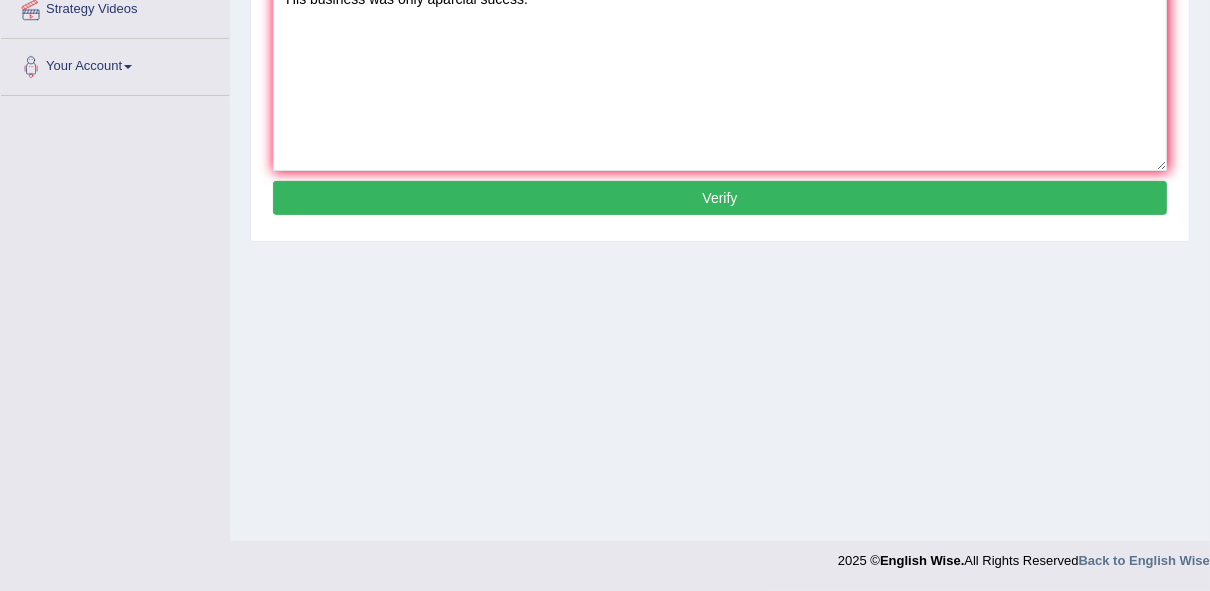 click on "Verify" at bounding box center (720, 198) 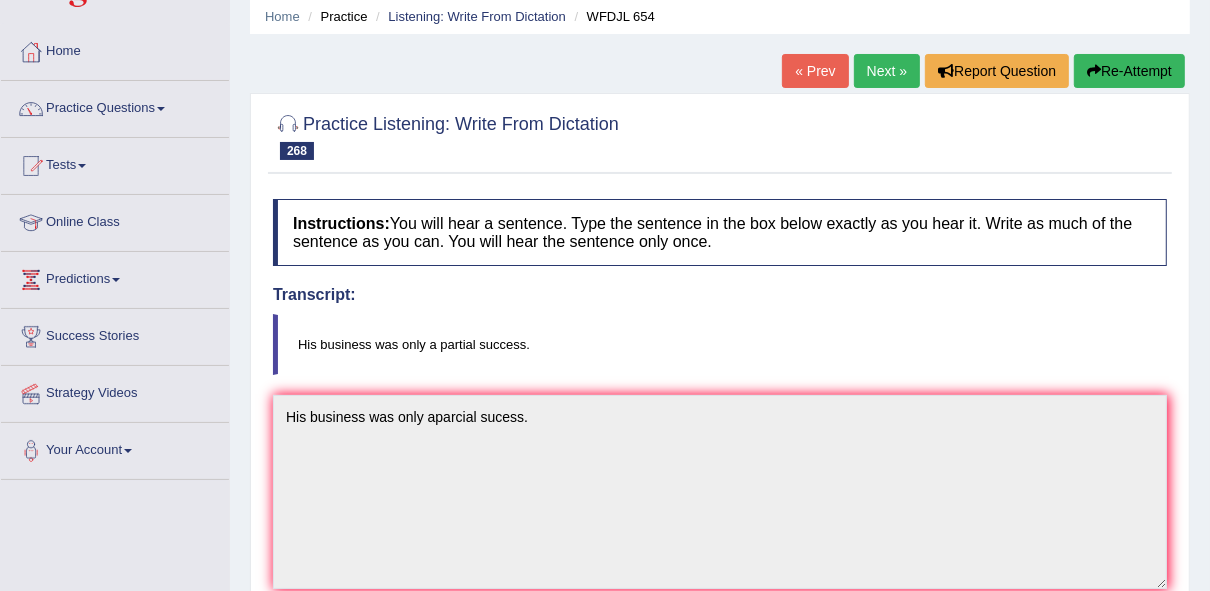 scroll, scrollTop: 43, scrollLeft: 0, axis: vertical 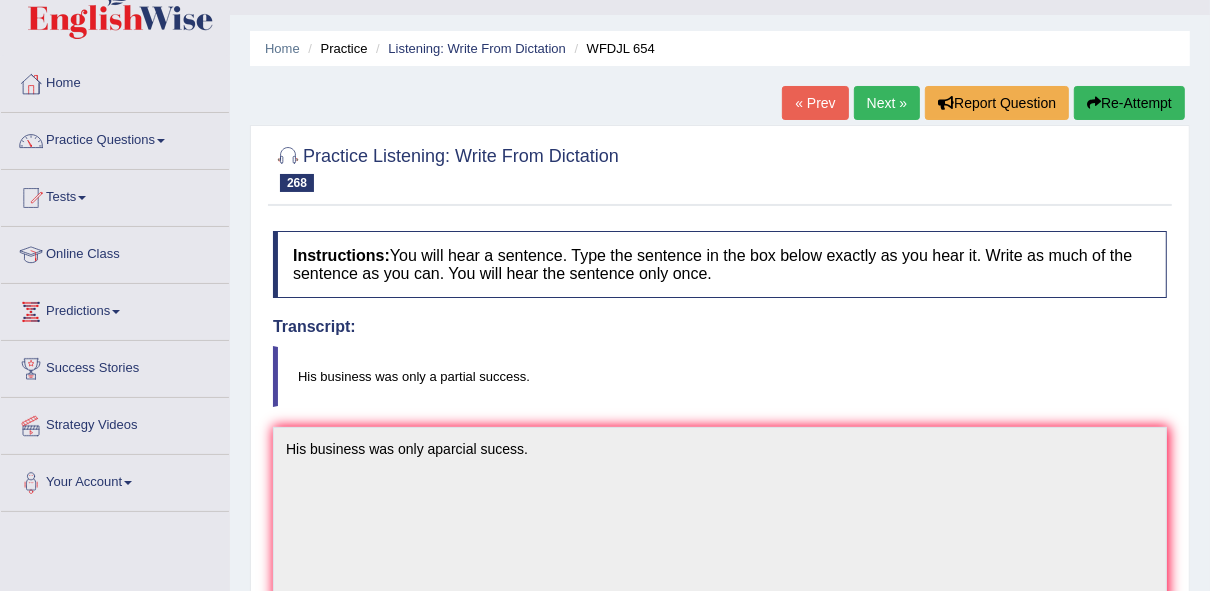 click on "Next »" at bounding box center [887, 103] 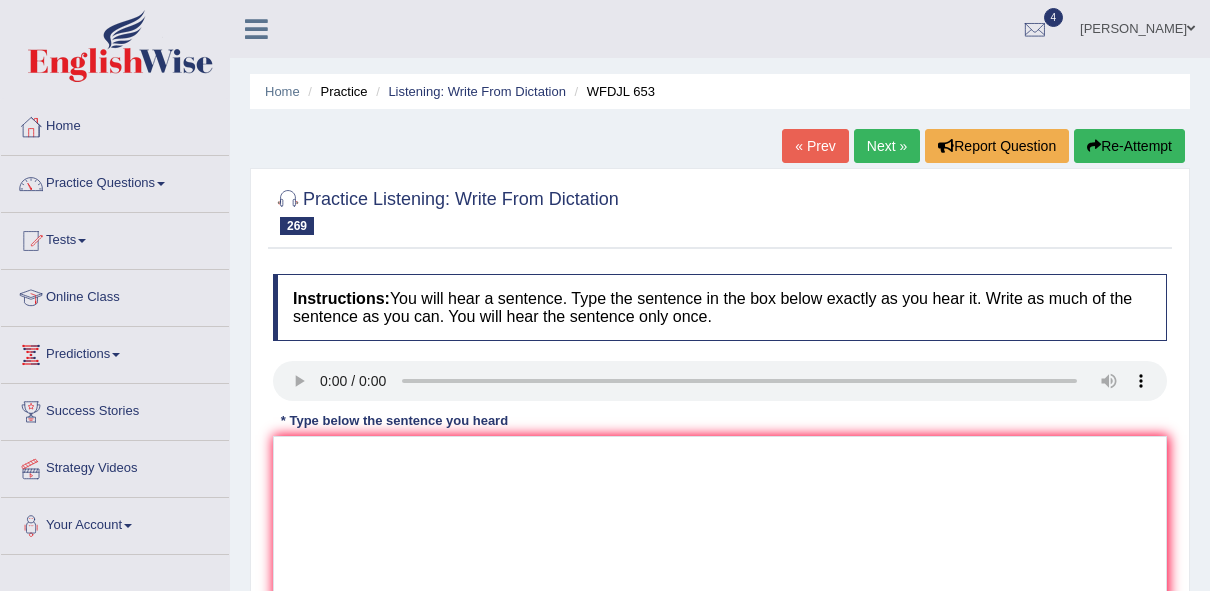scroll, scrollTop: 0, scrollLeft: 0, axis: both 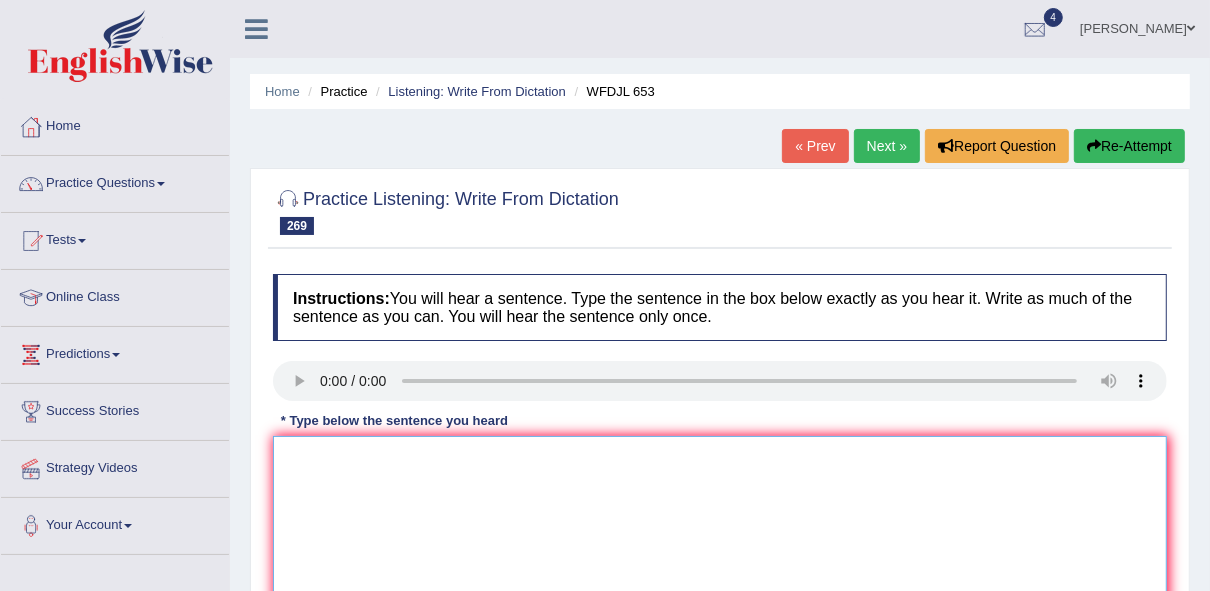 click at bounding box center (720, 533) 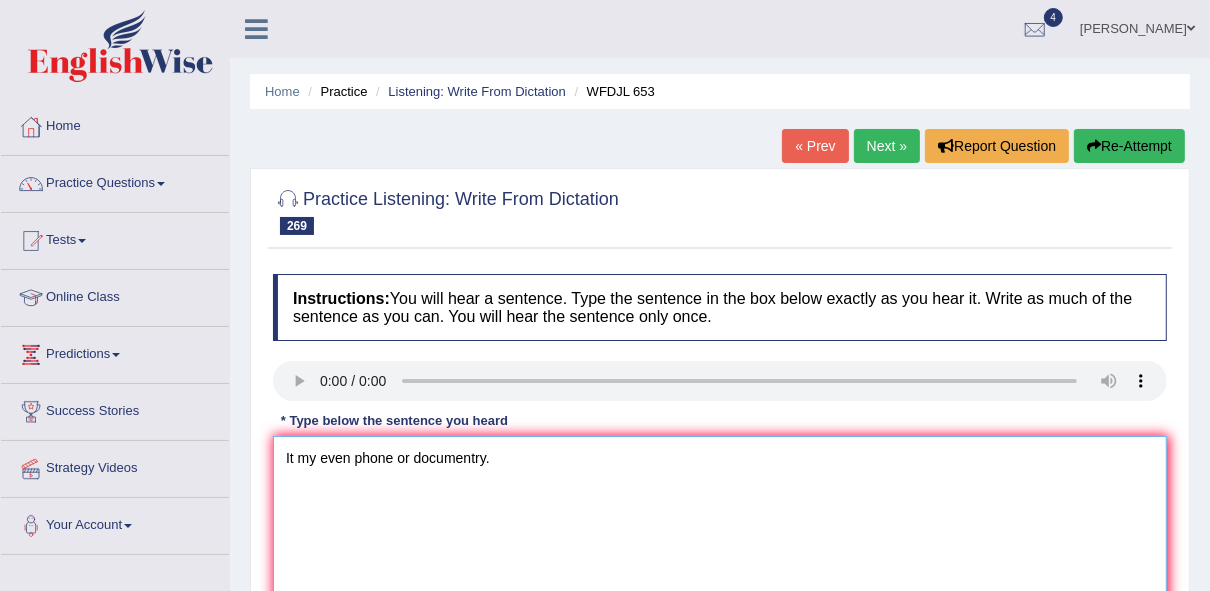 scroll, scrollTop: 459, scrollLeft: 0, axis: vertical 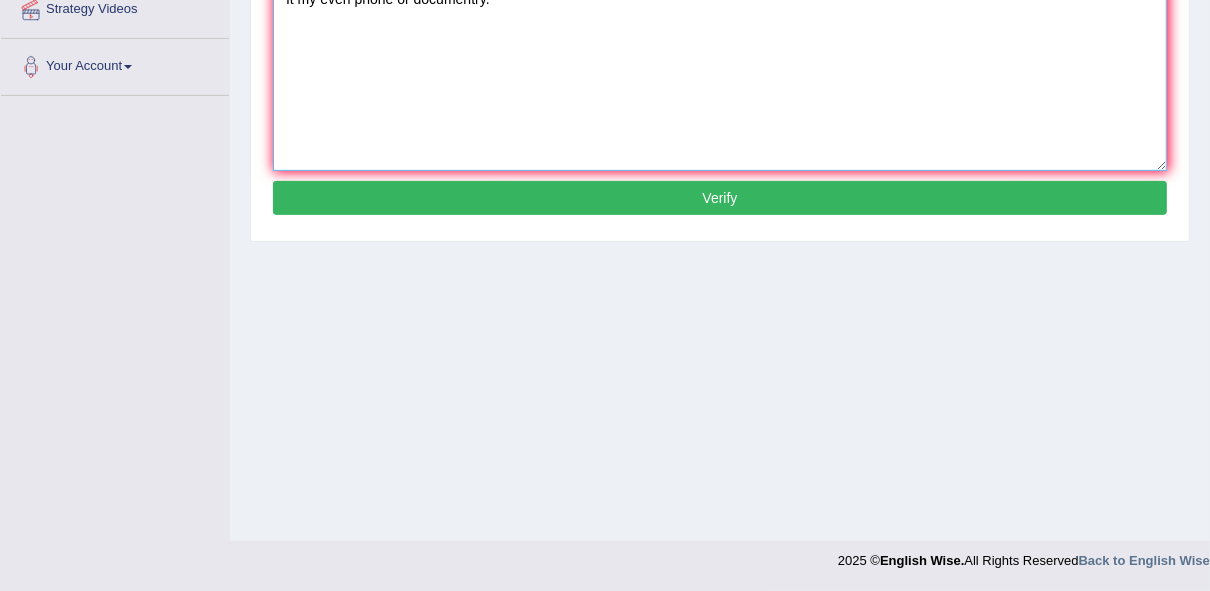 type on "It my even phone or documentry." 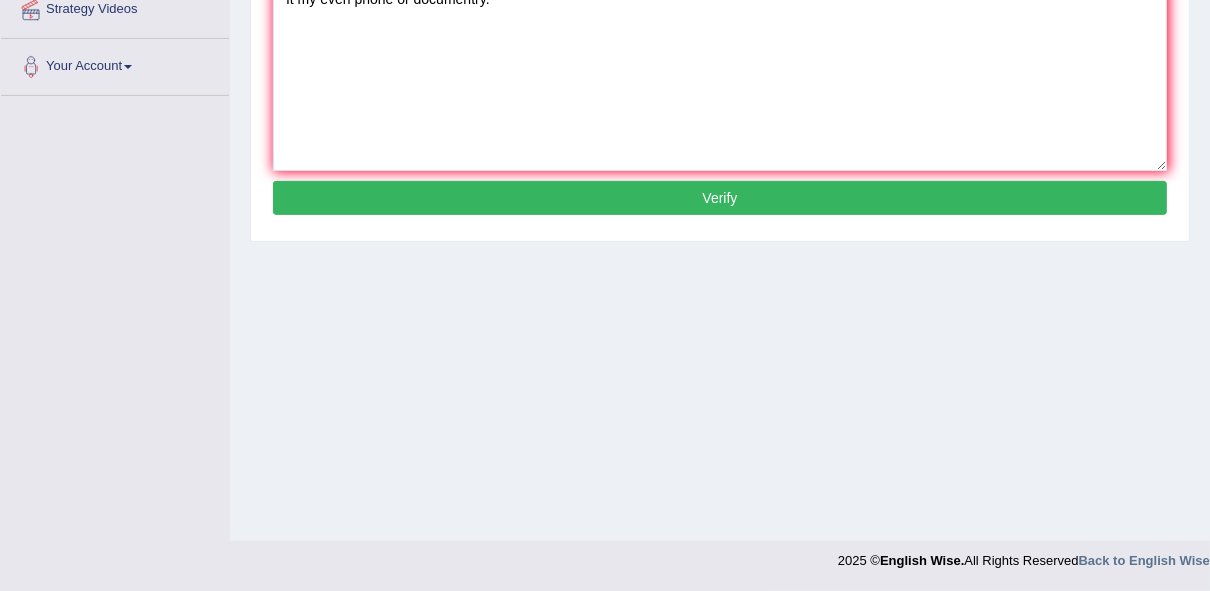 click on "Verify" at bounding box center [720, 198] 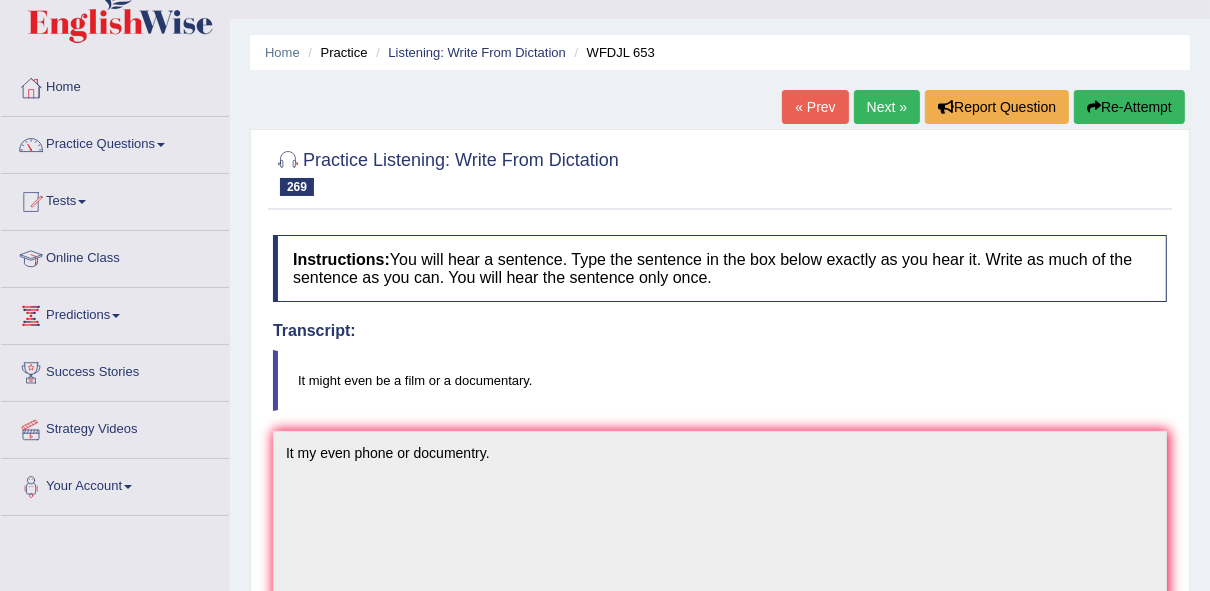 scroll, scrollTop: 0, scrollLeft: 0, axis: both 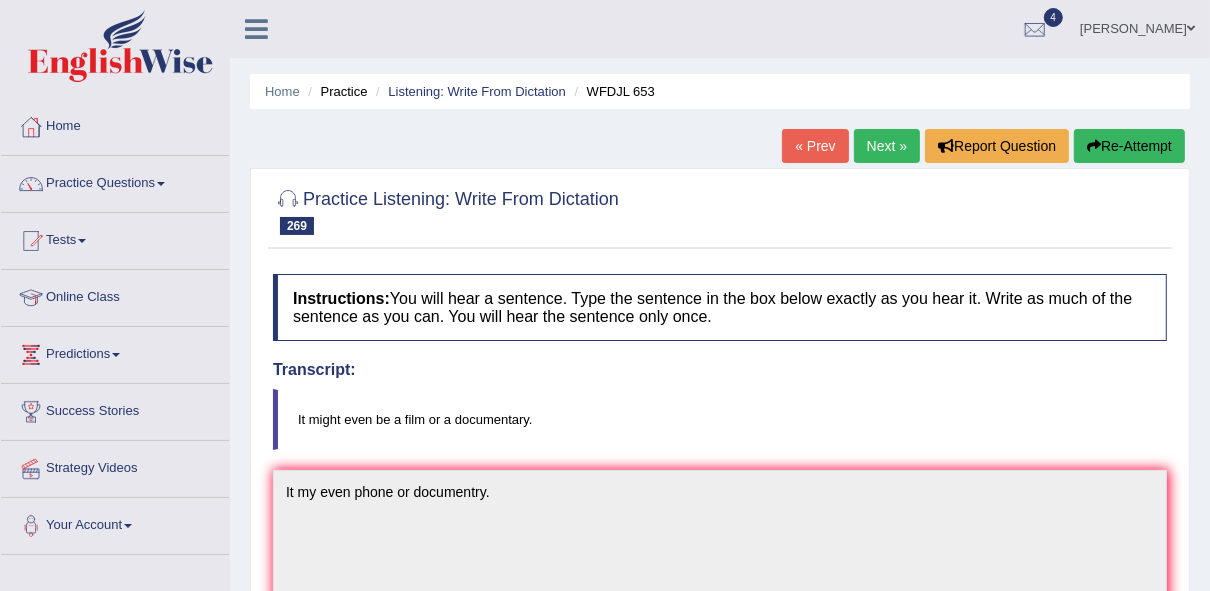 click on "Next »" at bounding box center (887, 146) 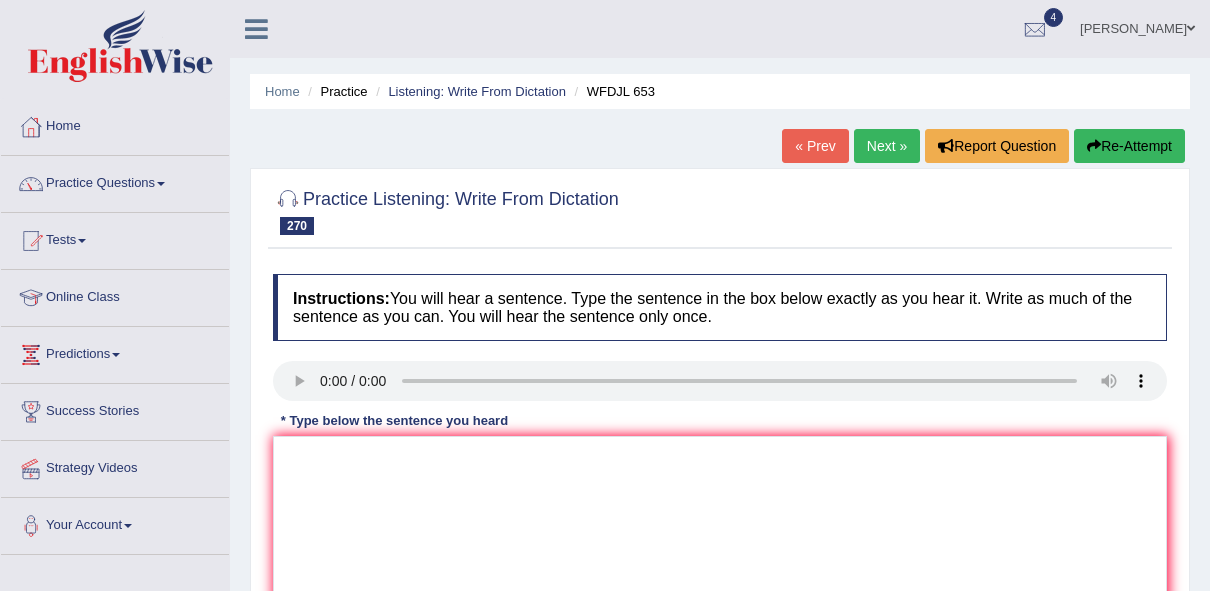 scroll, scrollTop: 0, scrollLeft: 0, axis: both 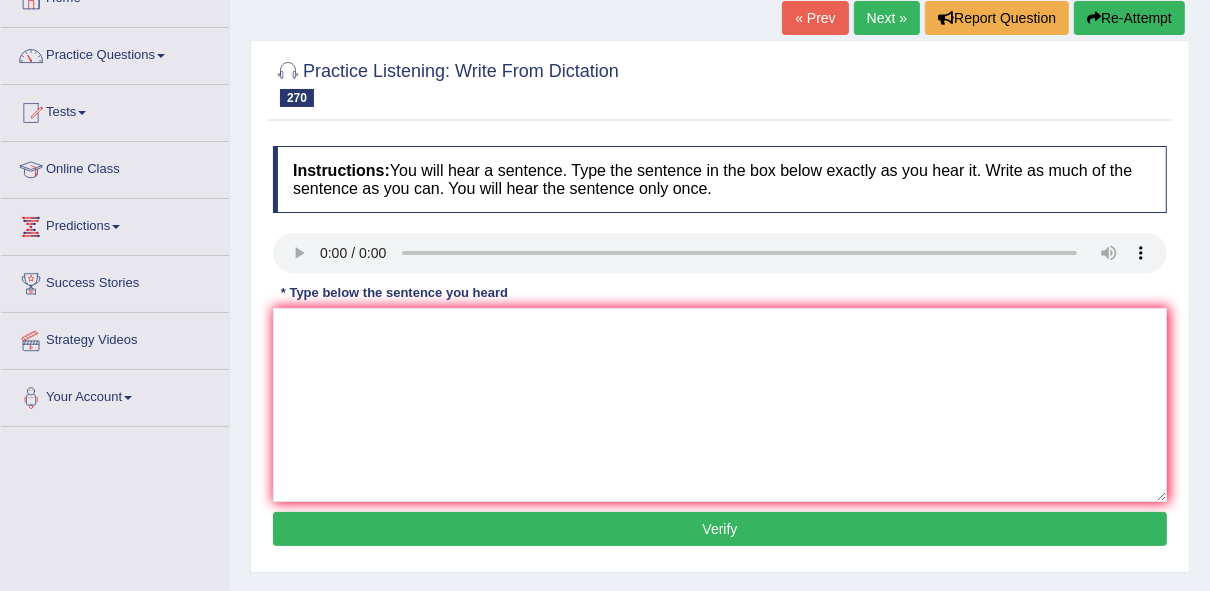 click on "Next »" at bounding box center (887, 18) 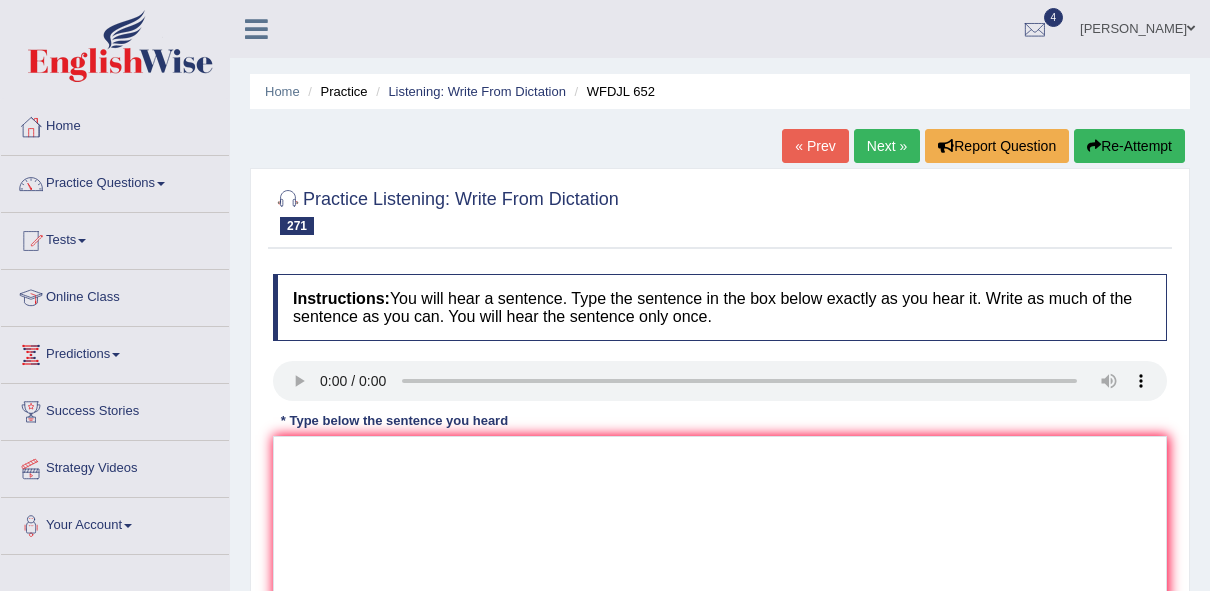 scroll, scrollTop: 0, scrollLeft: 0, axis: both 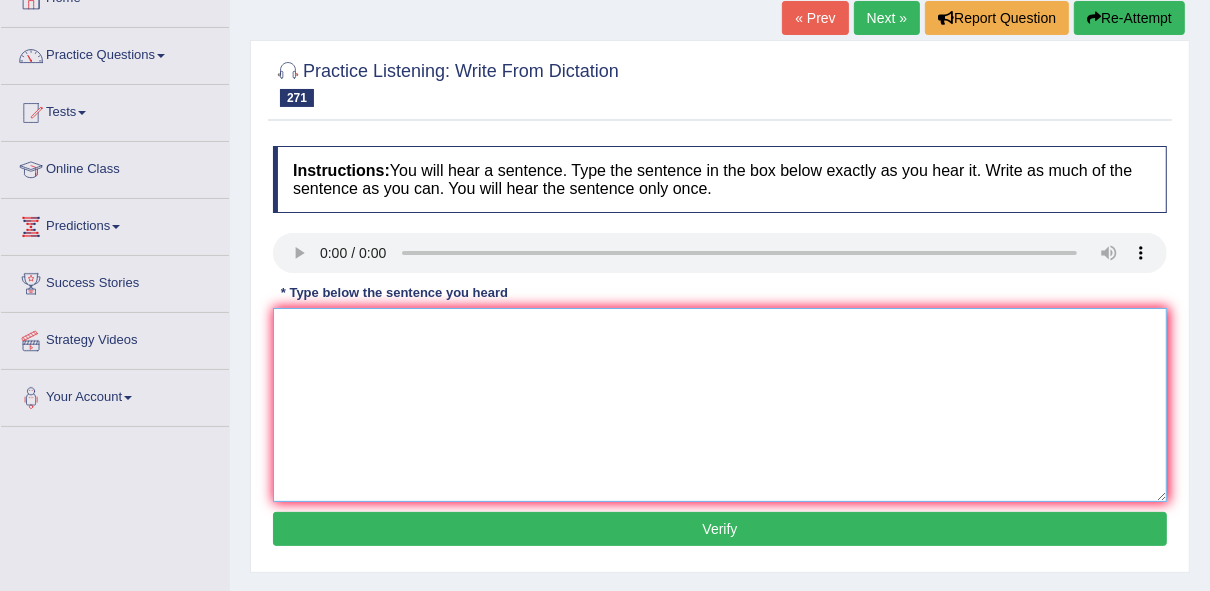 click at bounding box center [720, 405] 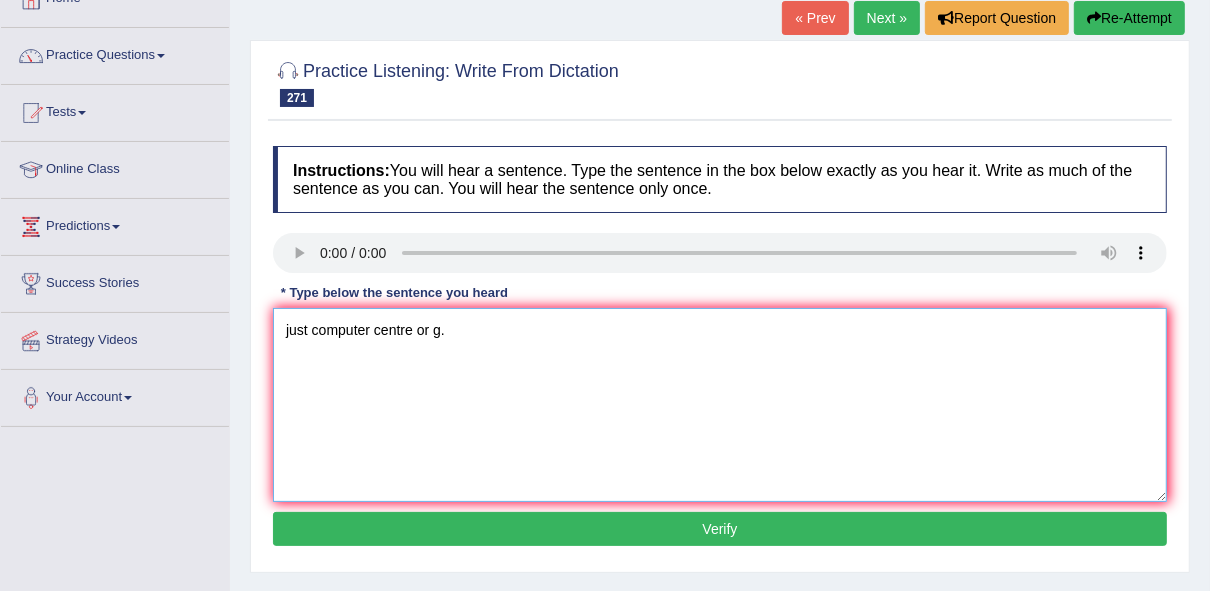 type on "just computer centre or g." 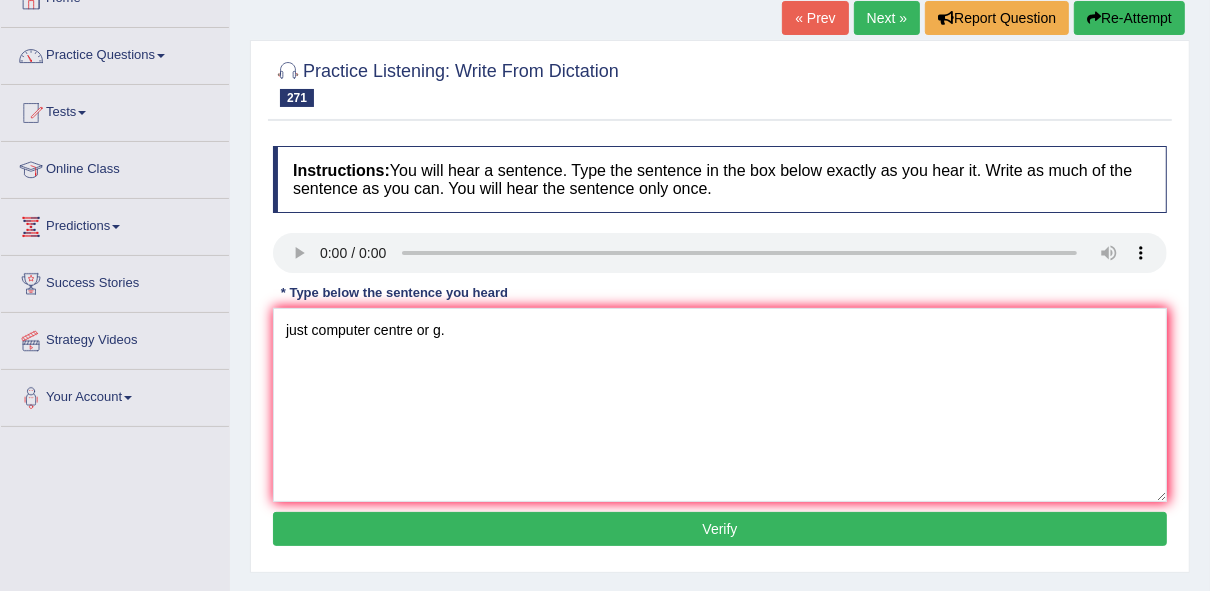 click on "Verify" at bounding box center (720, 529) 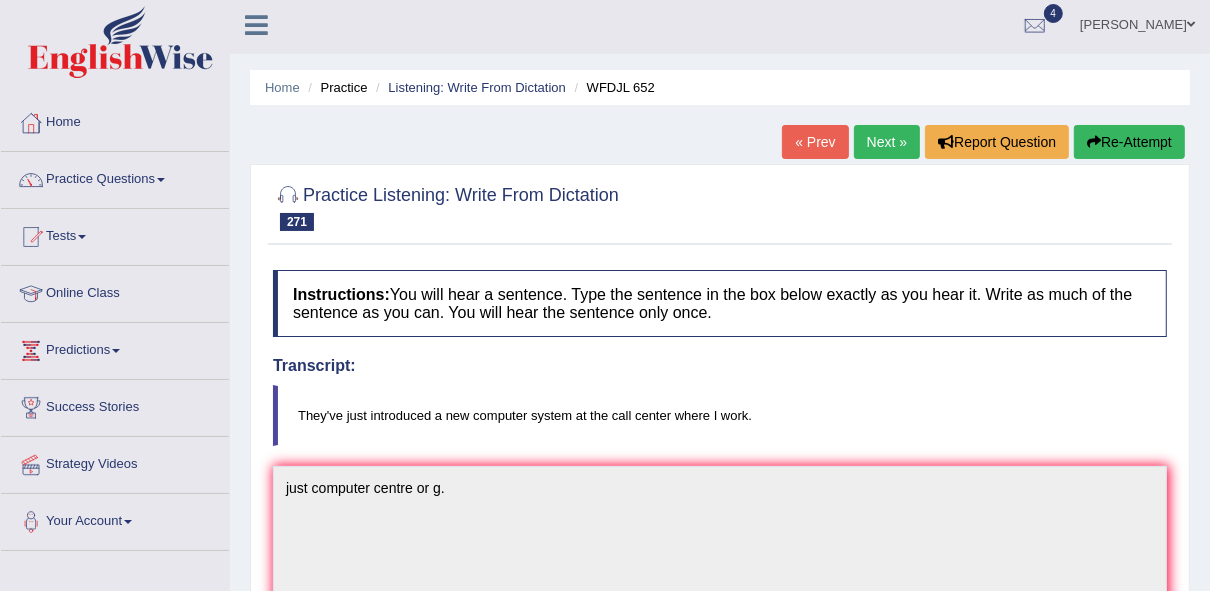 scroll, scrollTop: 0, scrollLeft: 0, axis: both 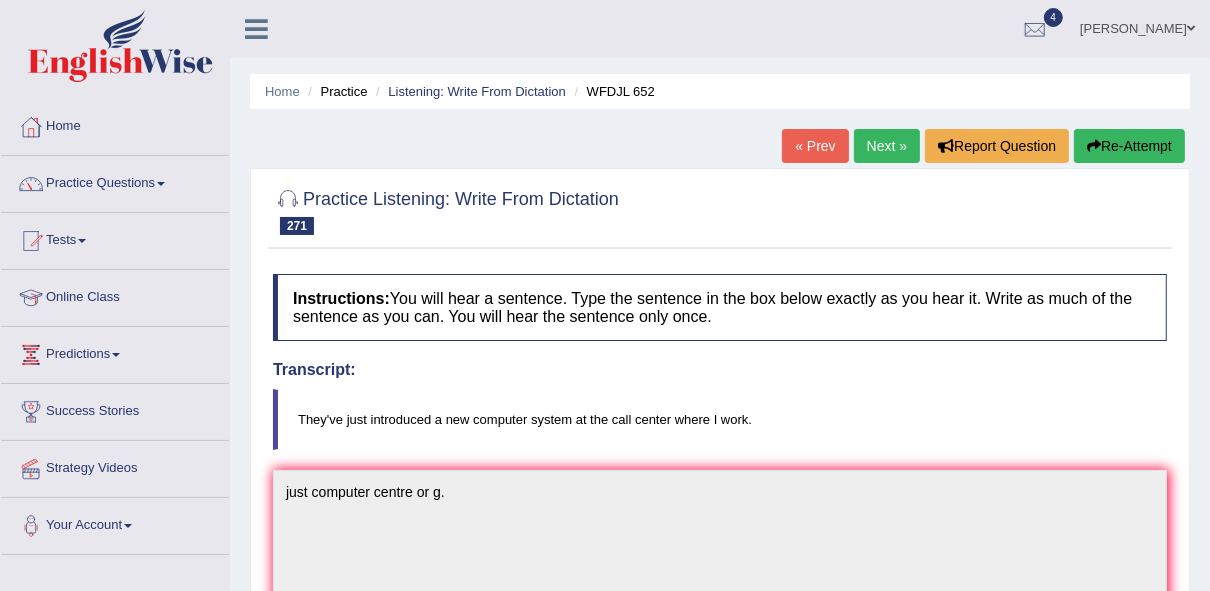 click on "Re-Attempt" at bounding box center [1129, 146] 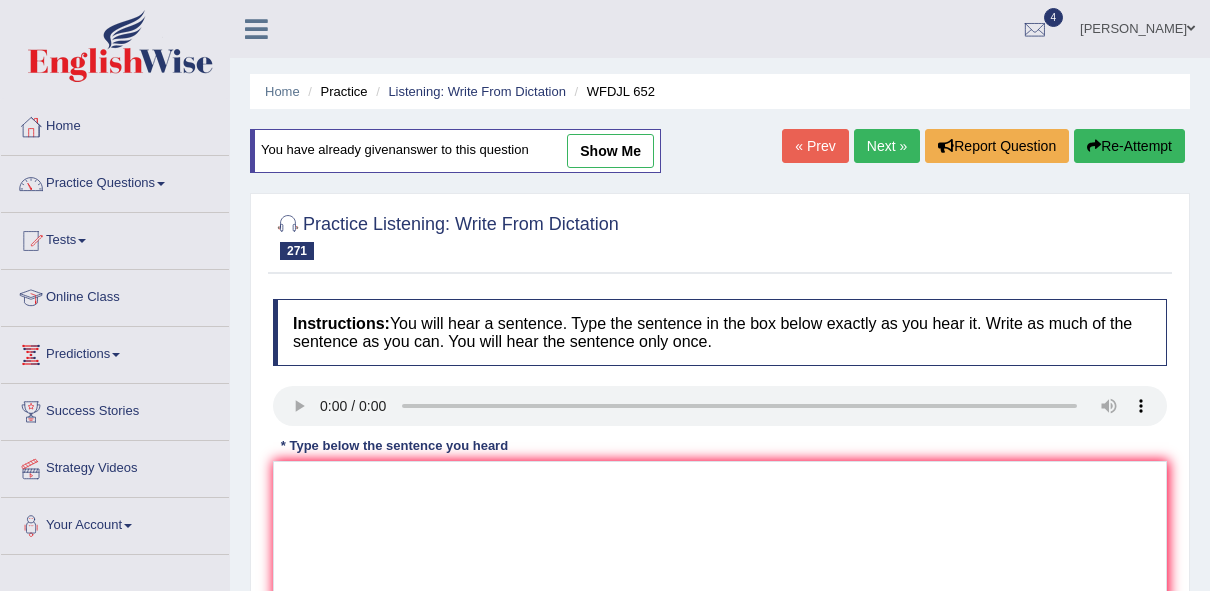 scroll, scrollTop: 0, scrollLeft: 0, axis: both 